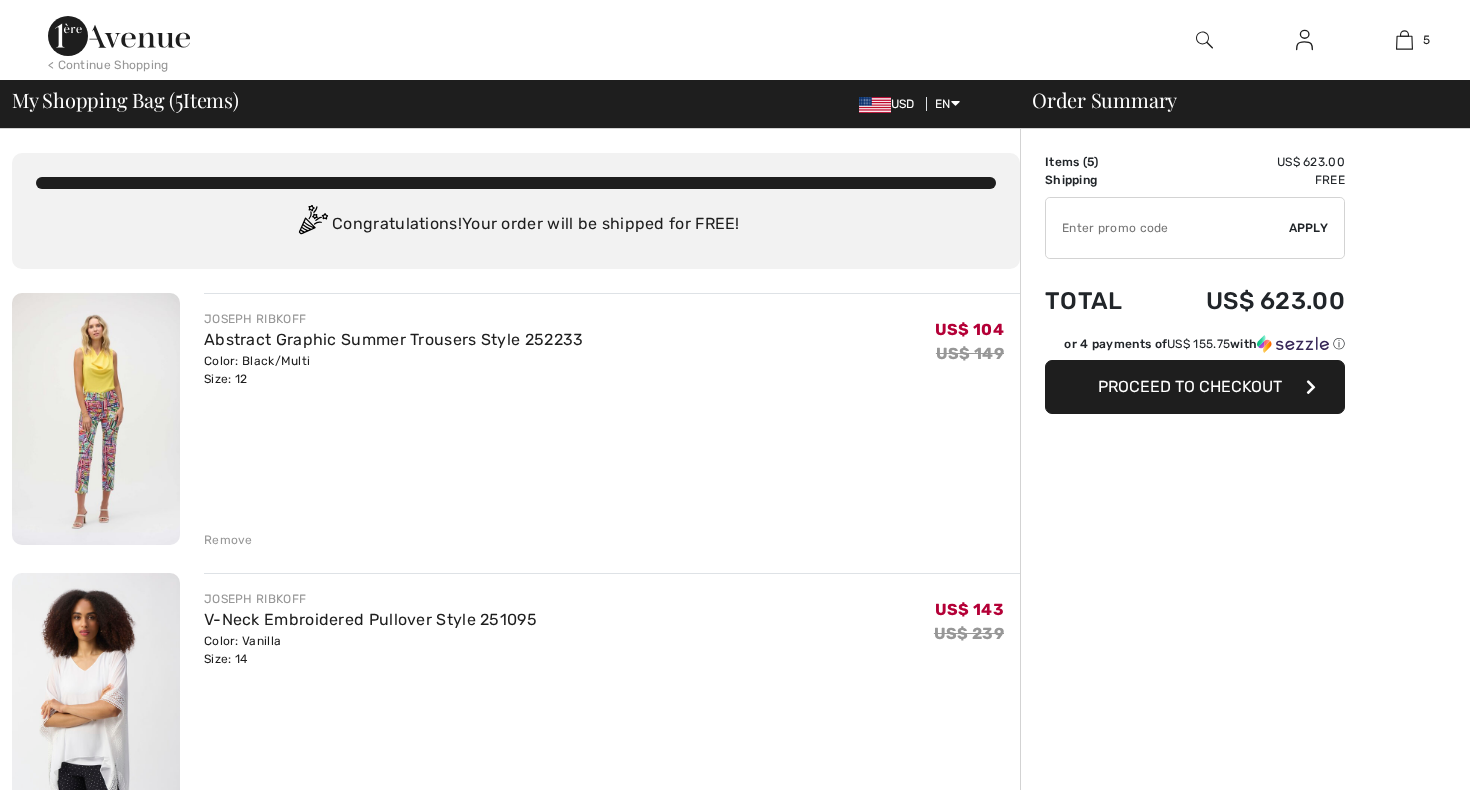 scroll, scrollTop: 0, scrollLeft: 0, axis: both 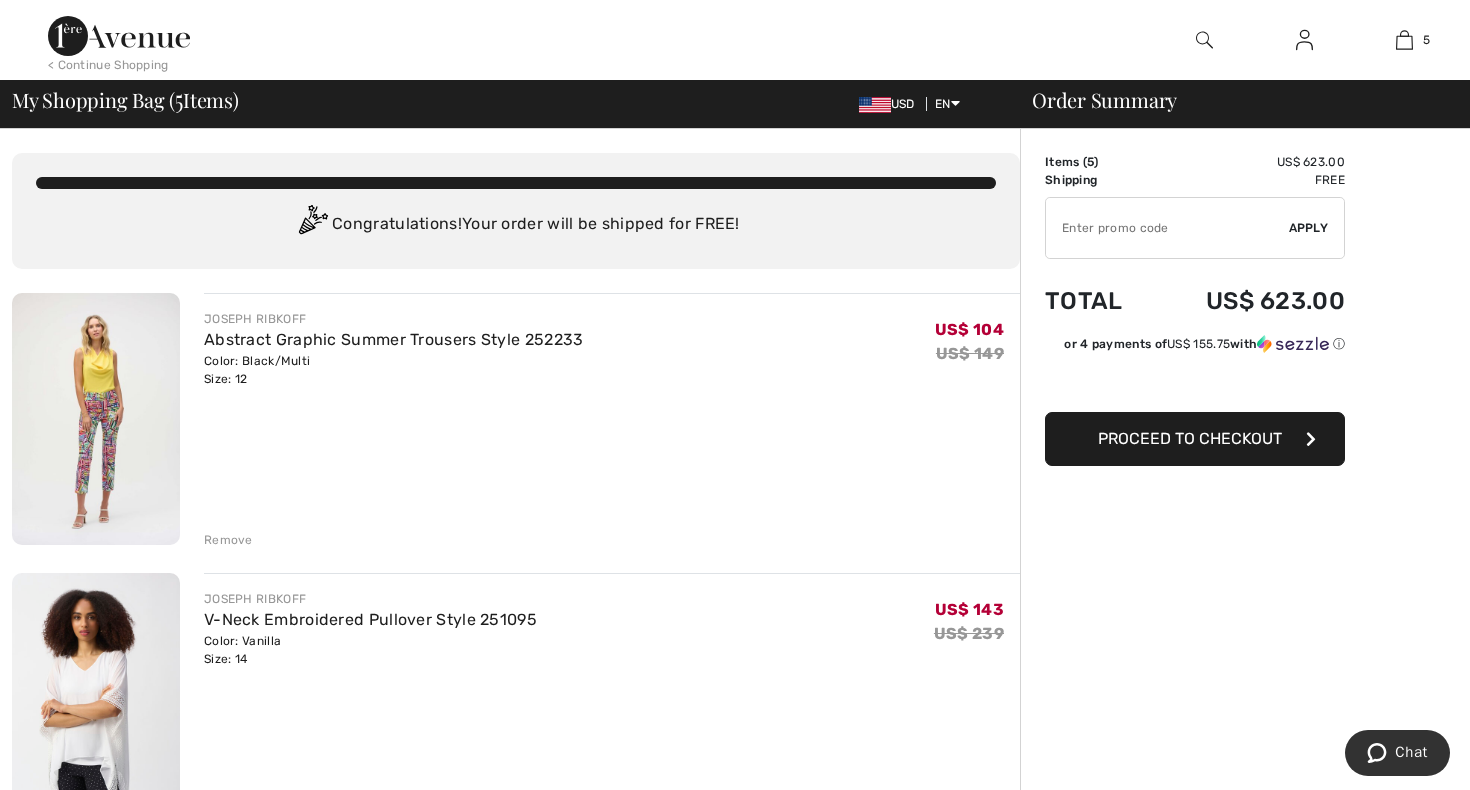 click on "Remove" at bounding box center (228, 540) 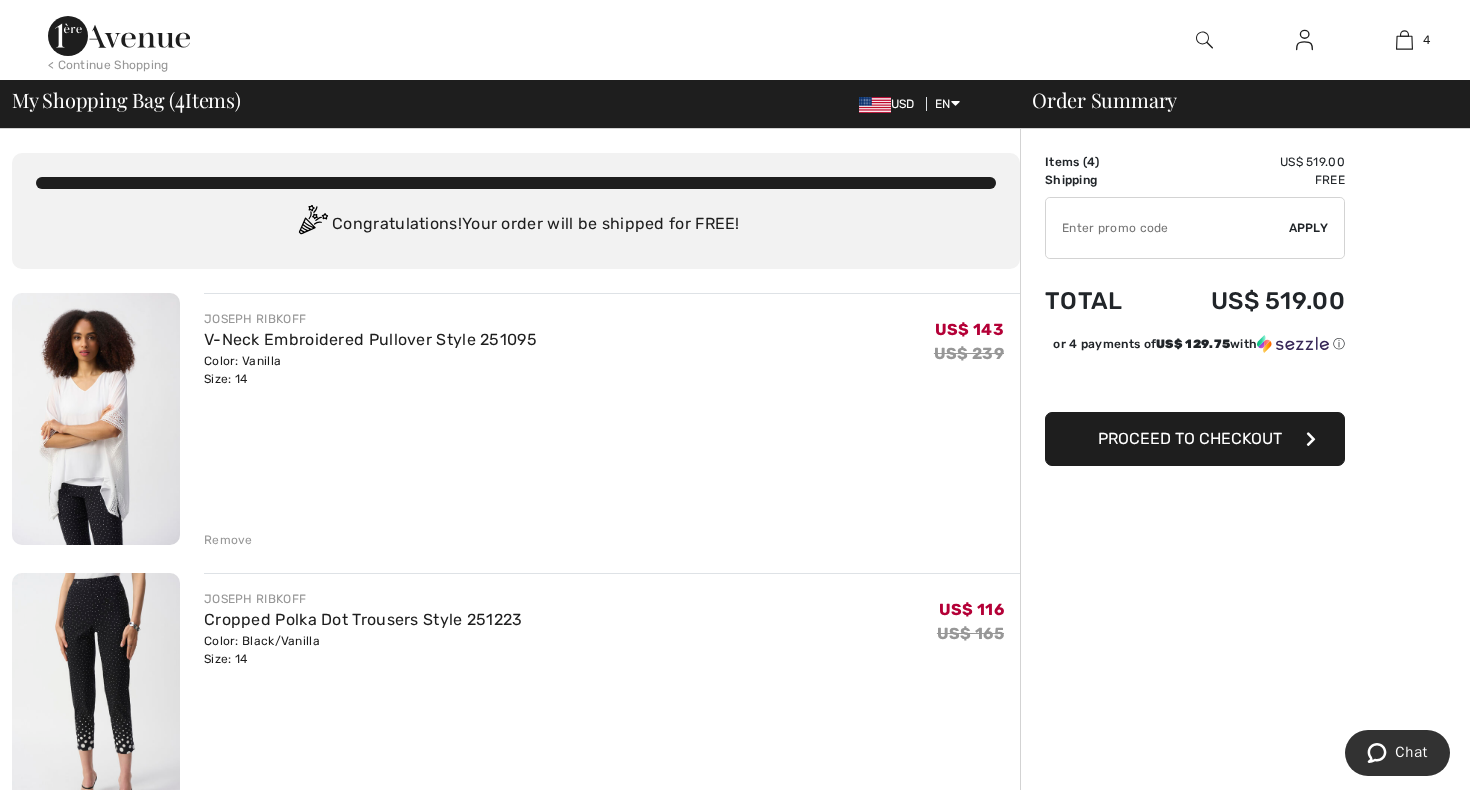 scroll, scrollTop: 0, scrollLeft: 0, axis: both 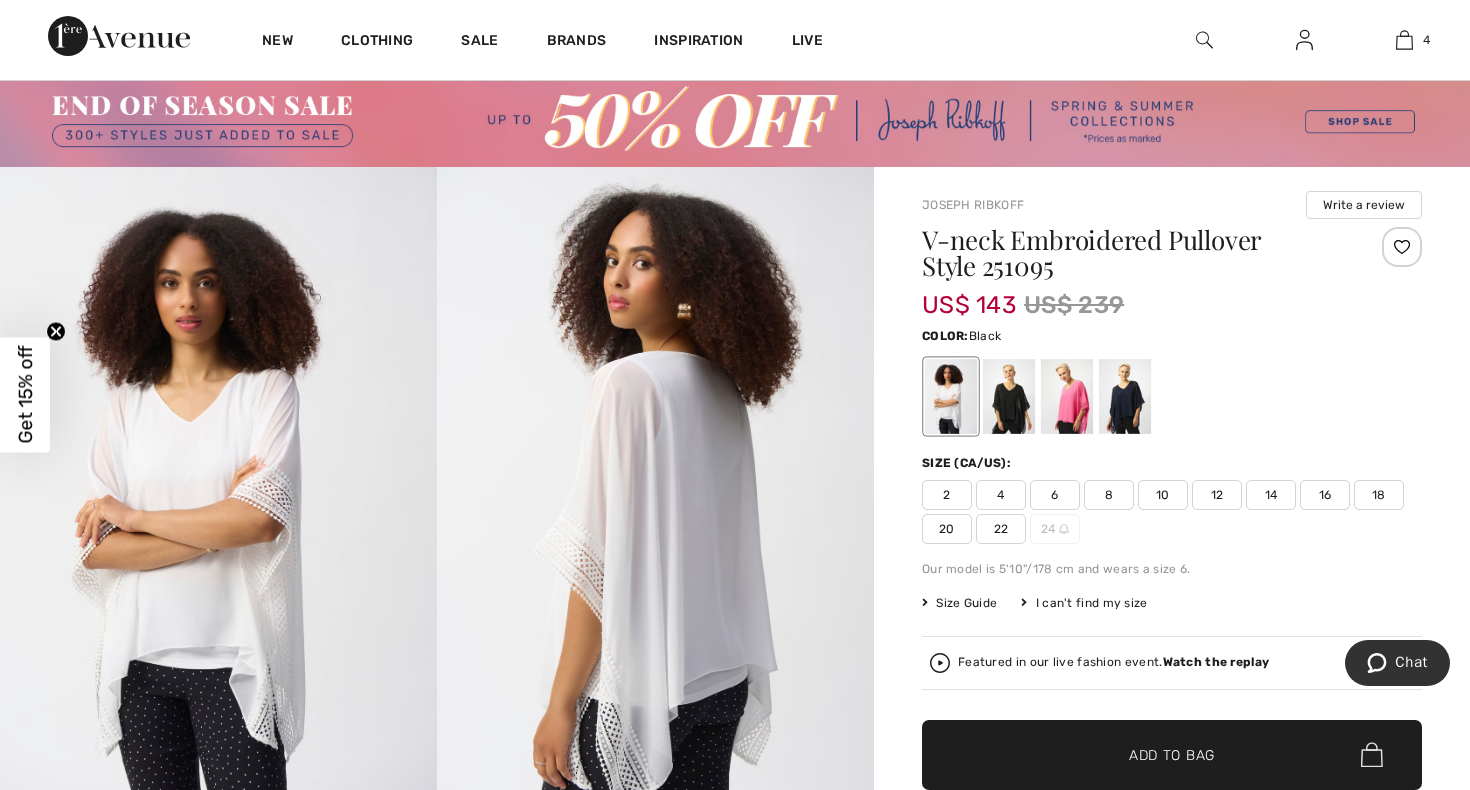 click at bounding box center [1009, 396] 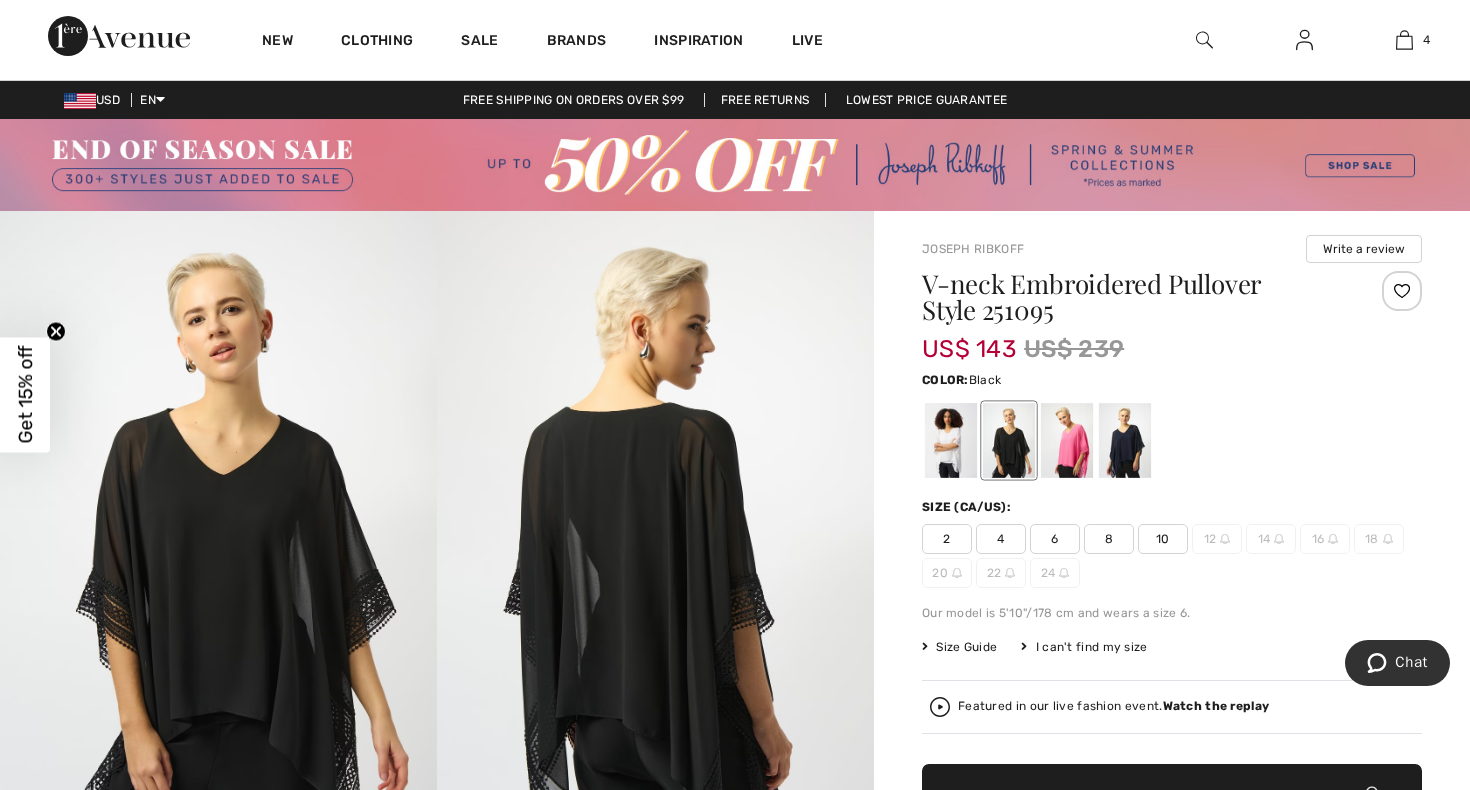 scroll, scrollTop: 0, scrollLeft: 0, axis: both 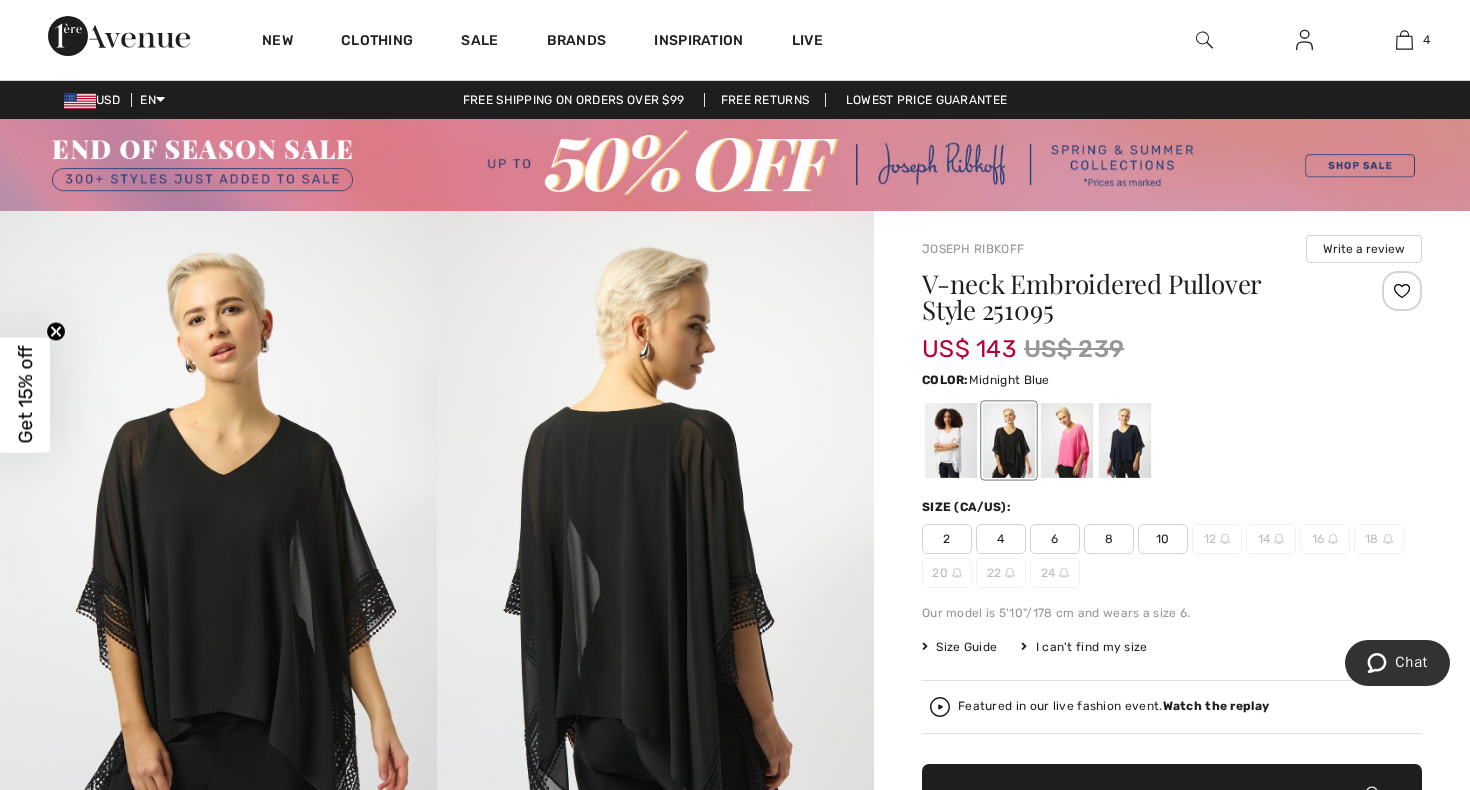 click at bounding box center [1125, 440] 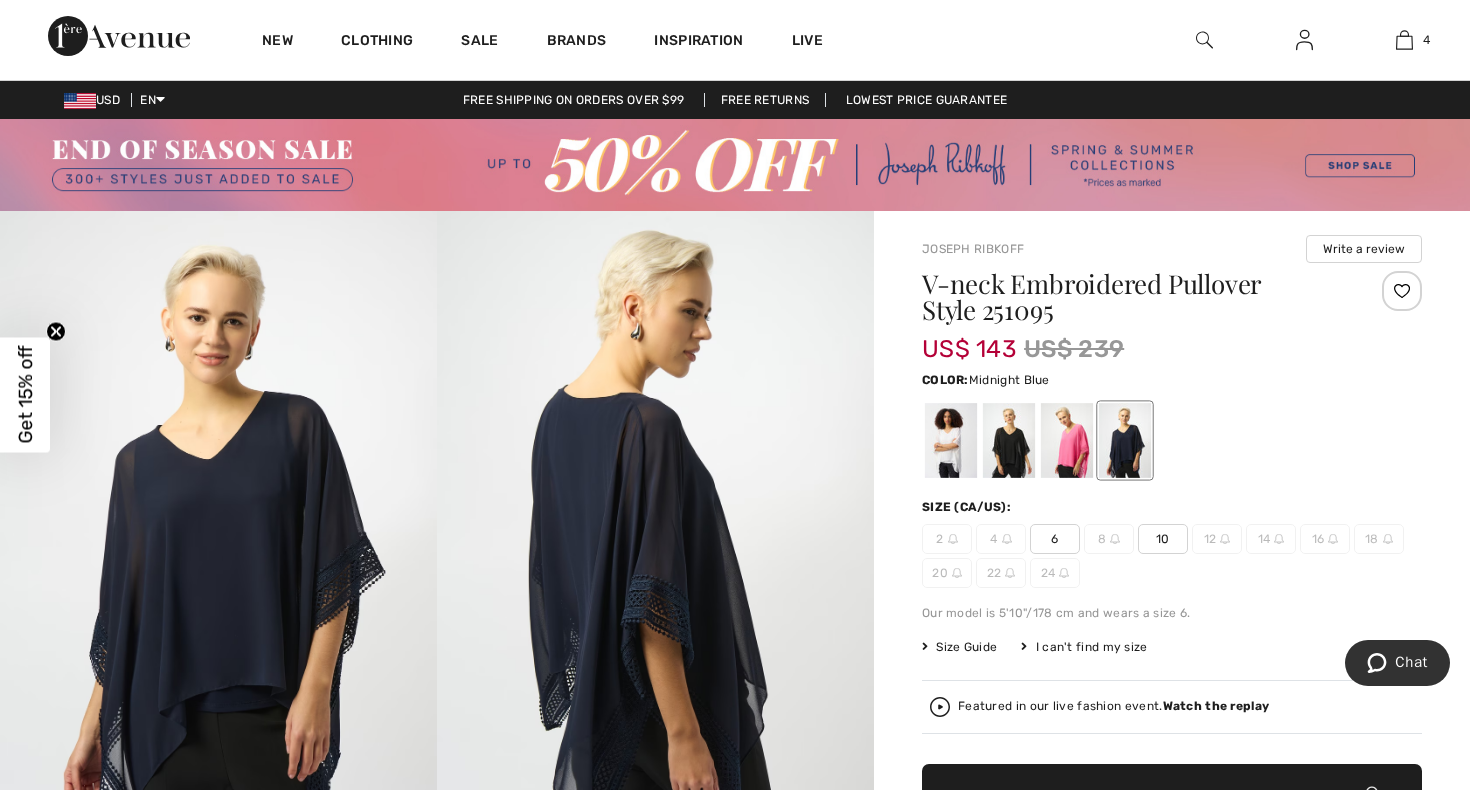 scroll, scrollTop: 0, scrollLeft: 0, axis: both 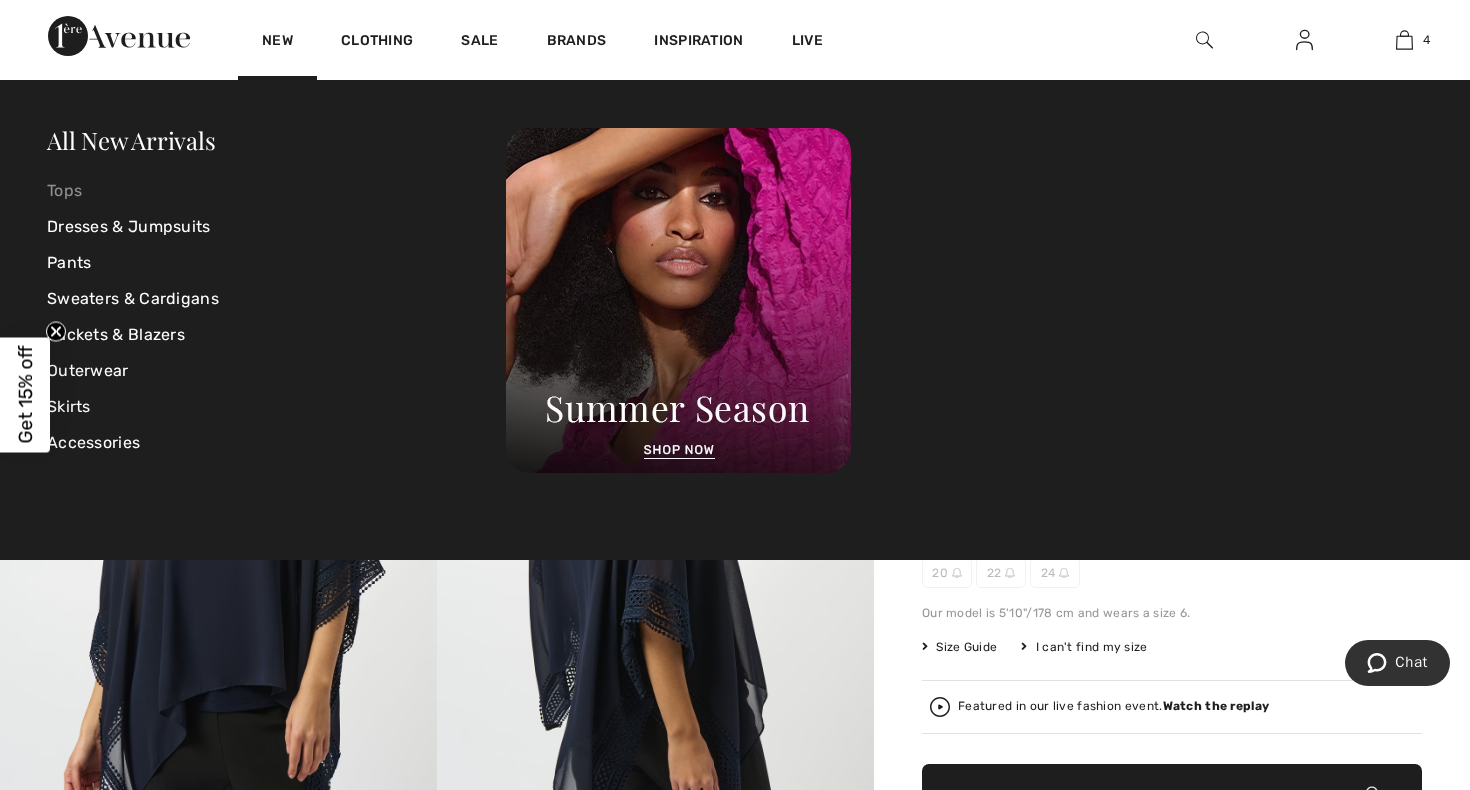 click on "Tops" at bounding box center (276, 191) 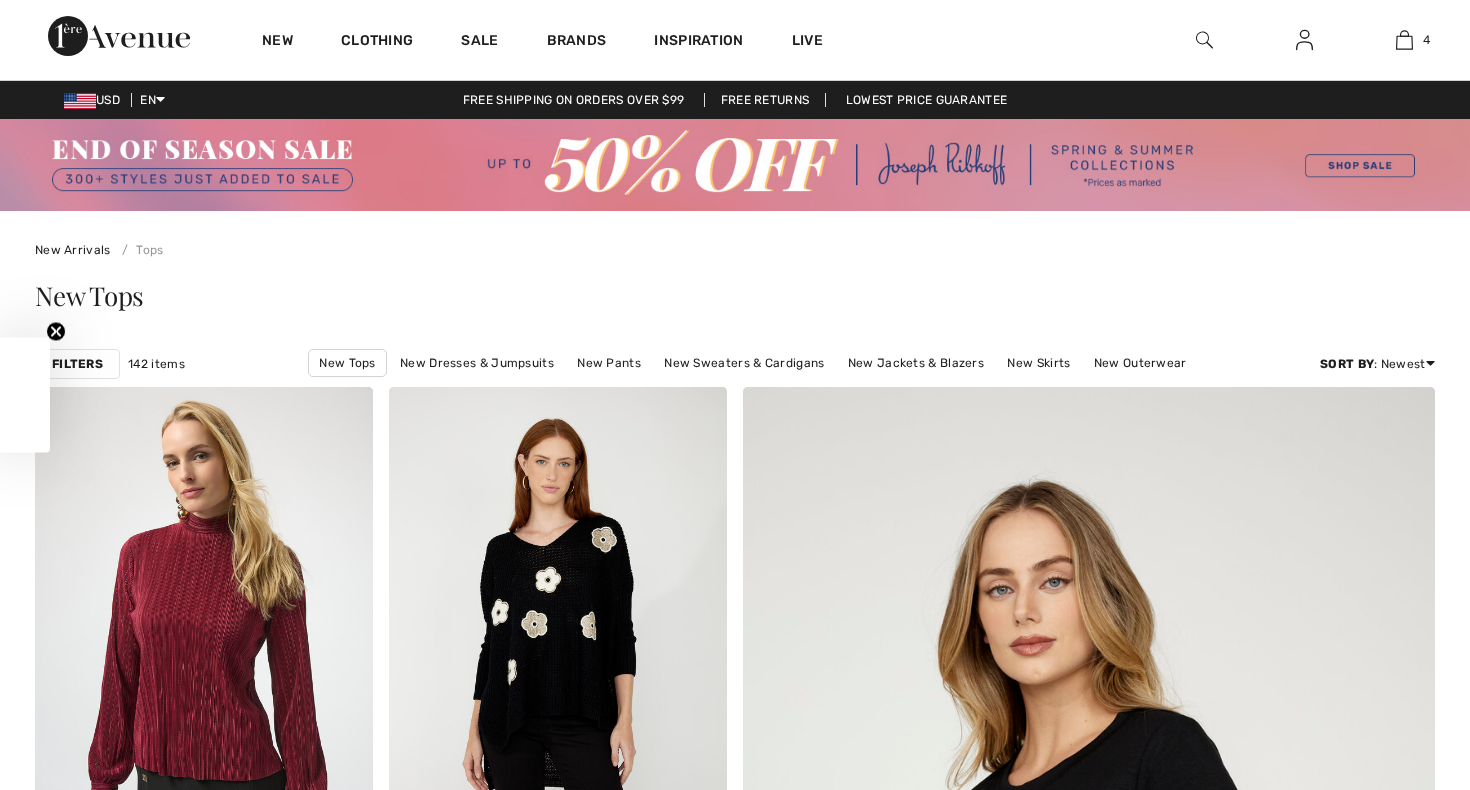 scroll, scrollTop: 0, scrollLeft: 0, axis: both 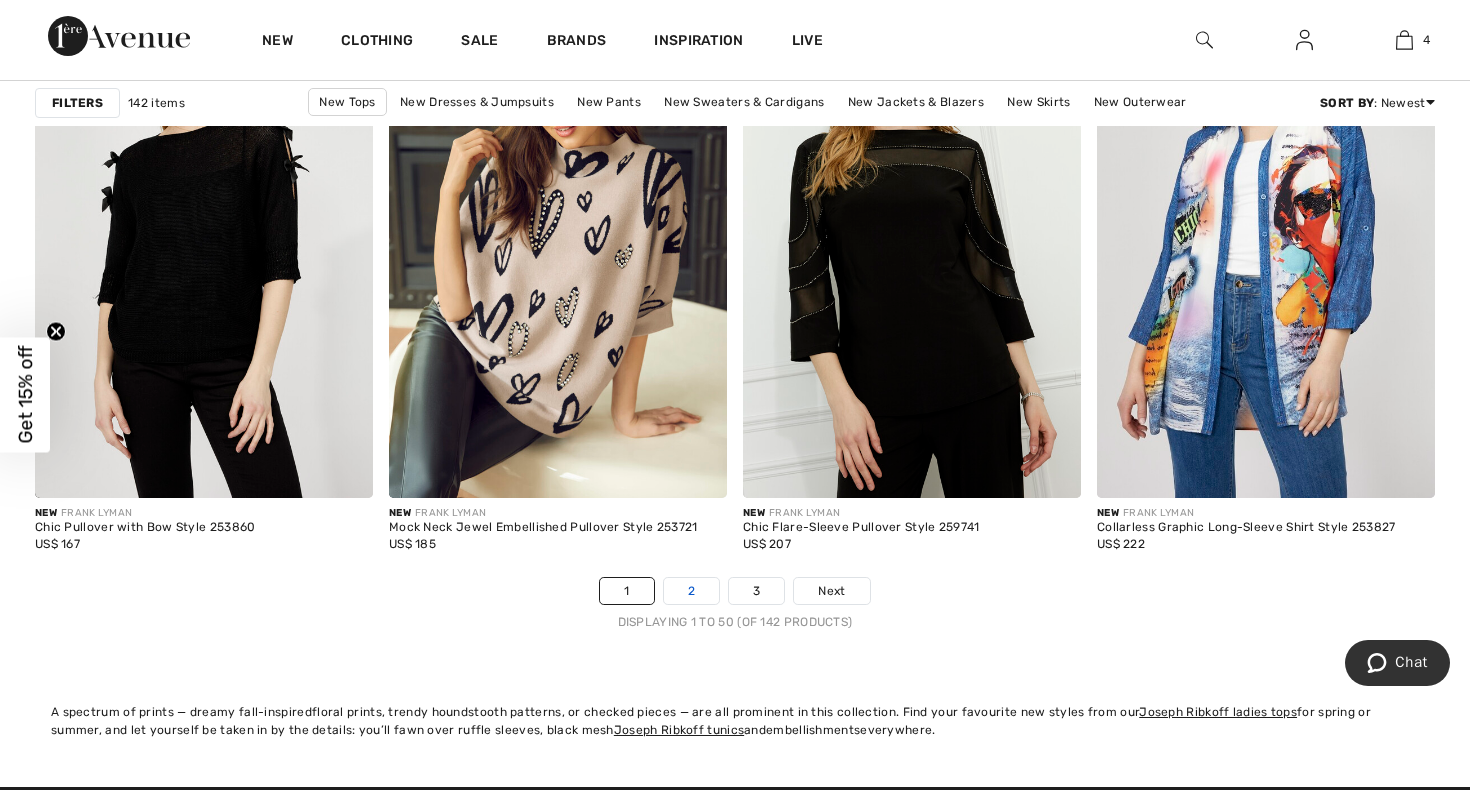 click on "2" at bounding box center (691, 591) 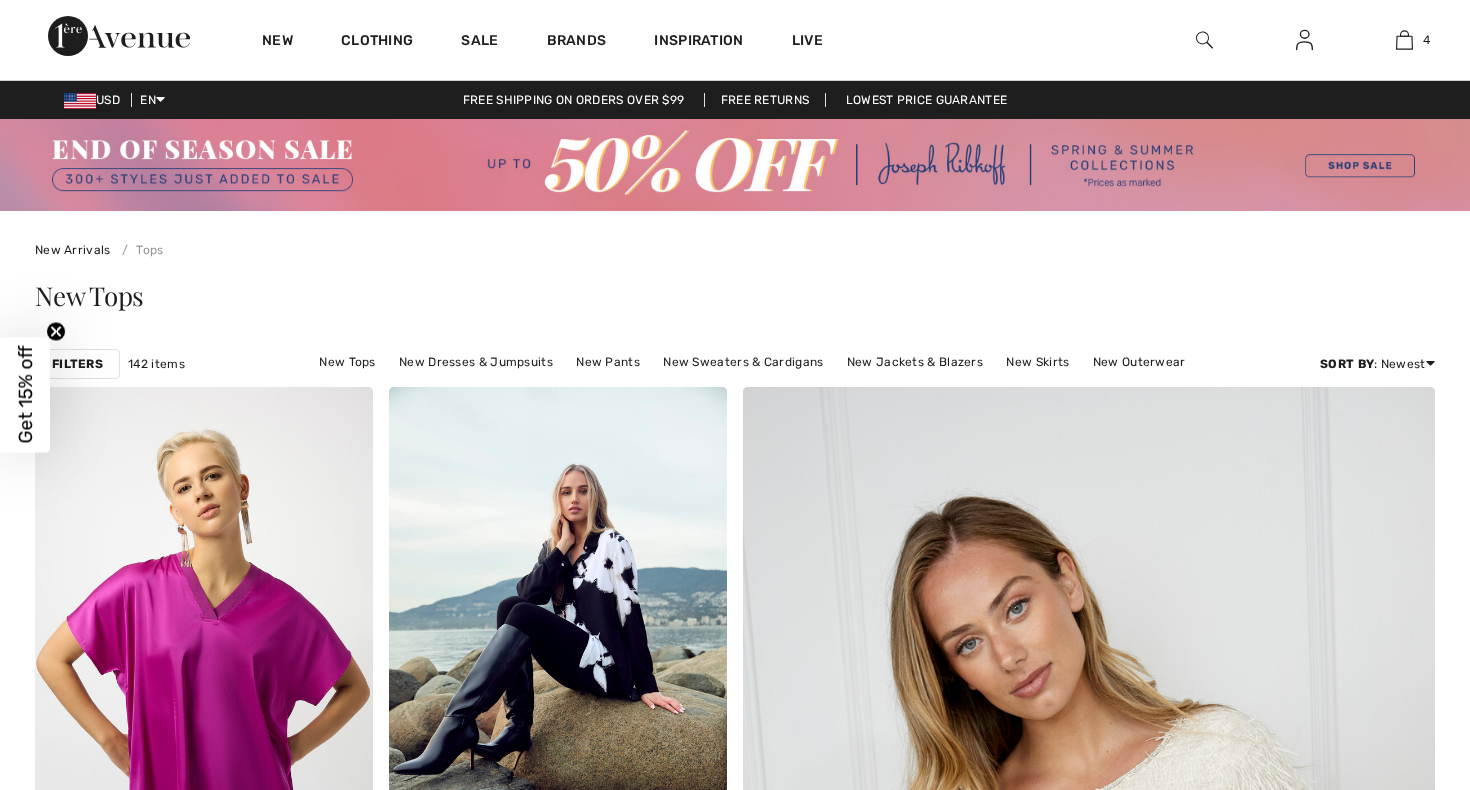scroll, scrollTop: 468, scrollLeft: 0, axis: vertical 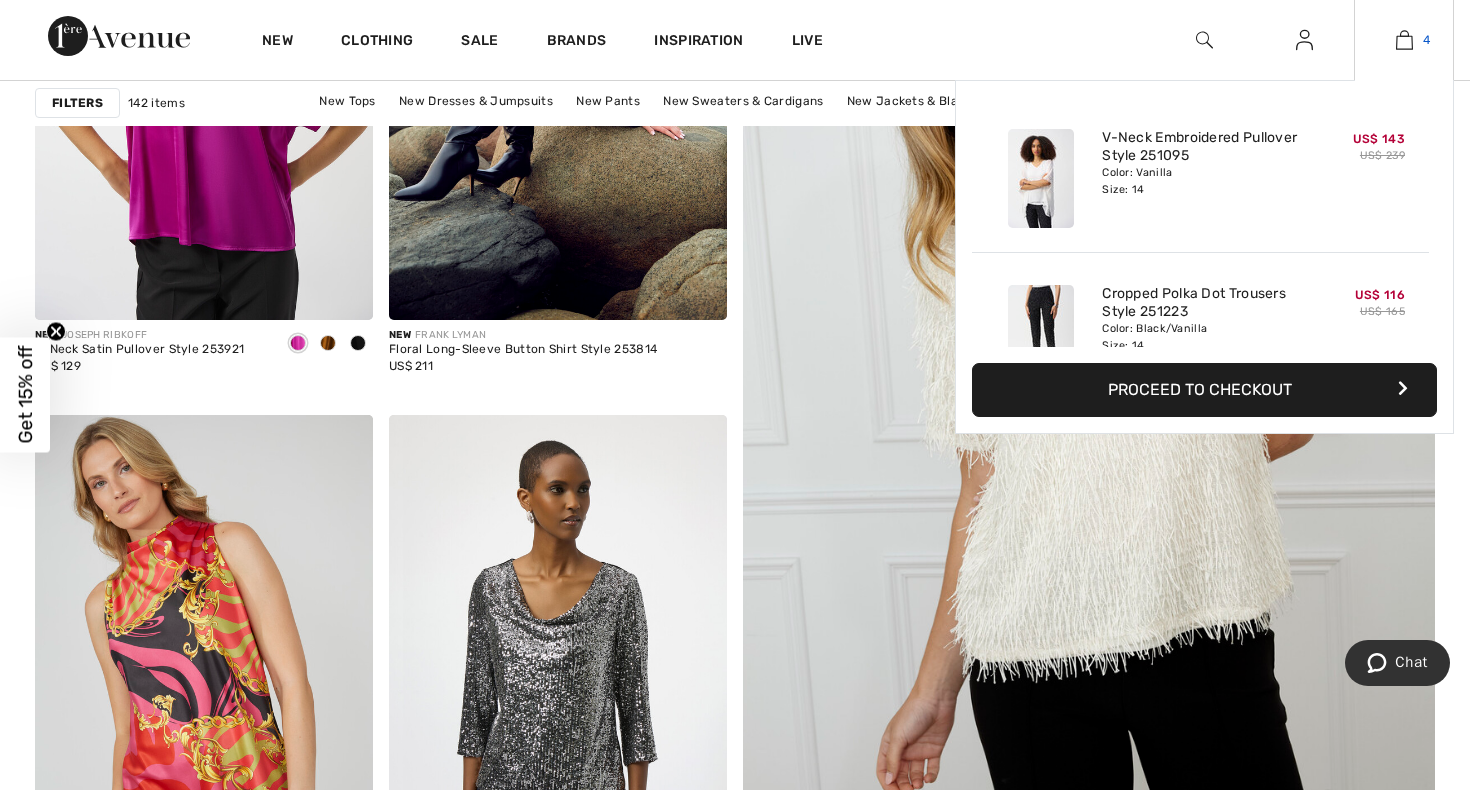 click on "4" at bounding box center (1404, 40) 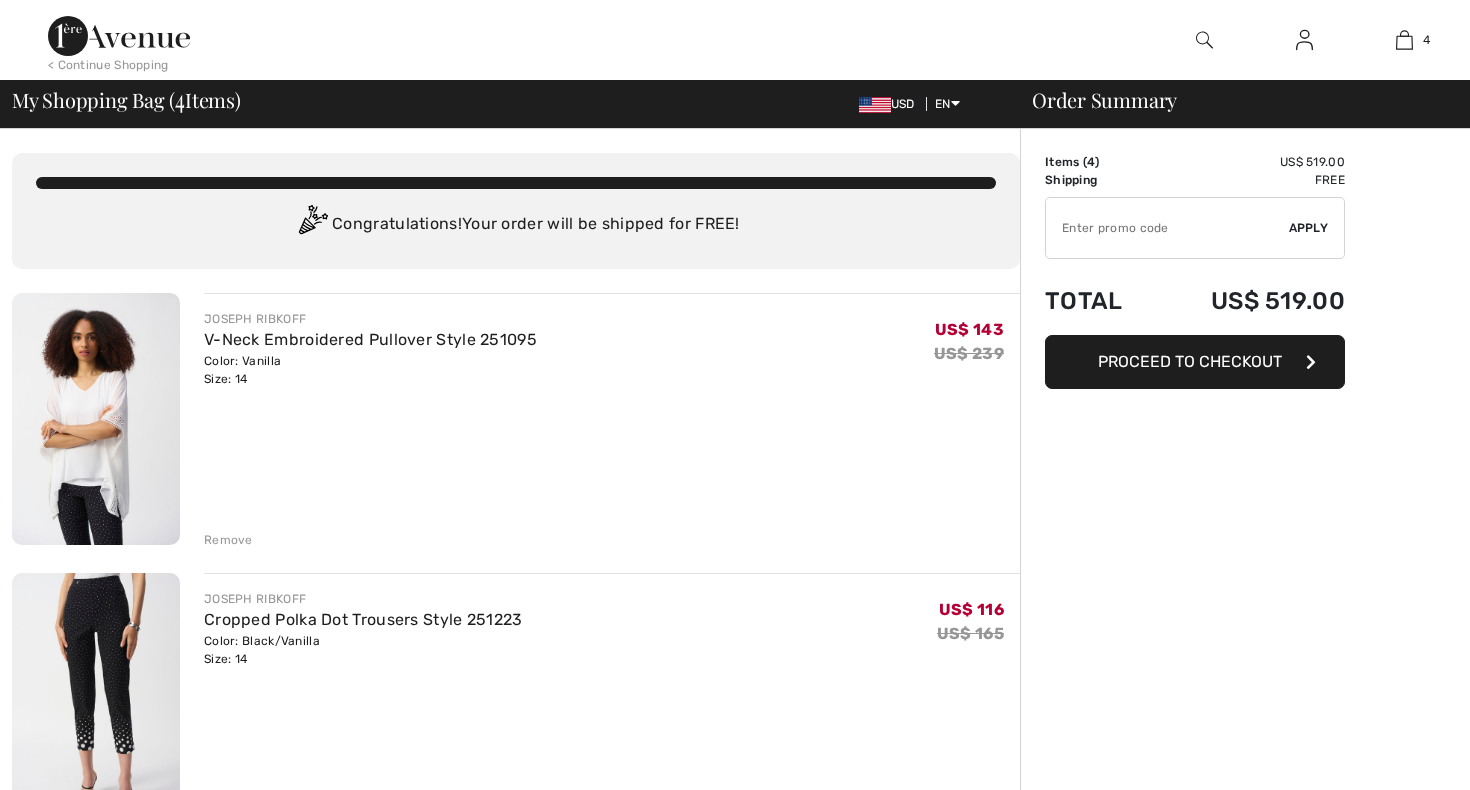 scroll, scrollTop: 0, scrollLeft: 0, axis: both 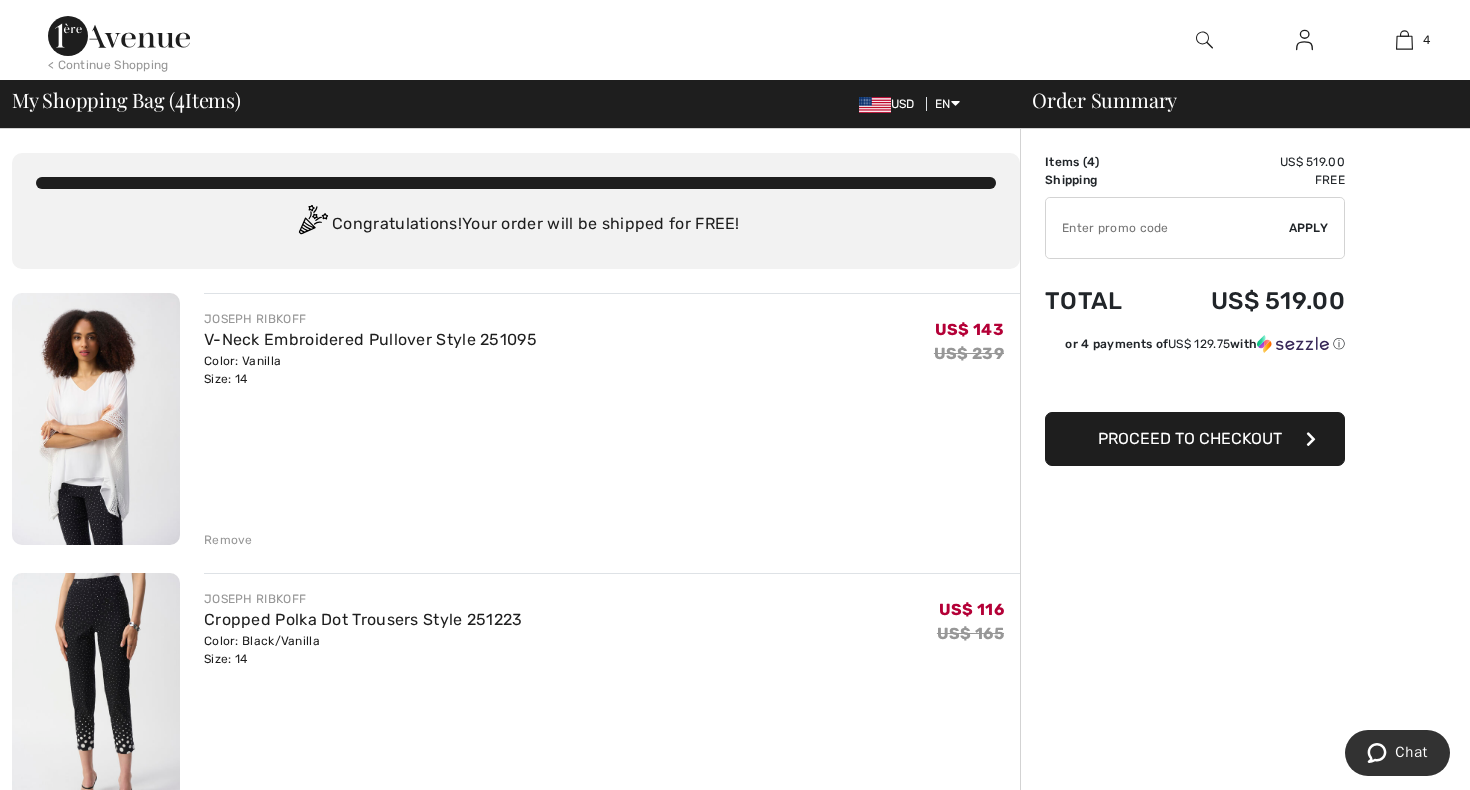 click on "Remove" at bounding box center (228, 540) 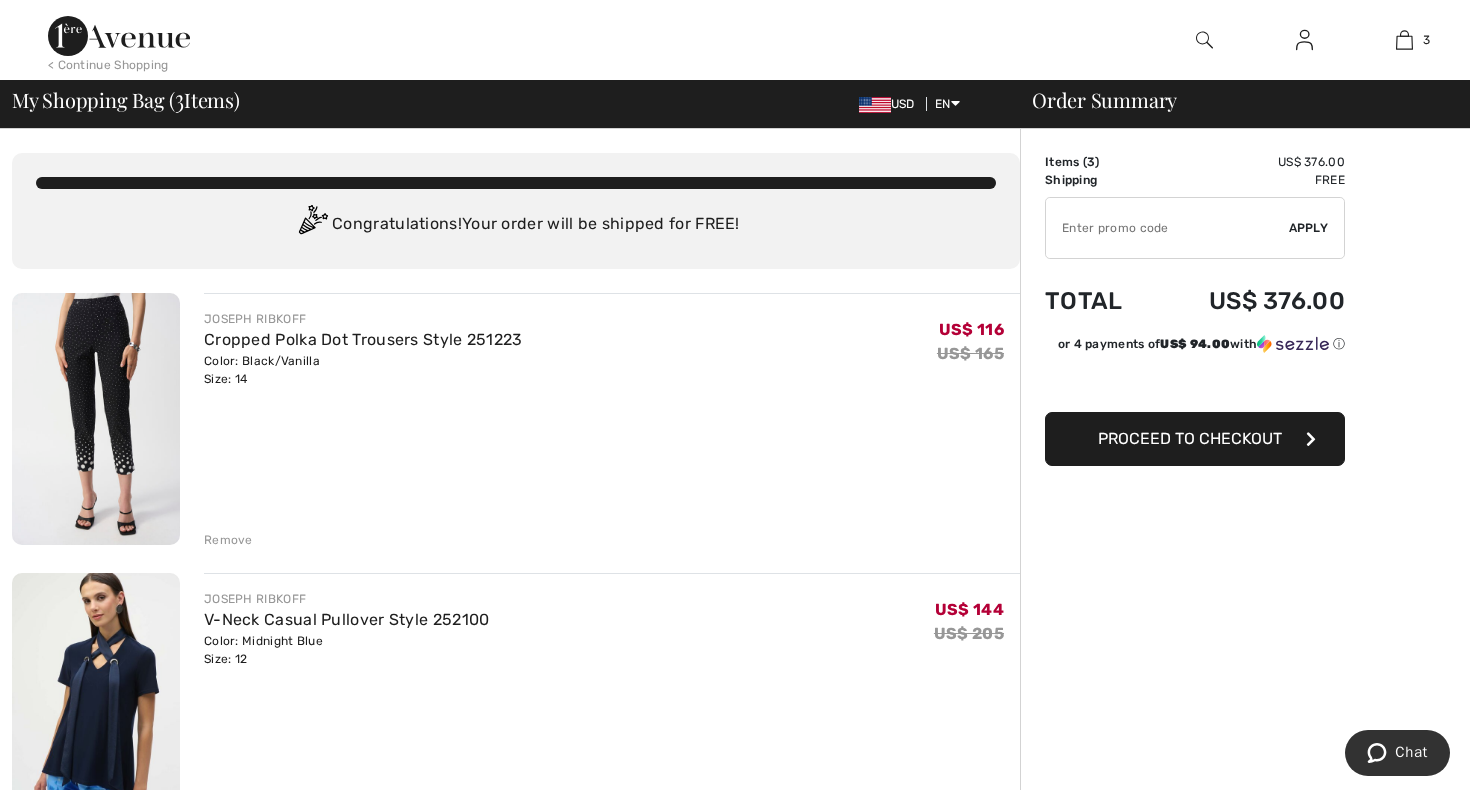 click on "Remove" at bounding box center [228, 540] 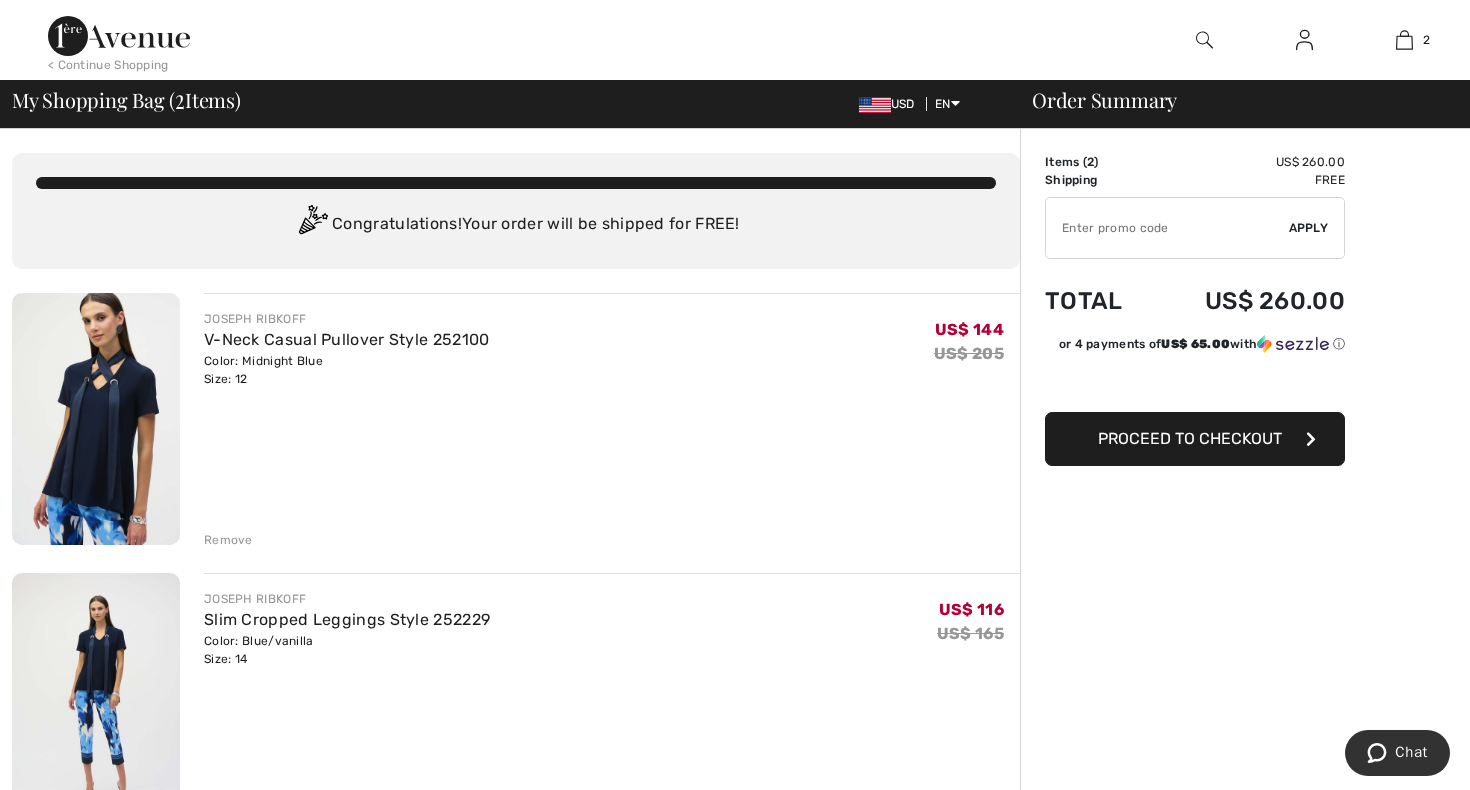 scroll, scrollTop: 0, scrollLeft: 0, axis: both 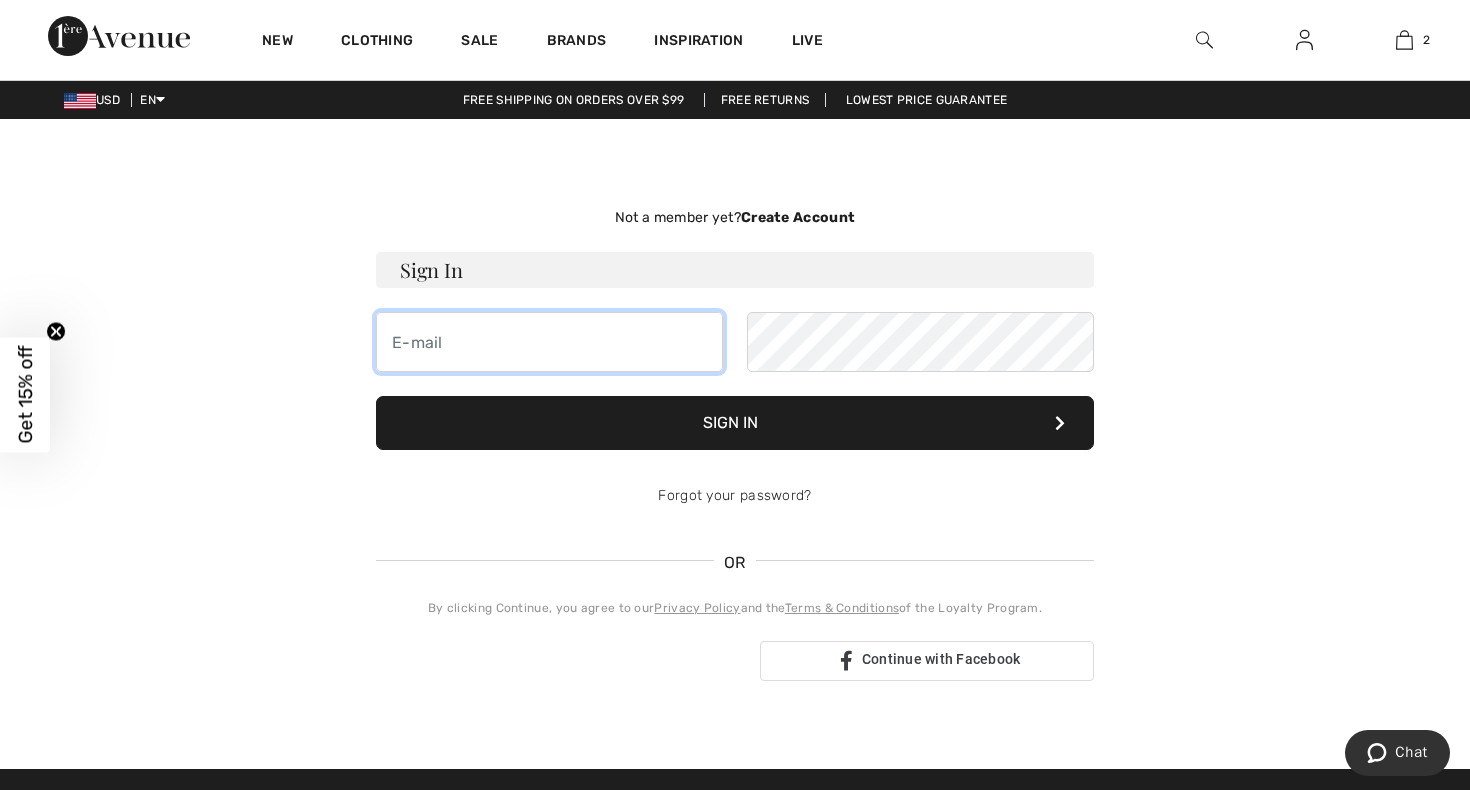 type on "samarameshel@gmail.com" 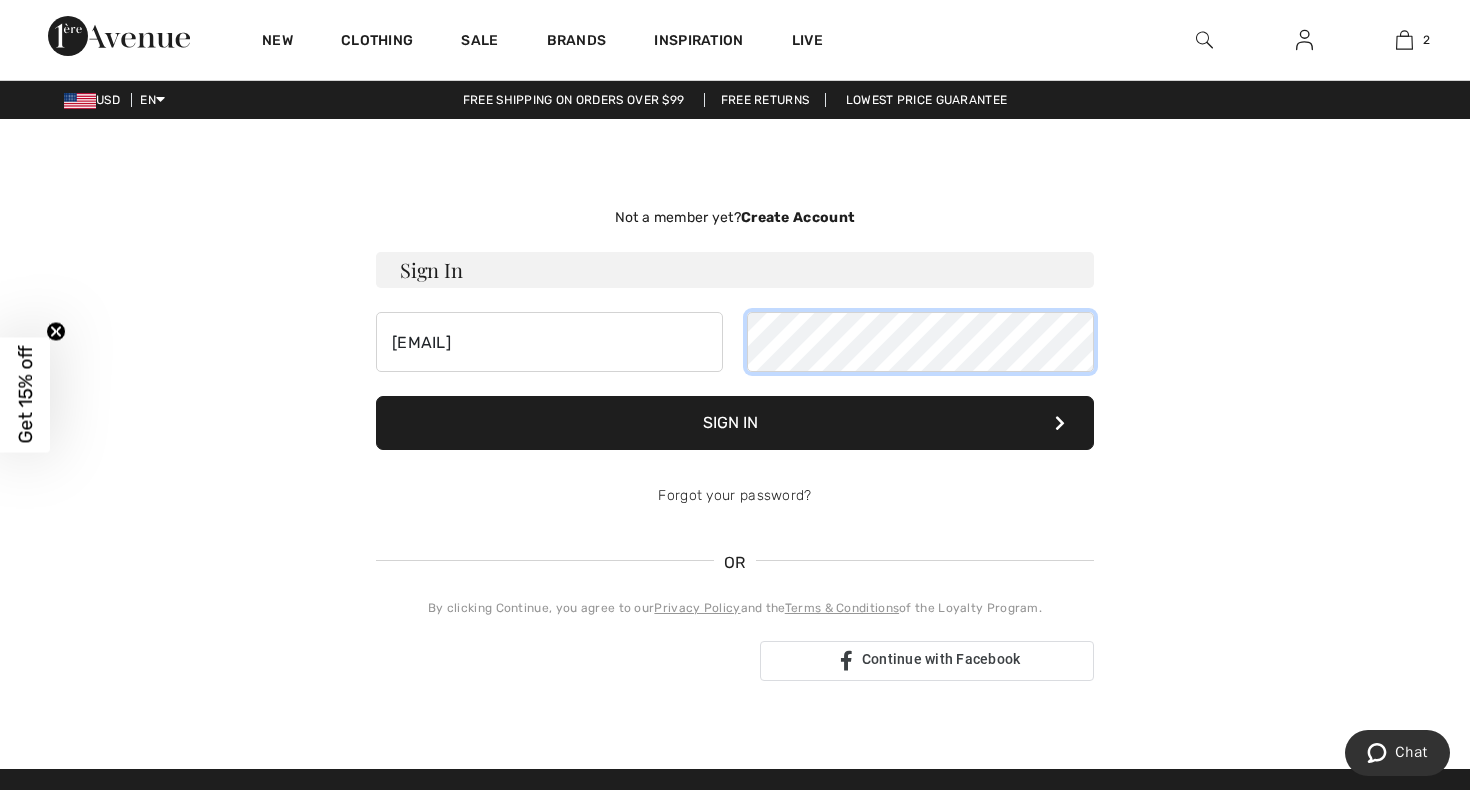 click on "Sign In" at bounding box center (735, 423) 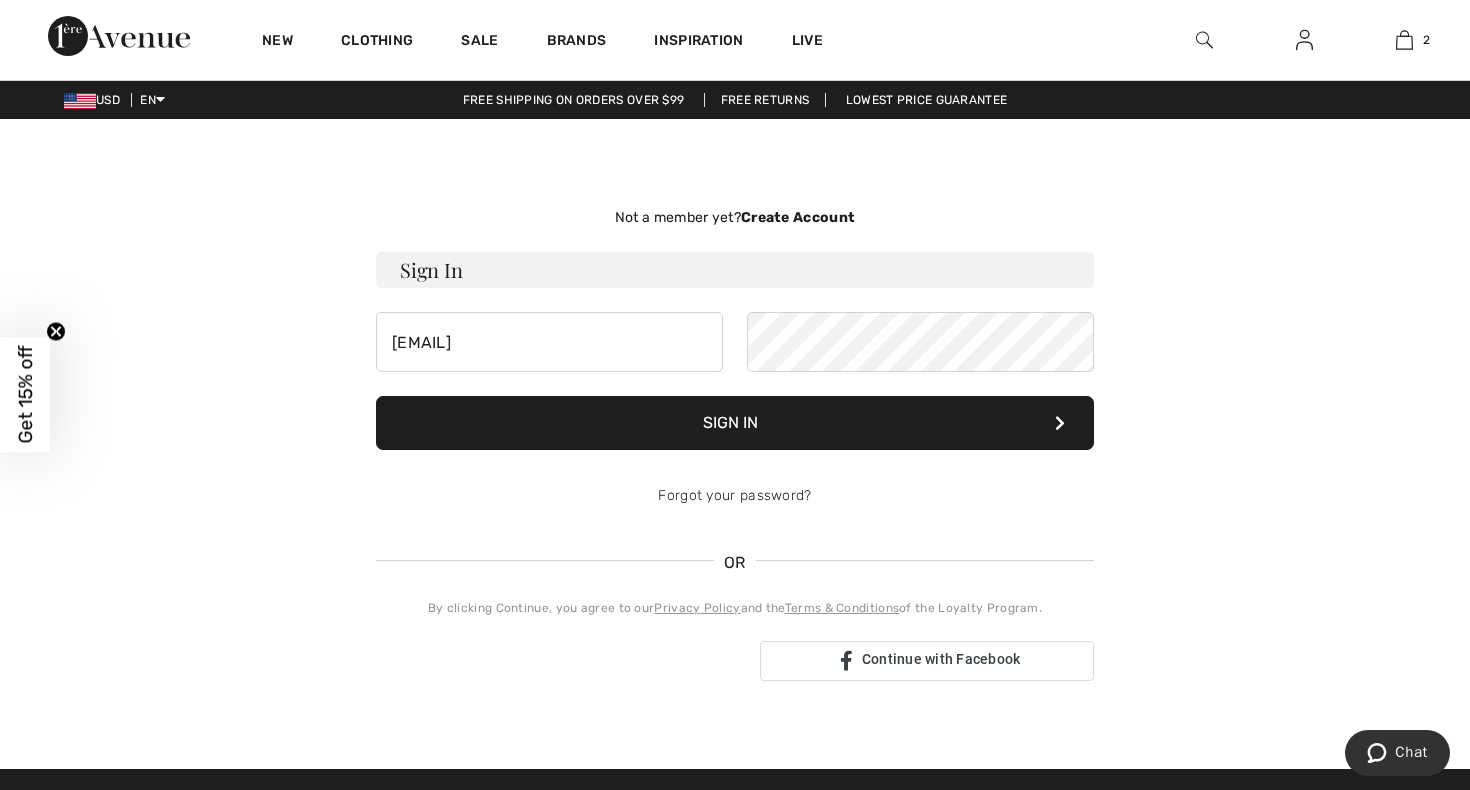 click on "Sign In" at bounding box center [735, 423] 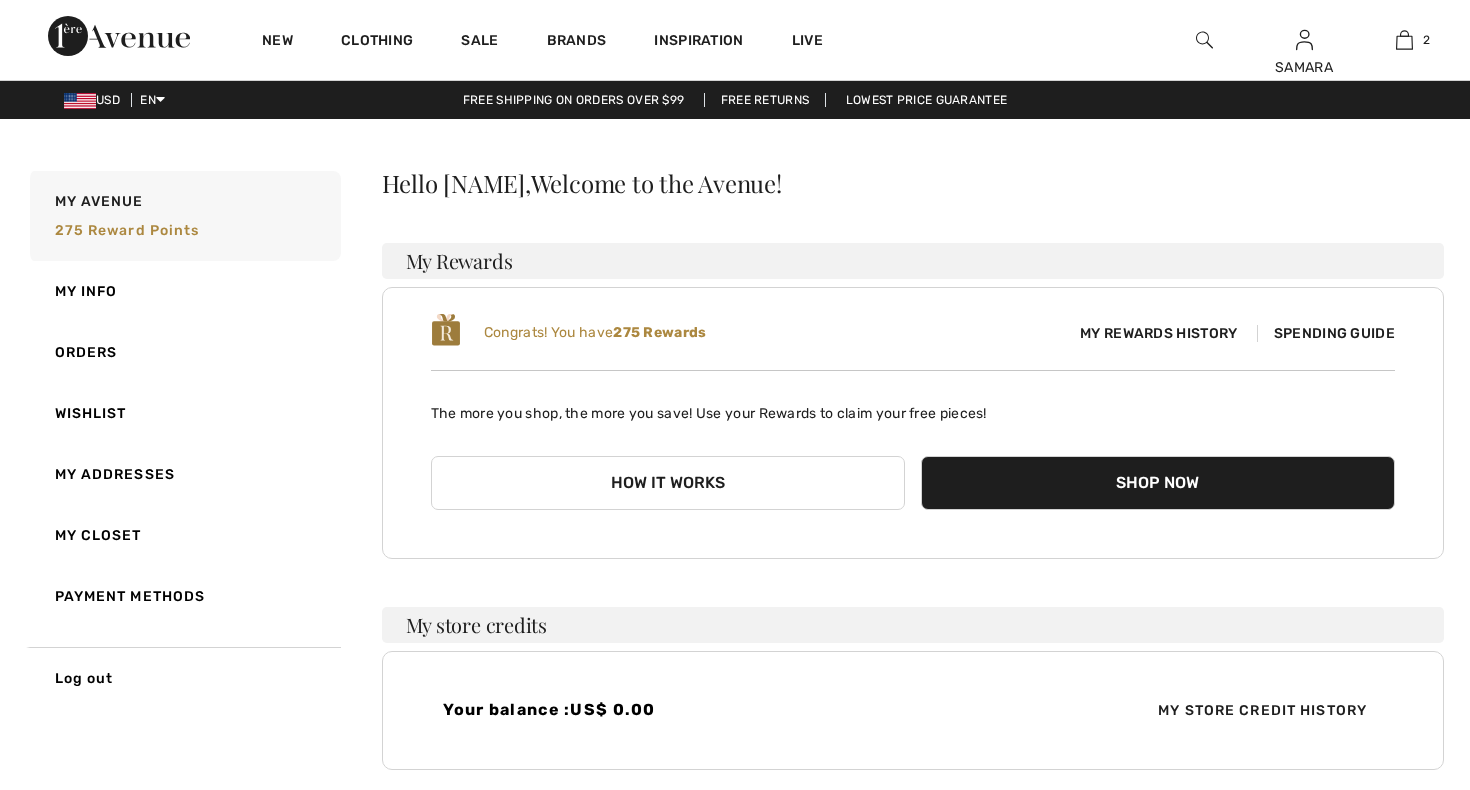 scroll, scrollTop: 0, scrollLeft: 0, axis: both 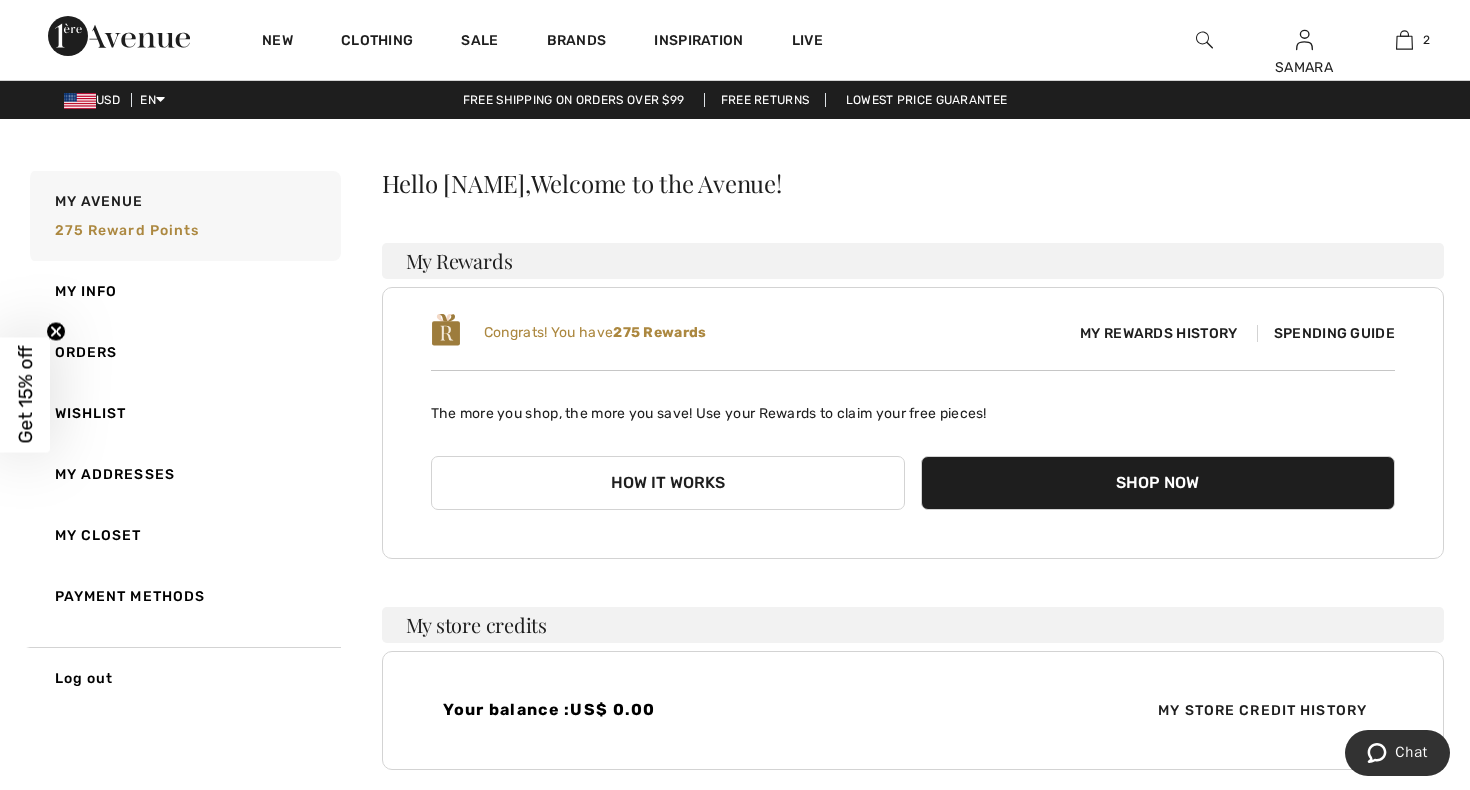 click on "How it works" at bounding box center [668, 483] 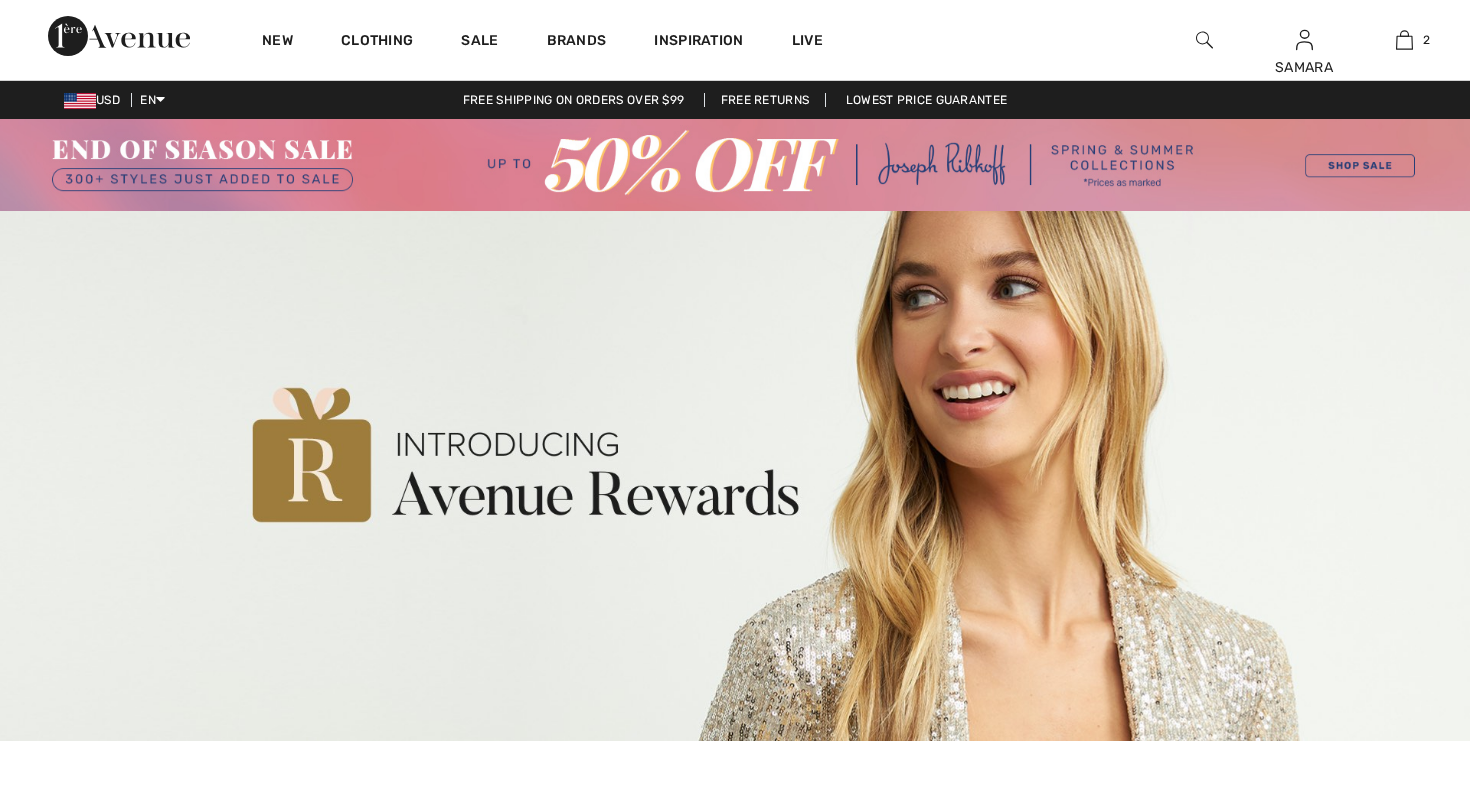scroll, scrollTop: 439, scrollLeft: 0, axis: vertical 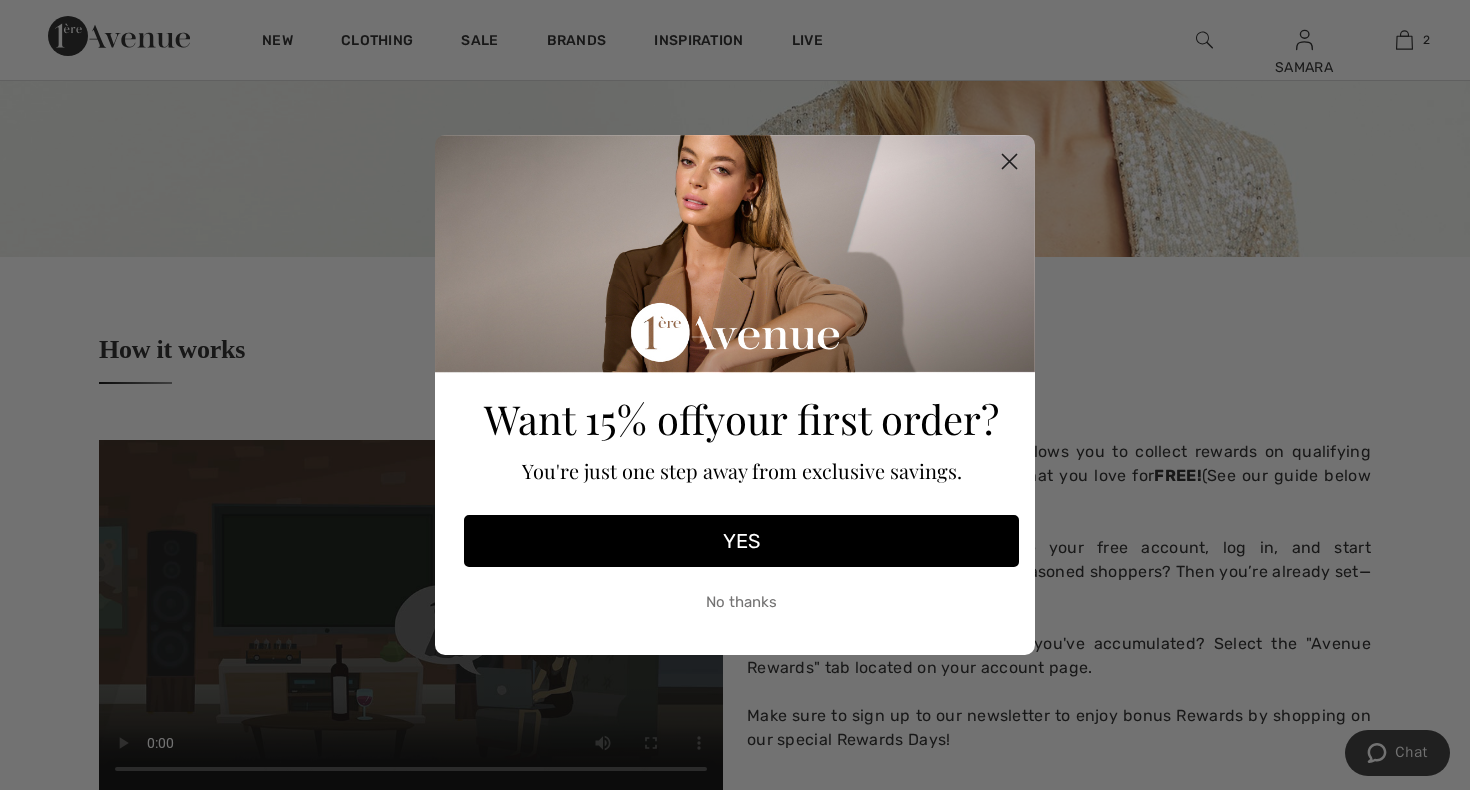click 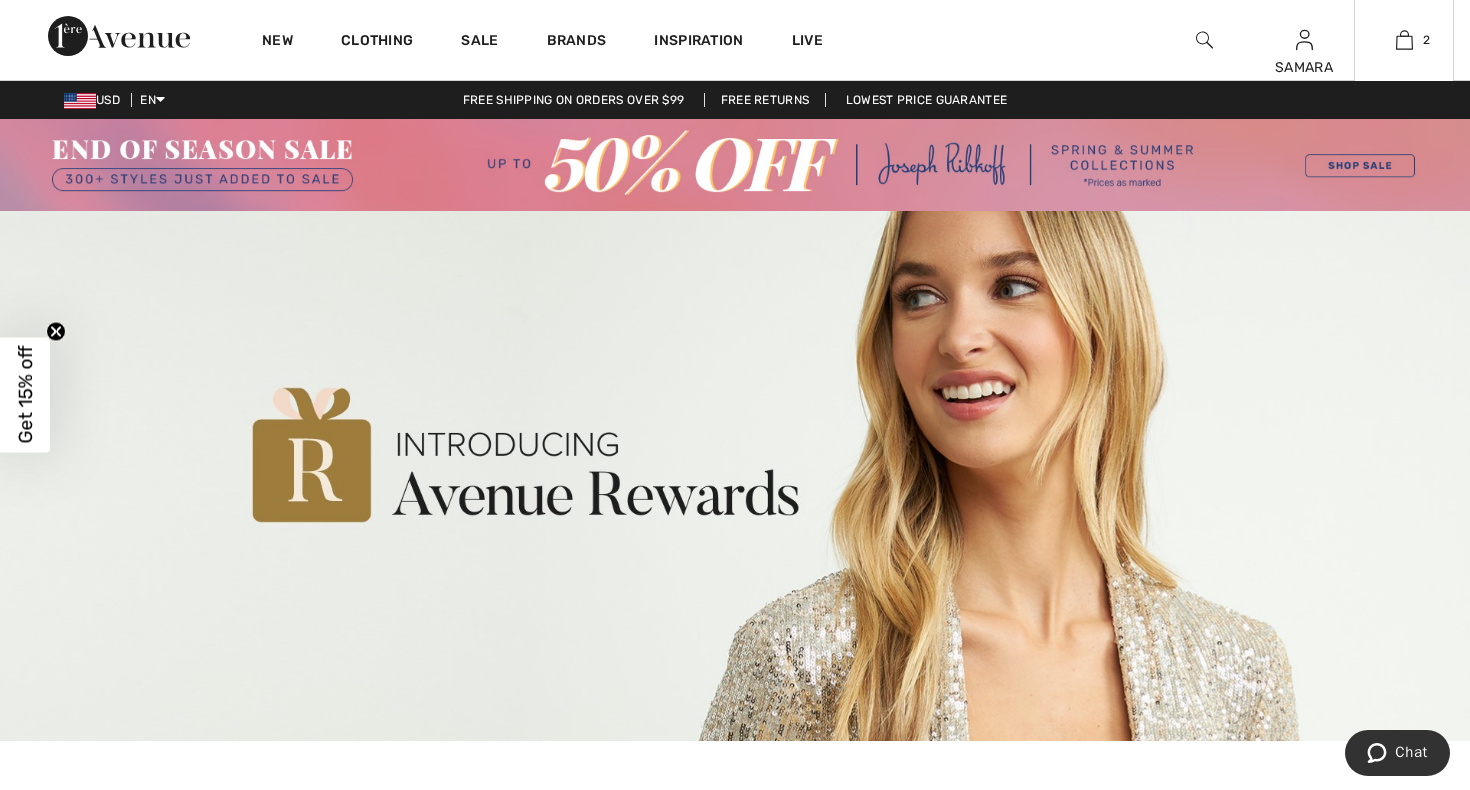 scroll, scrollTop: 0, scrollLeft: 0, axis: both 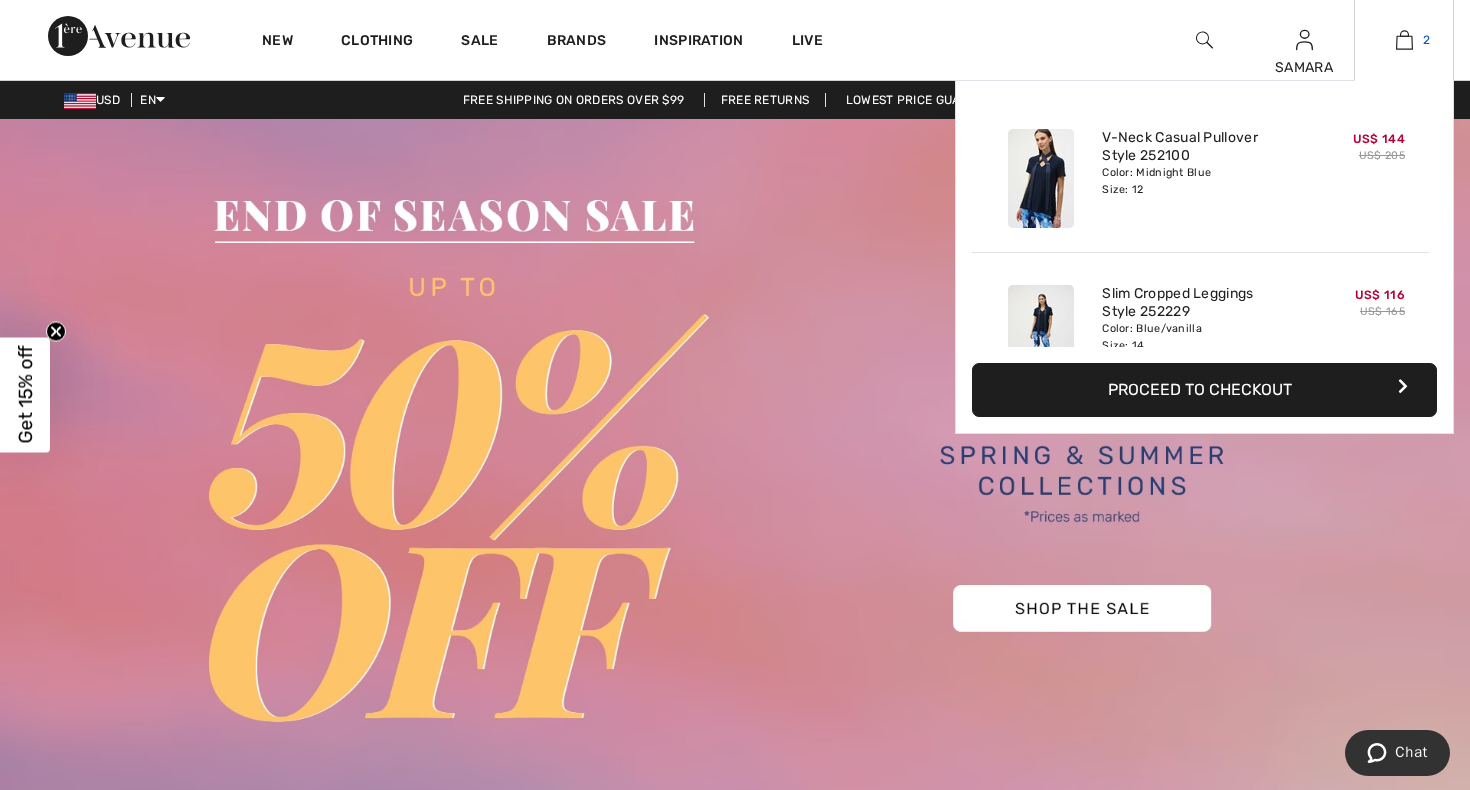 click at bounding box center (1404, 40) 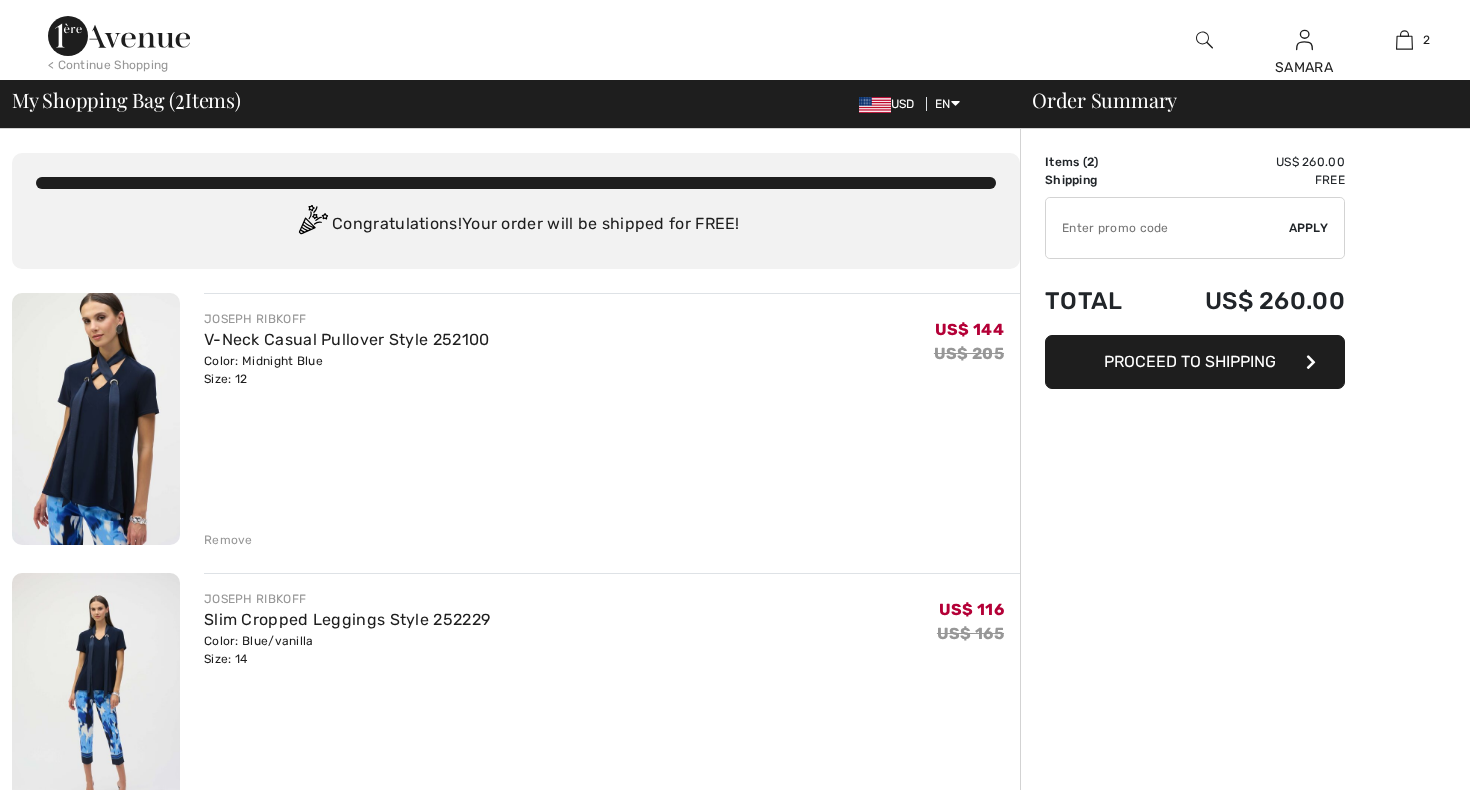 scroll, scrollTop: 0, scrollLeft: 0, axis: both 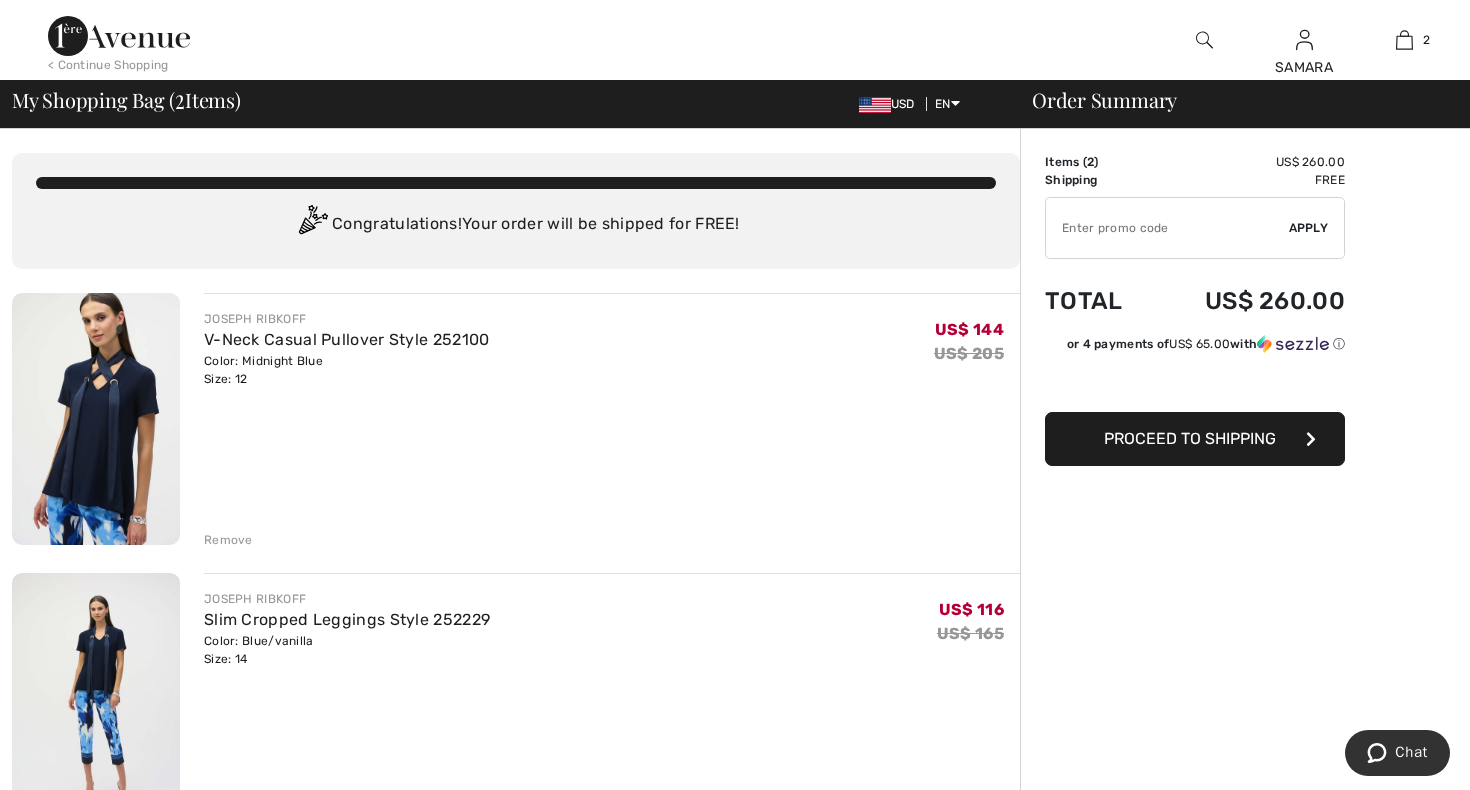 click at bounding box center [1204, 40] 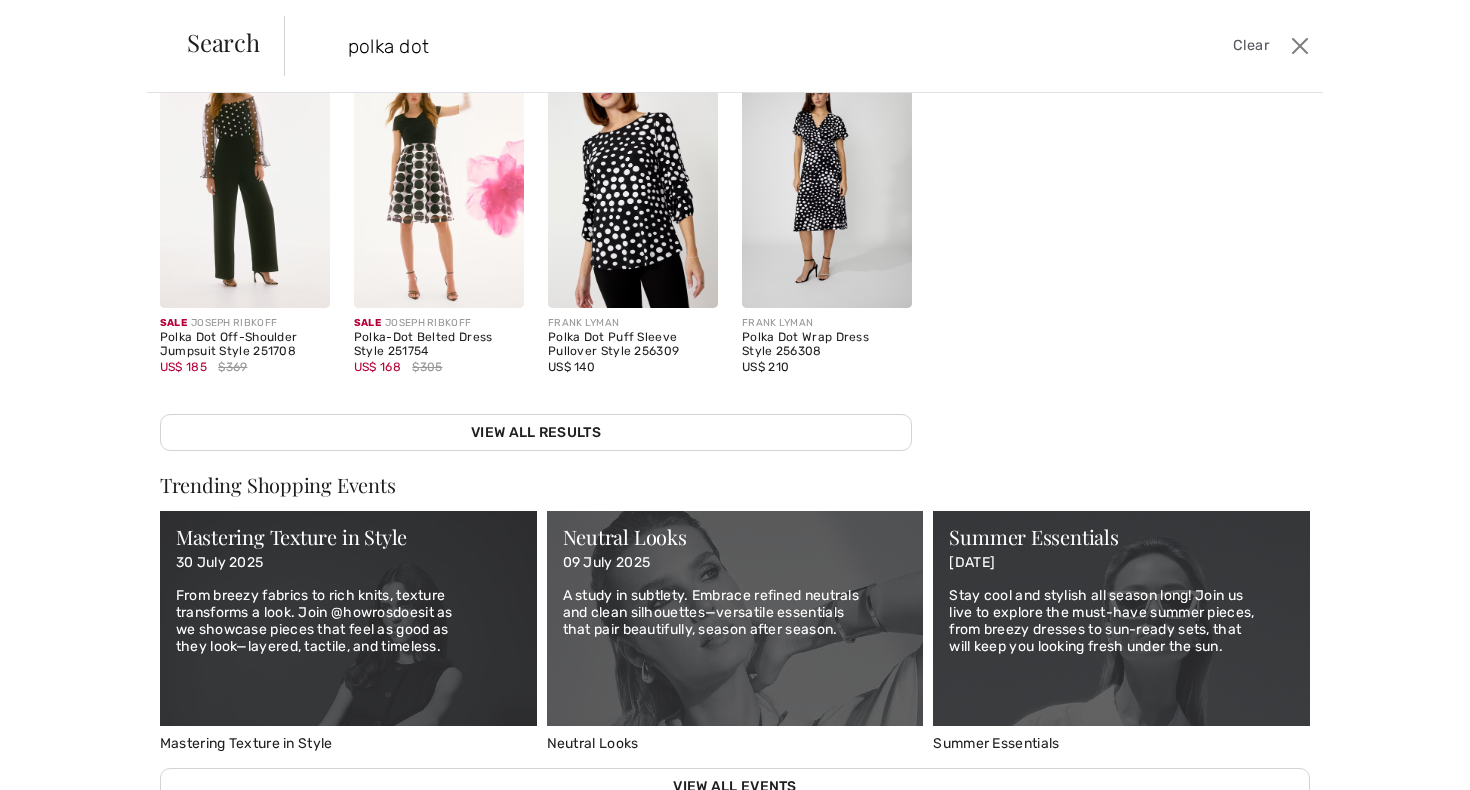 scroll, scrollTop: 492, scrollLeft: 0, axis: vertical 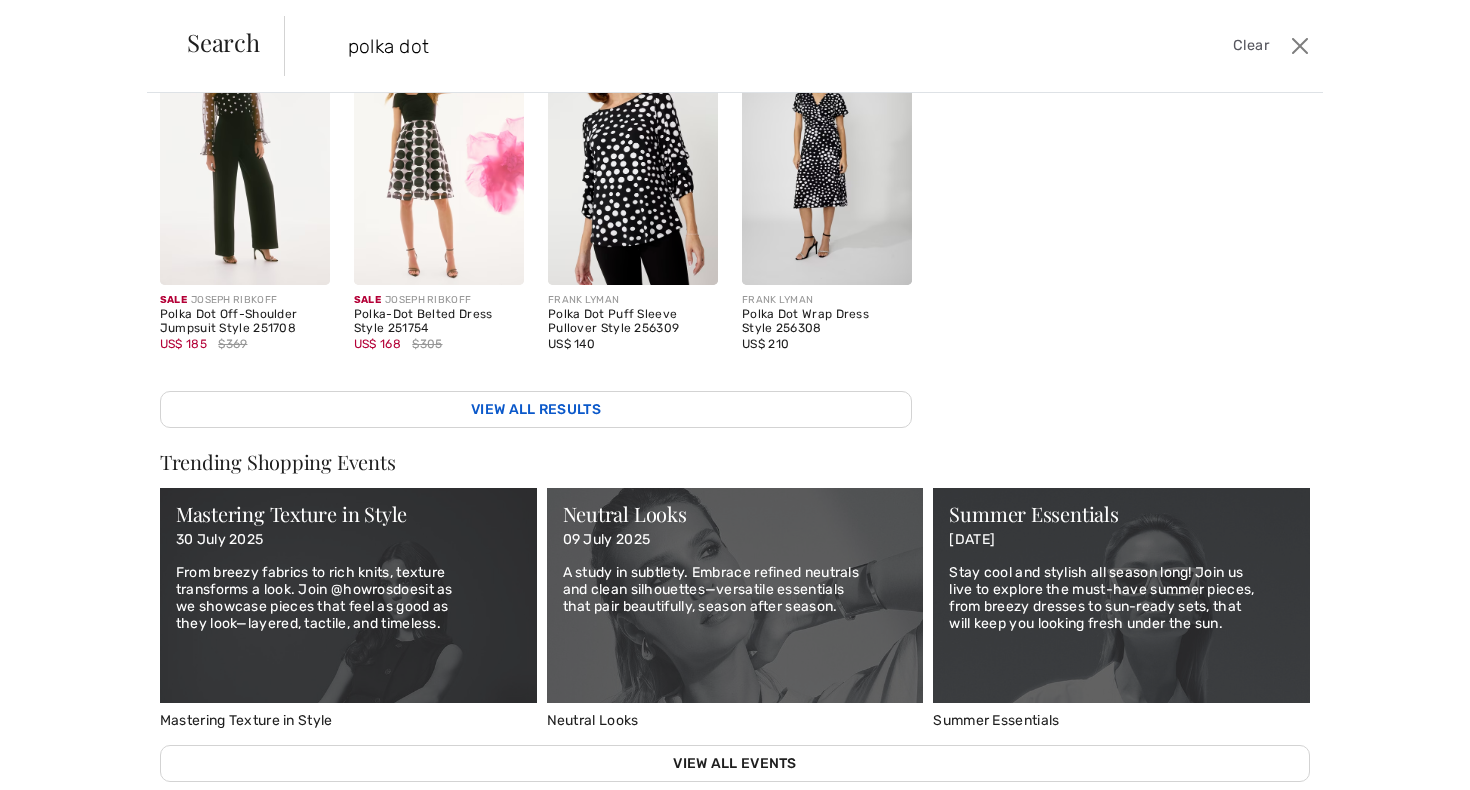 type on "polka dot" 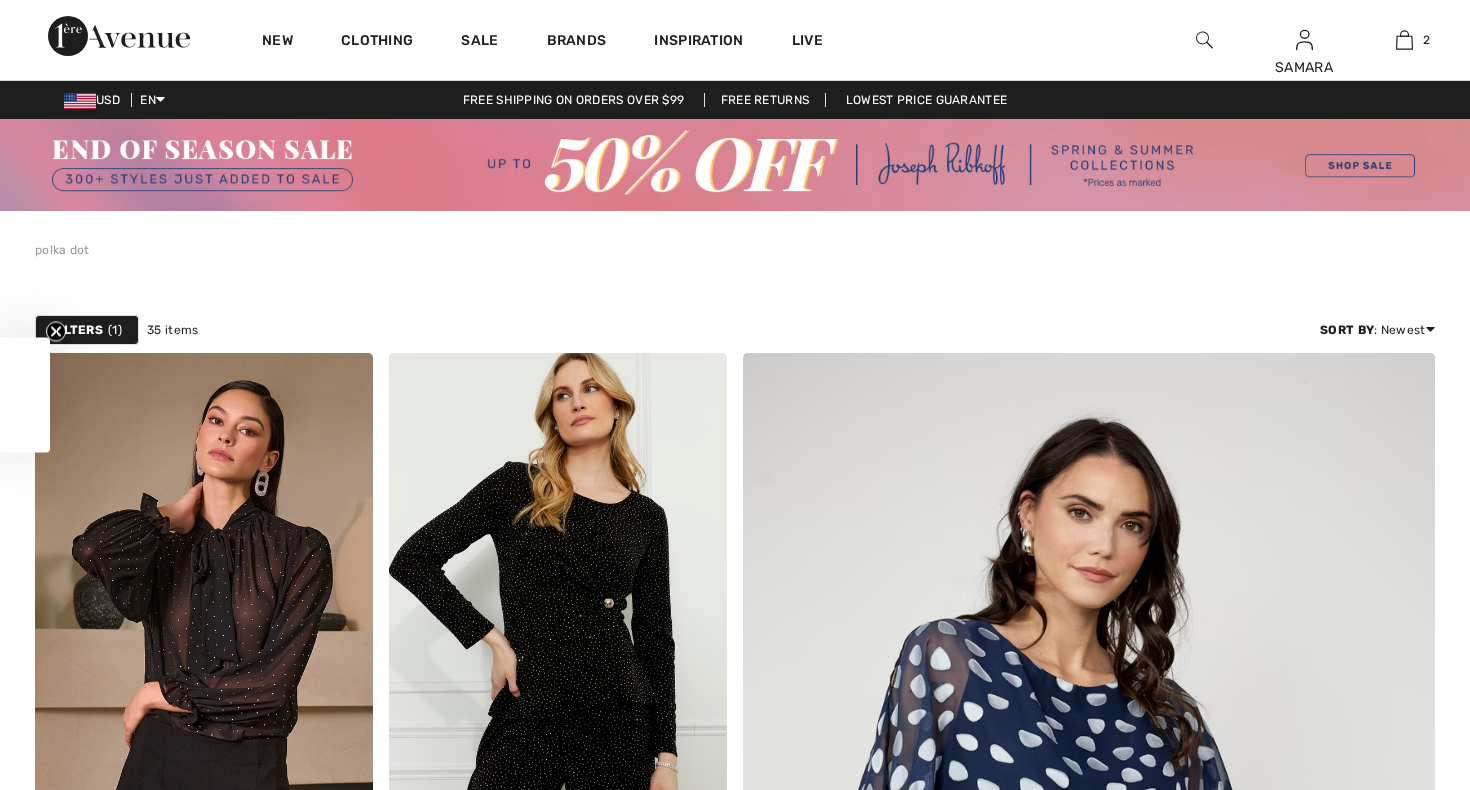 scroll, scrollTop: 0, scrollLeft: 0, axis: both 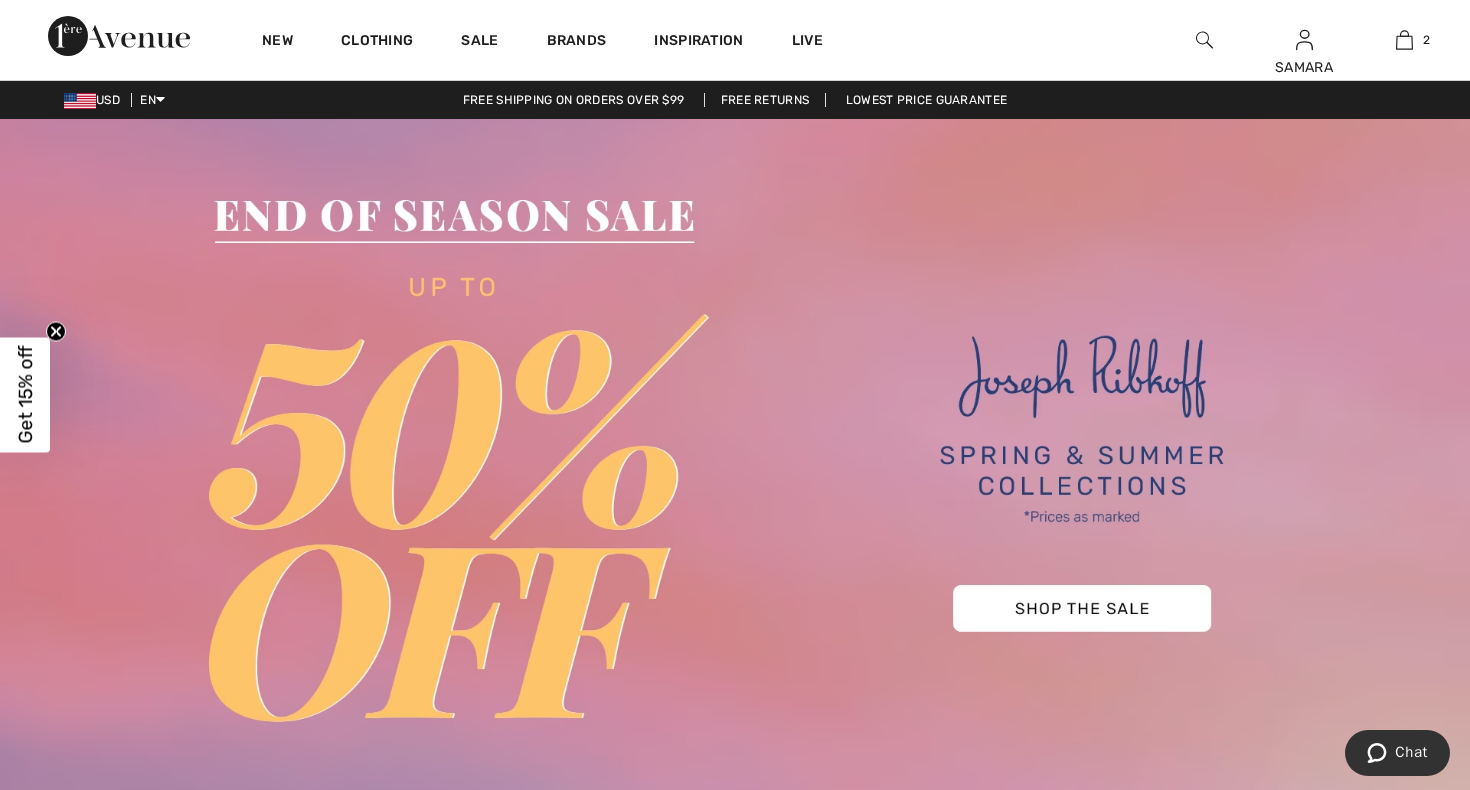 click at bounding box center [735, 471] 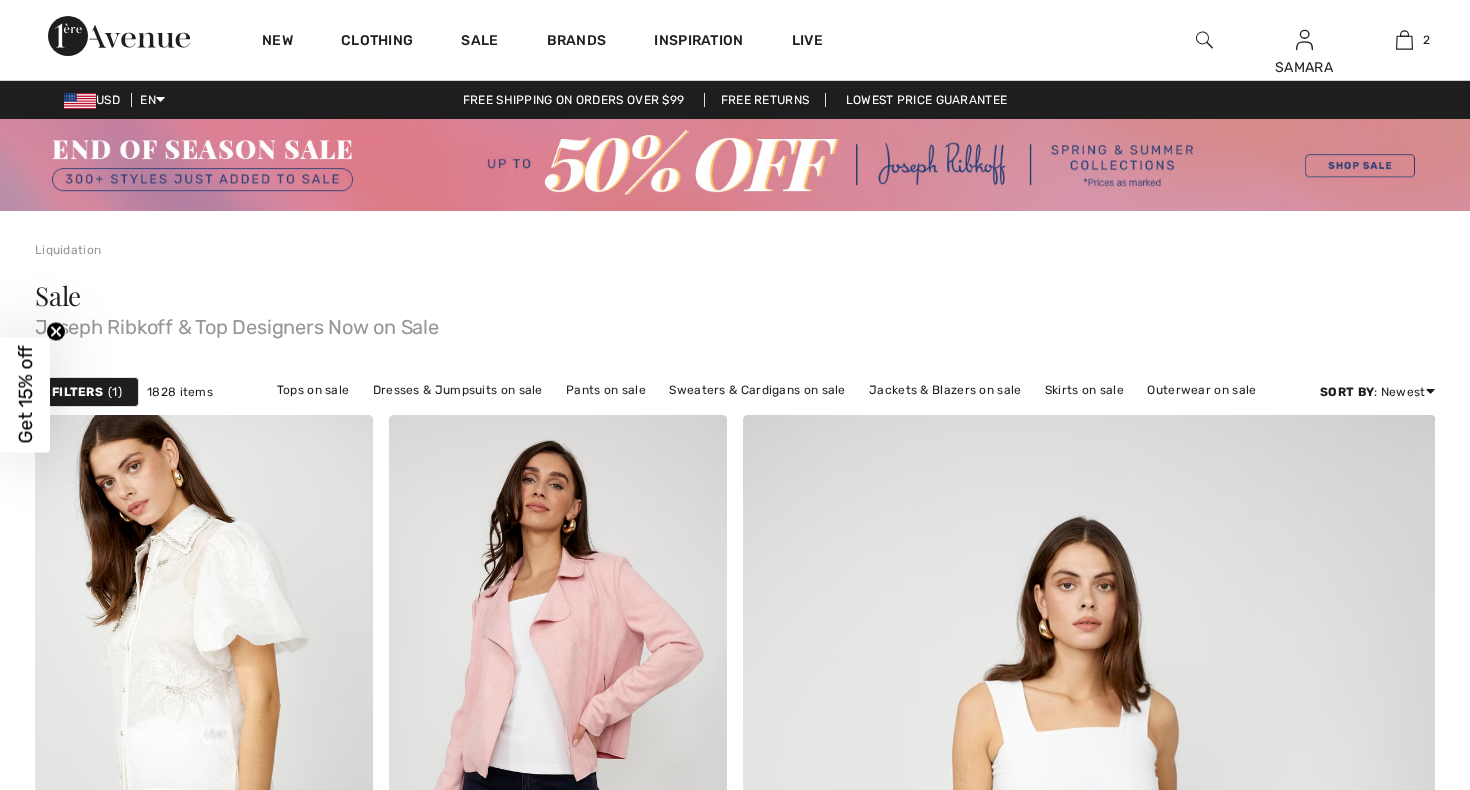 scroll, scrollTop: 0, scrollLeft: 0, axis: both 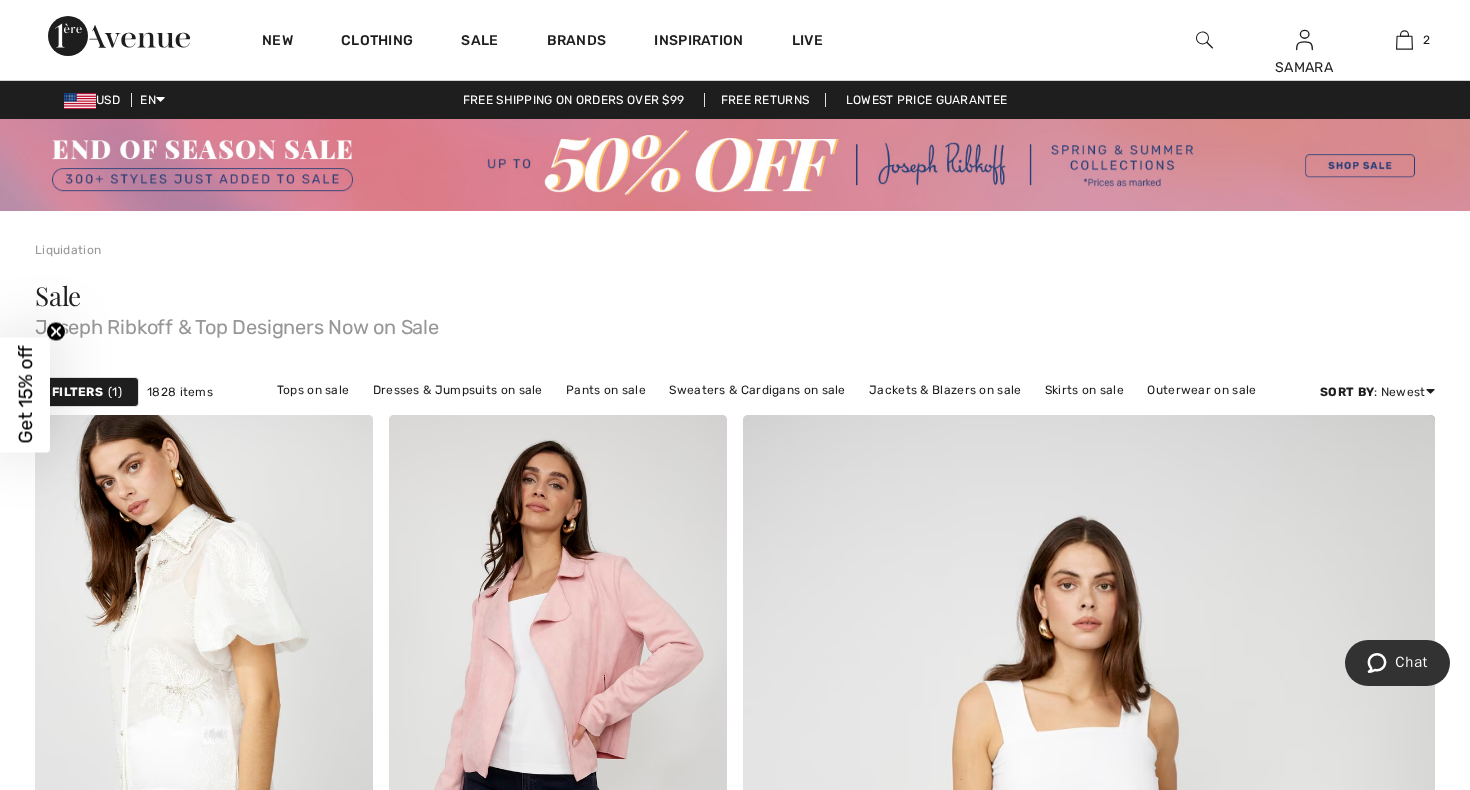click on "1" at bounding box center [115, 392] 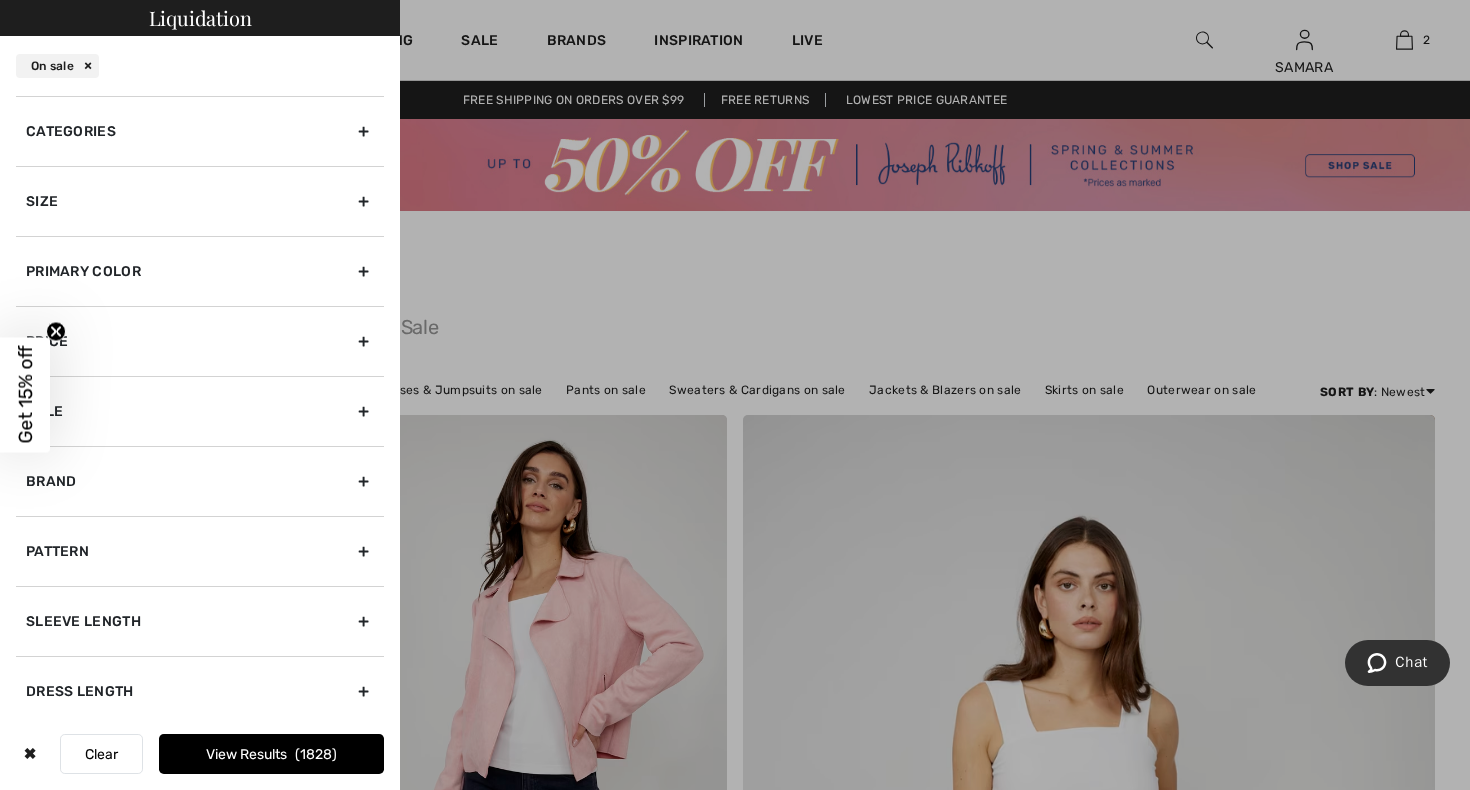 scroll, scrollTop: 0, scrollLeft: 0, axis: both 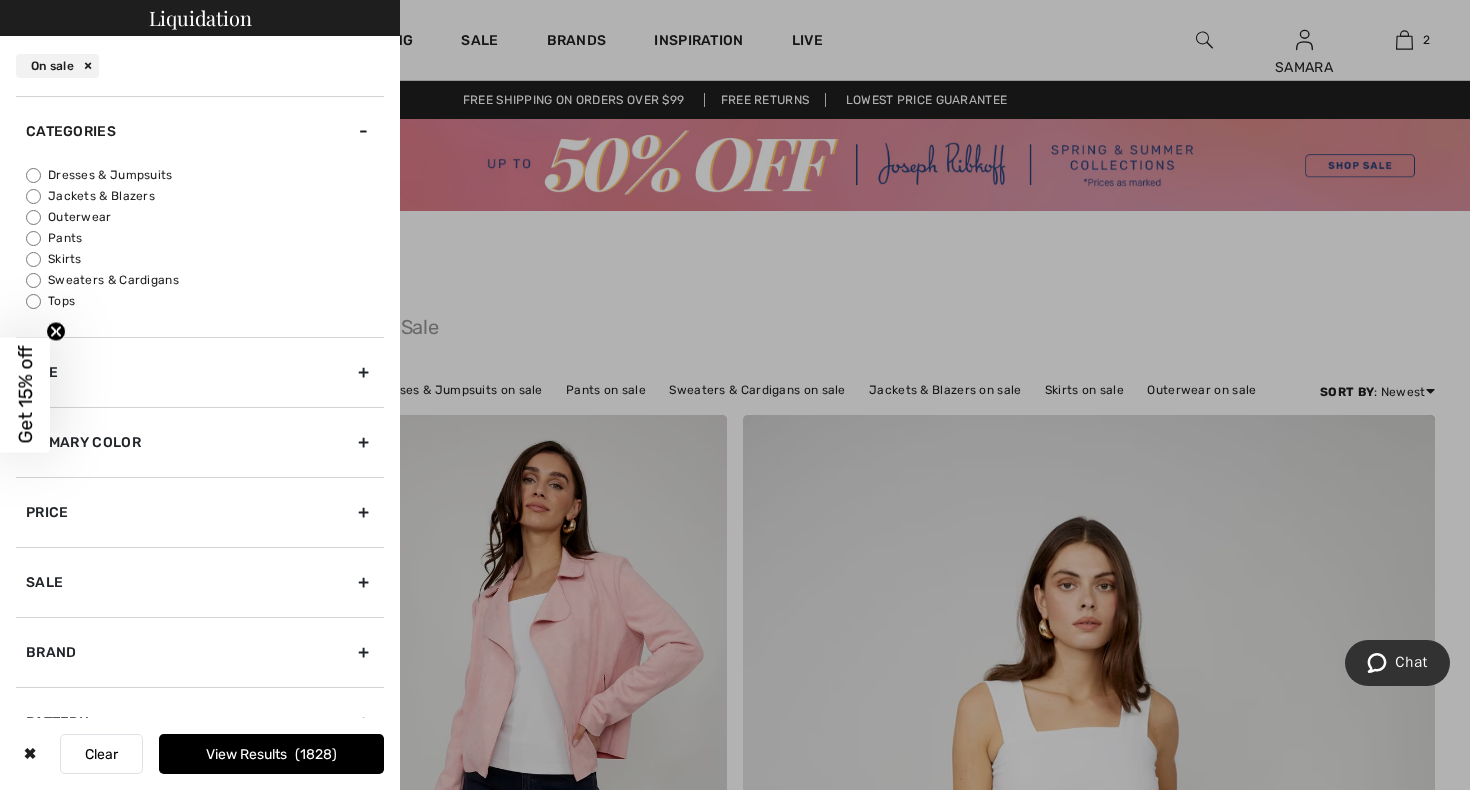 click on "Pants" at bounding box center (205, 238) 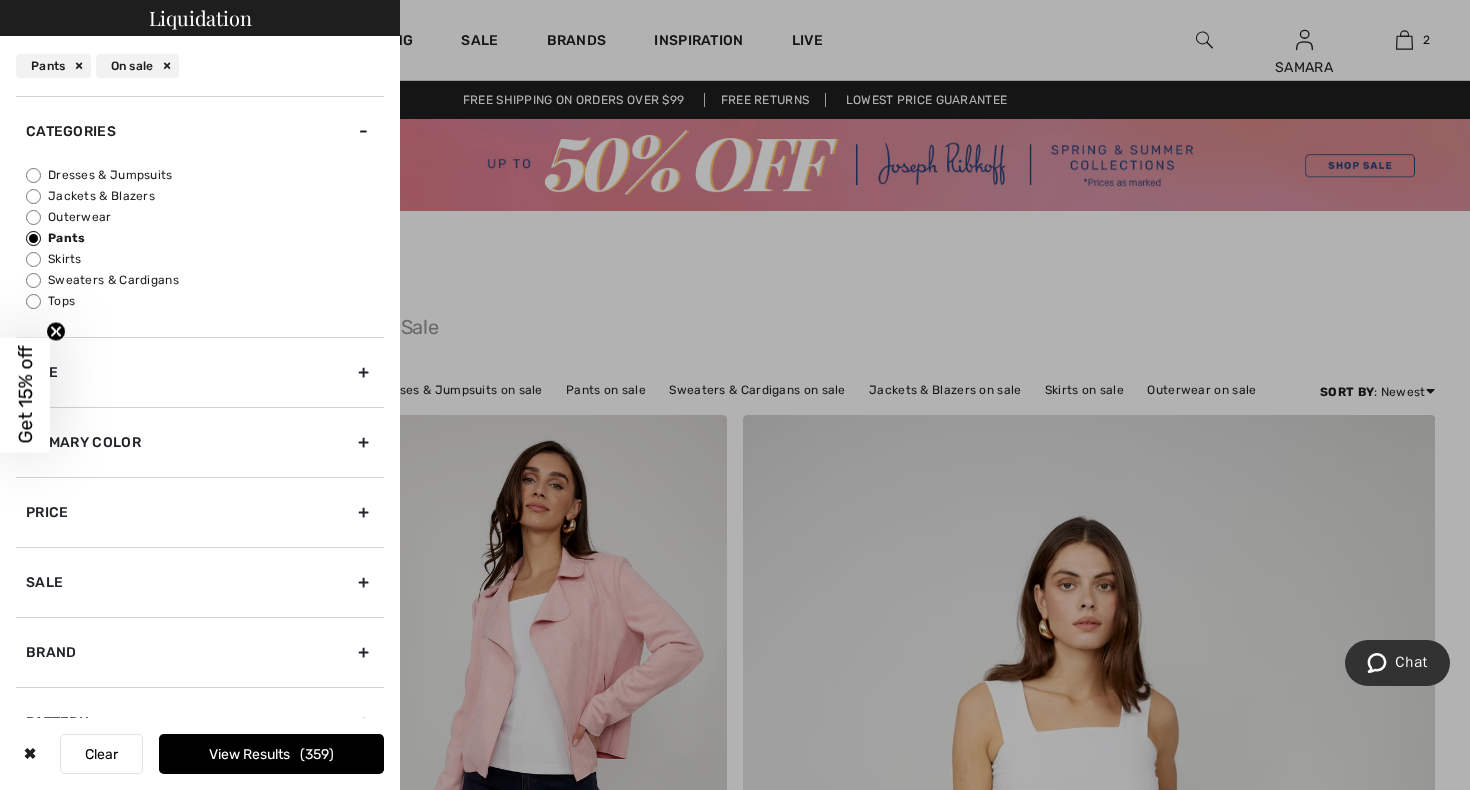click on "Brand" at bounding box center [200, 652] 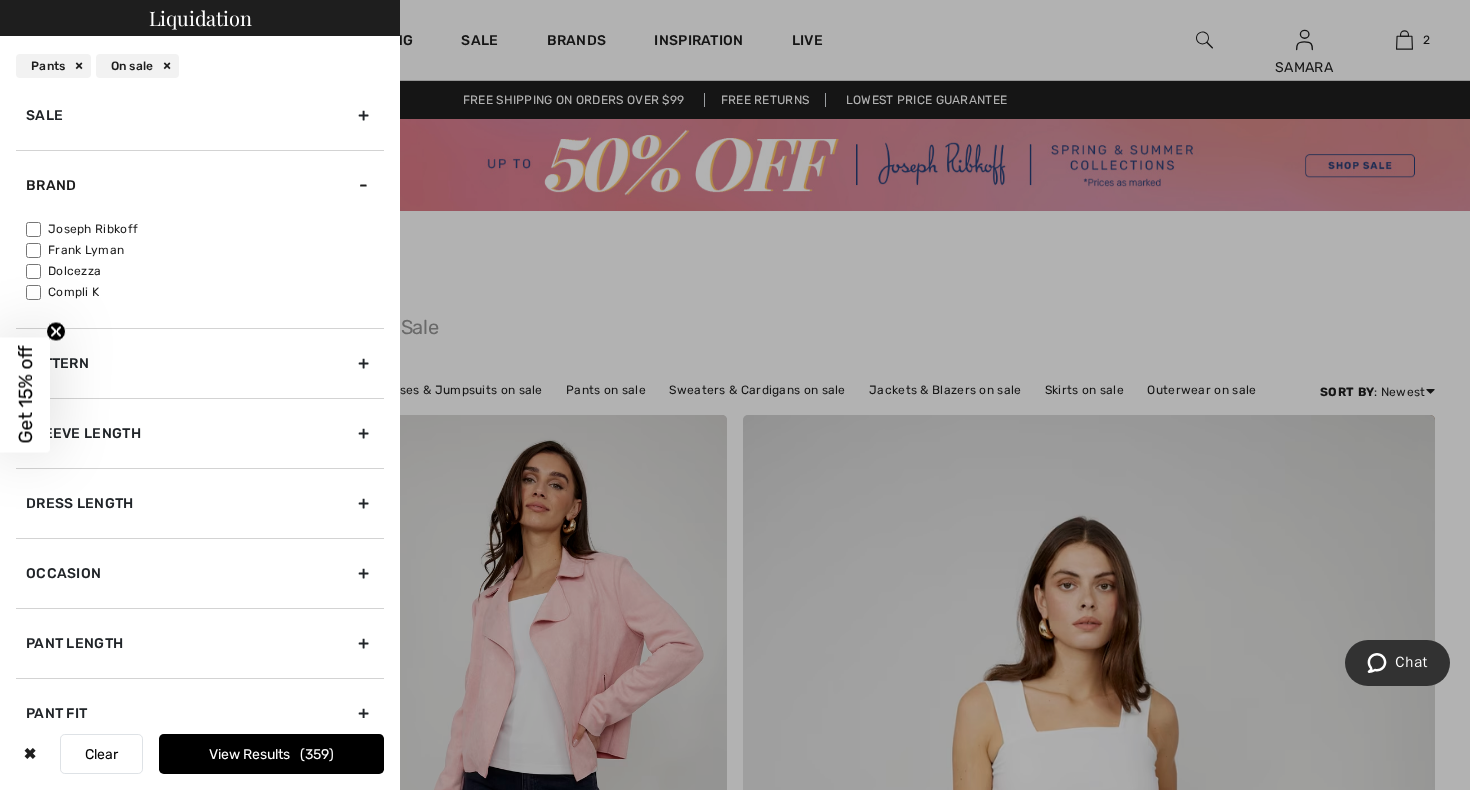 scroll, scrollTop: 297, scrollLeft: 0, axis: vertical 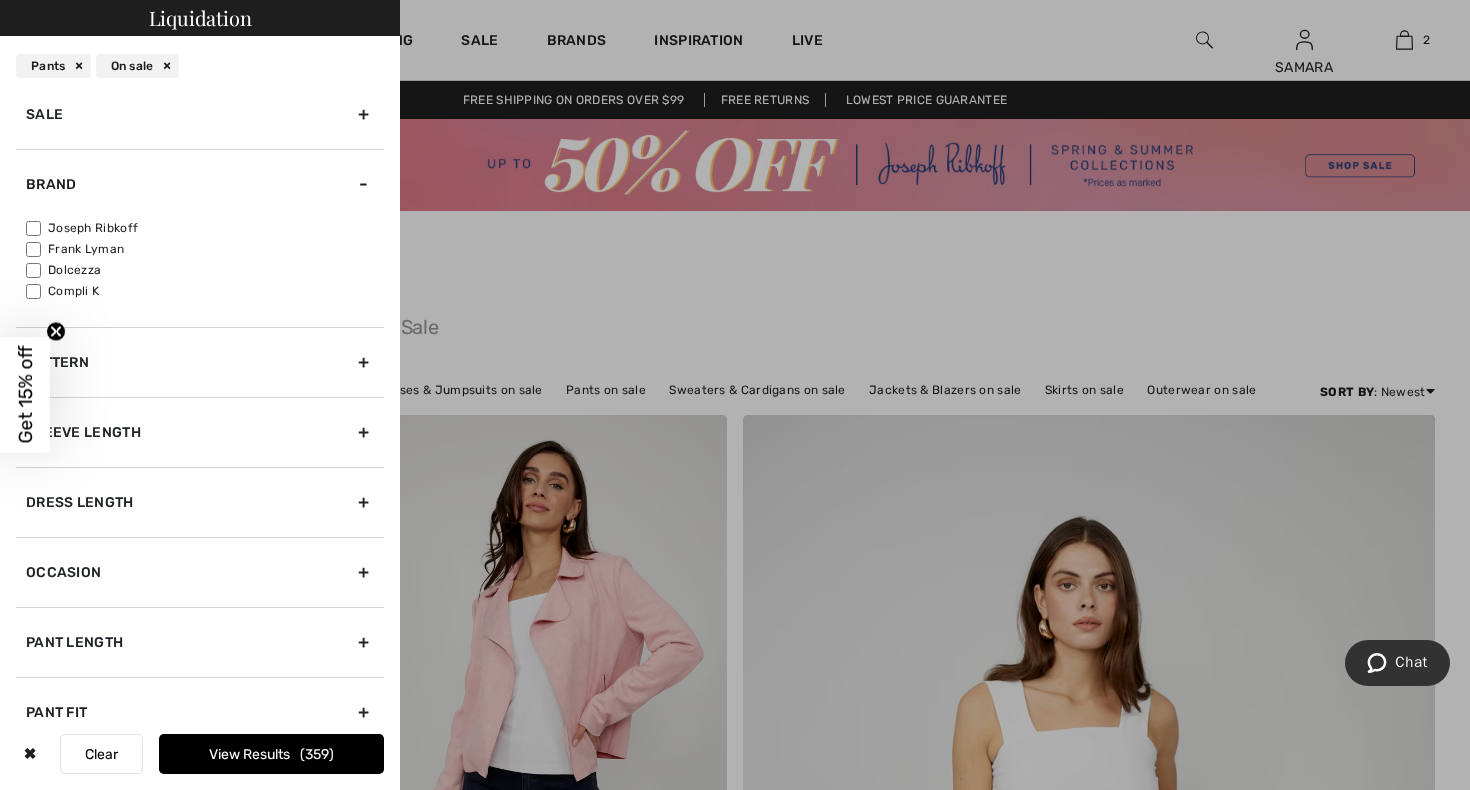 click on "Joseph Ribkoff" at bounding box center [33, 228] 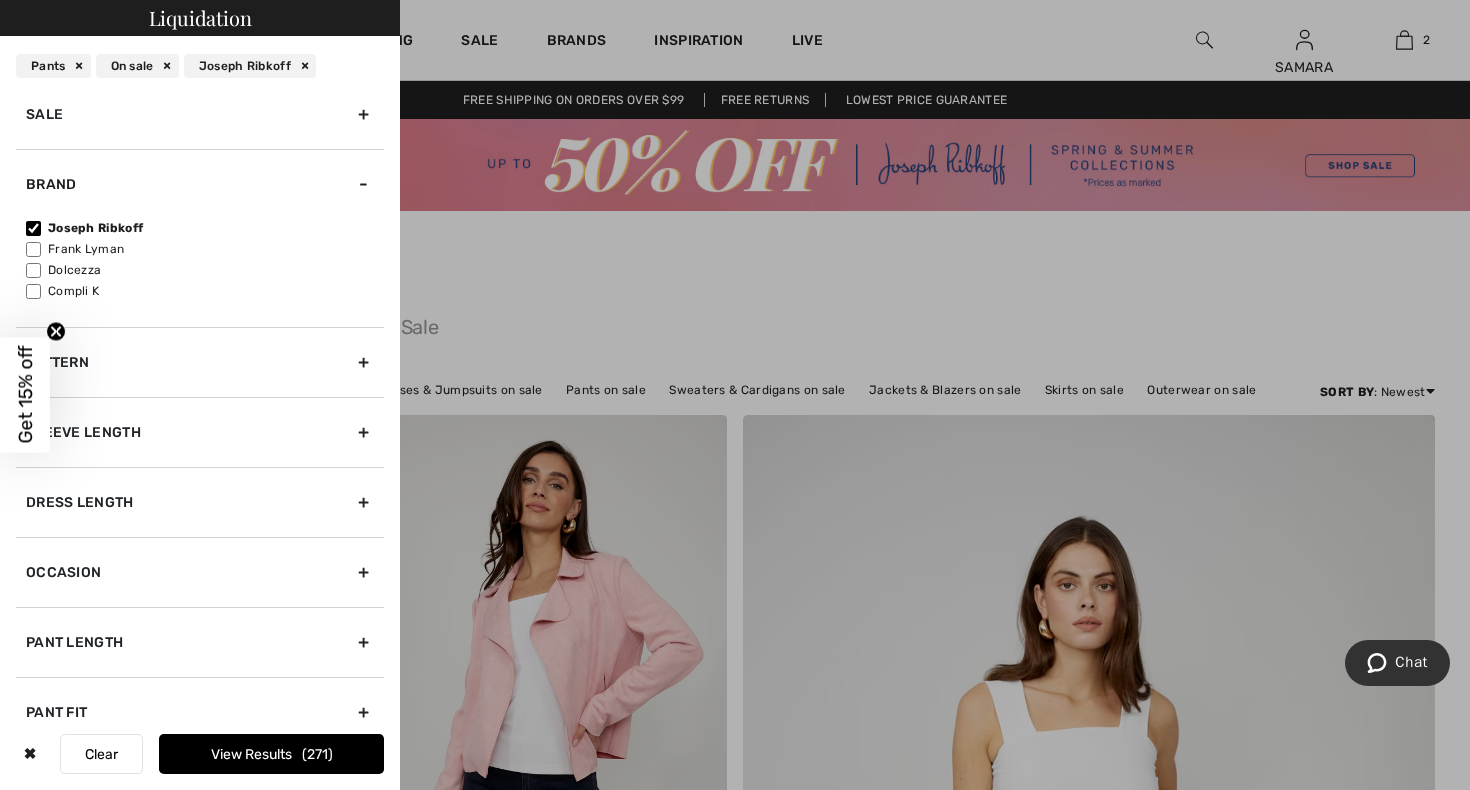 click on "View Results 271" at bounding box center [271, 754] 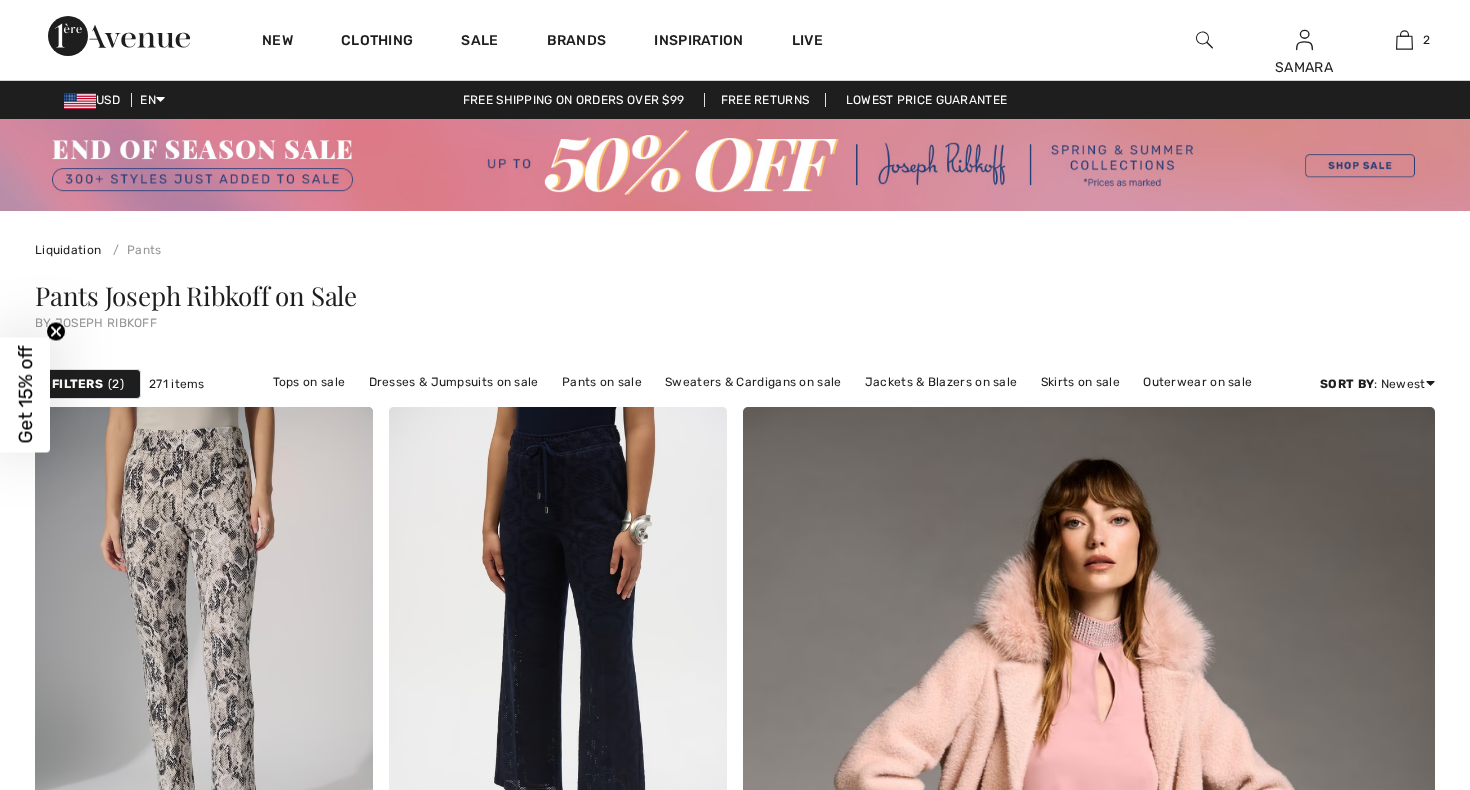 checkbox on "true" 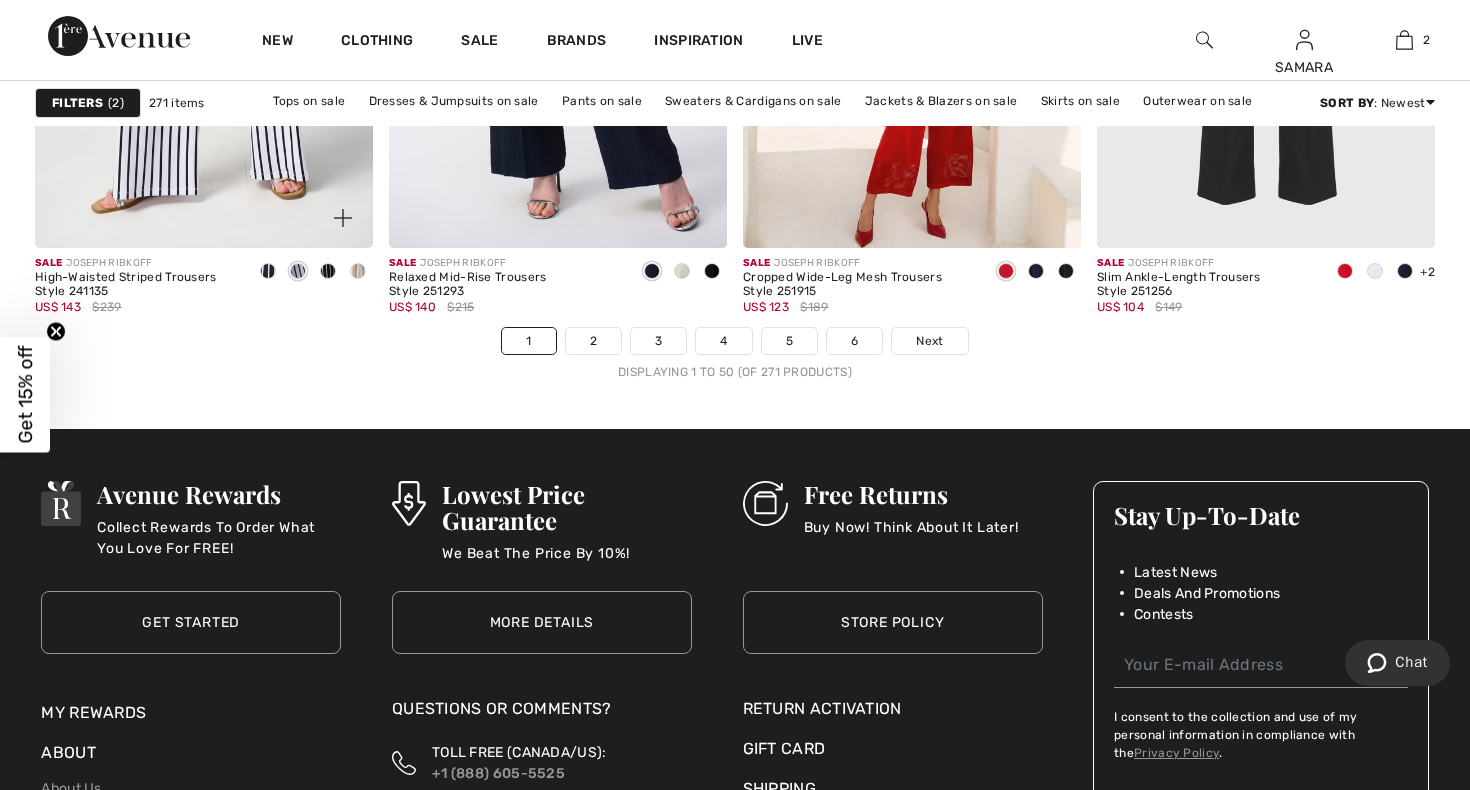 scroll, scrollTop: 9272, scrollLeft: 0, axis: vertical 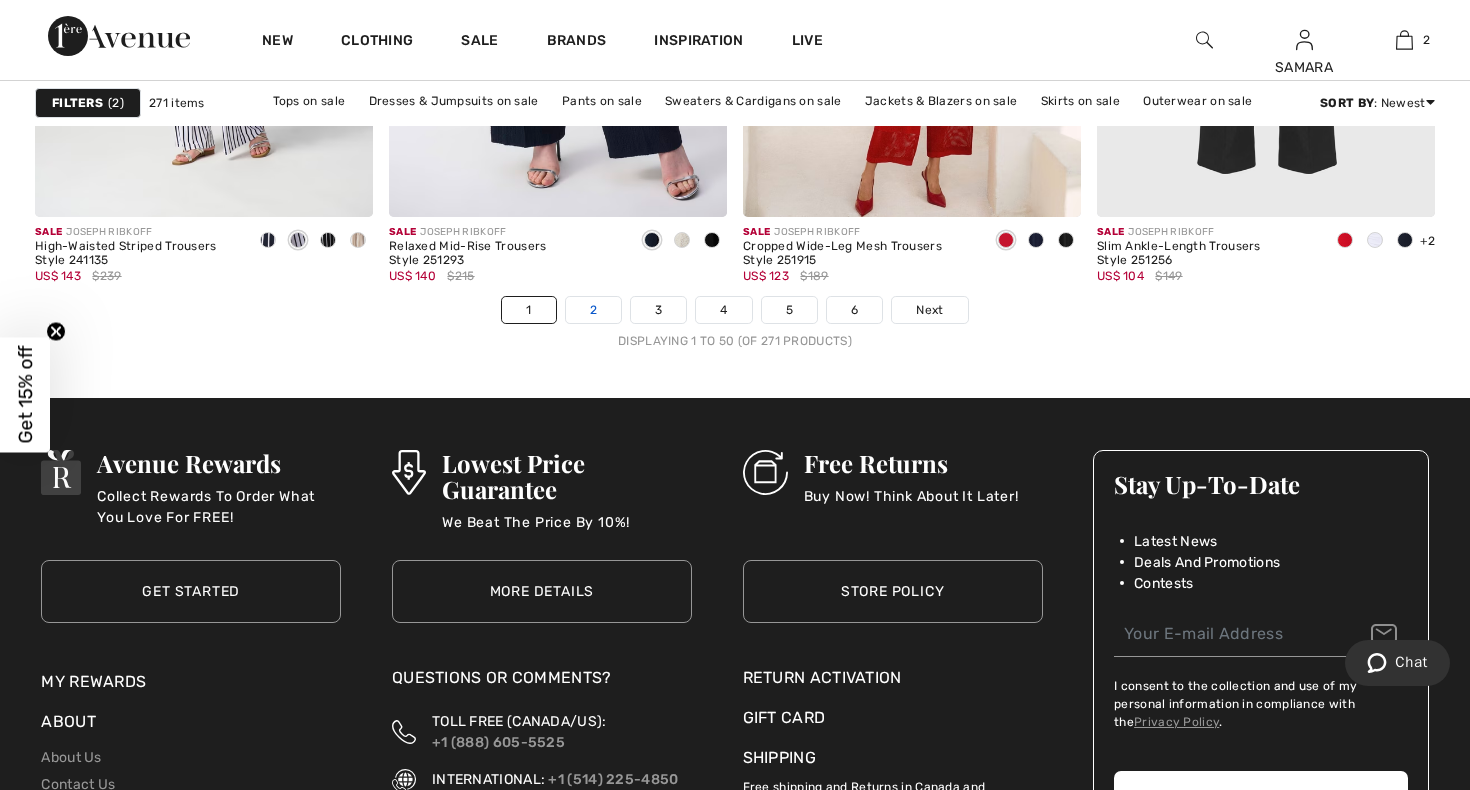 click on "2" at bounding box center (593, 310) 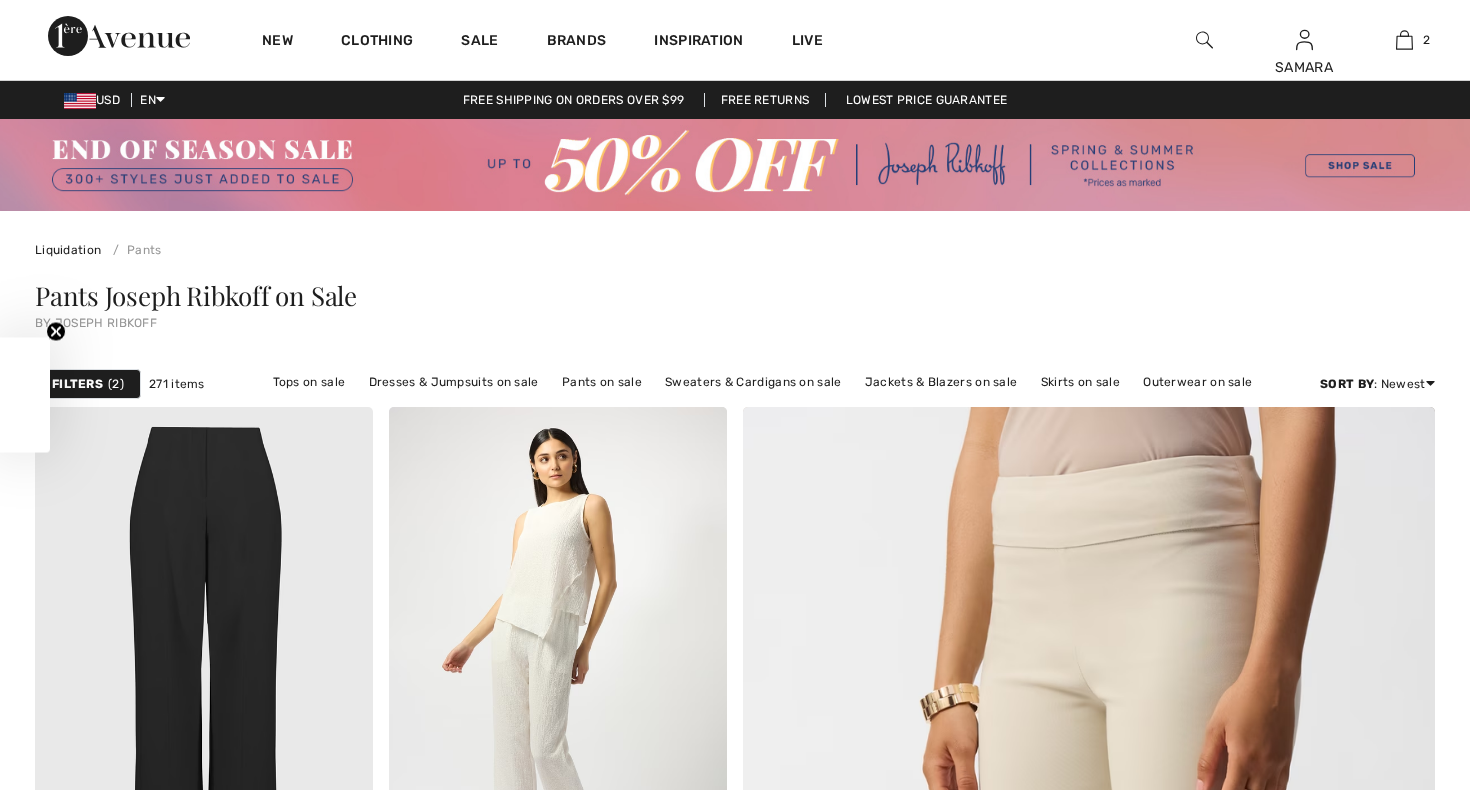 scroll, scrollTop: 0, scrollLeft: 0, axis: both 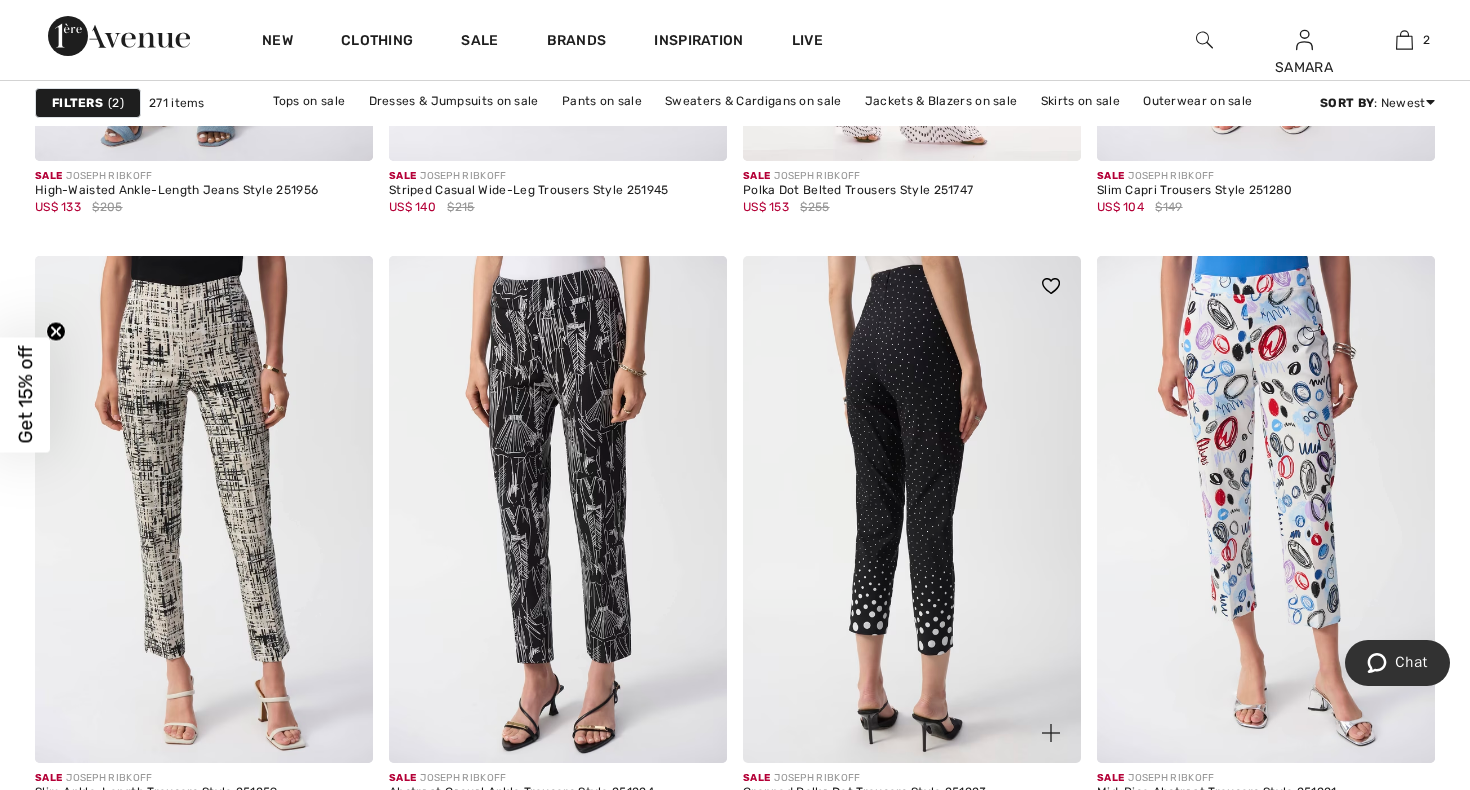 click at bounding box center [912, 509] 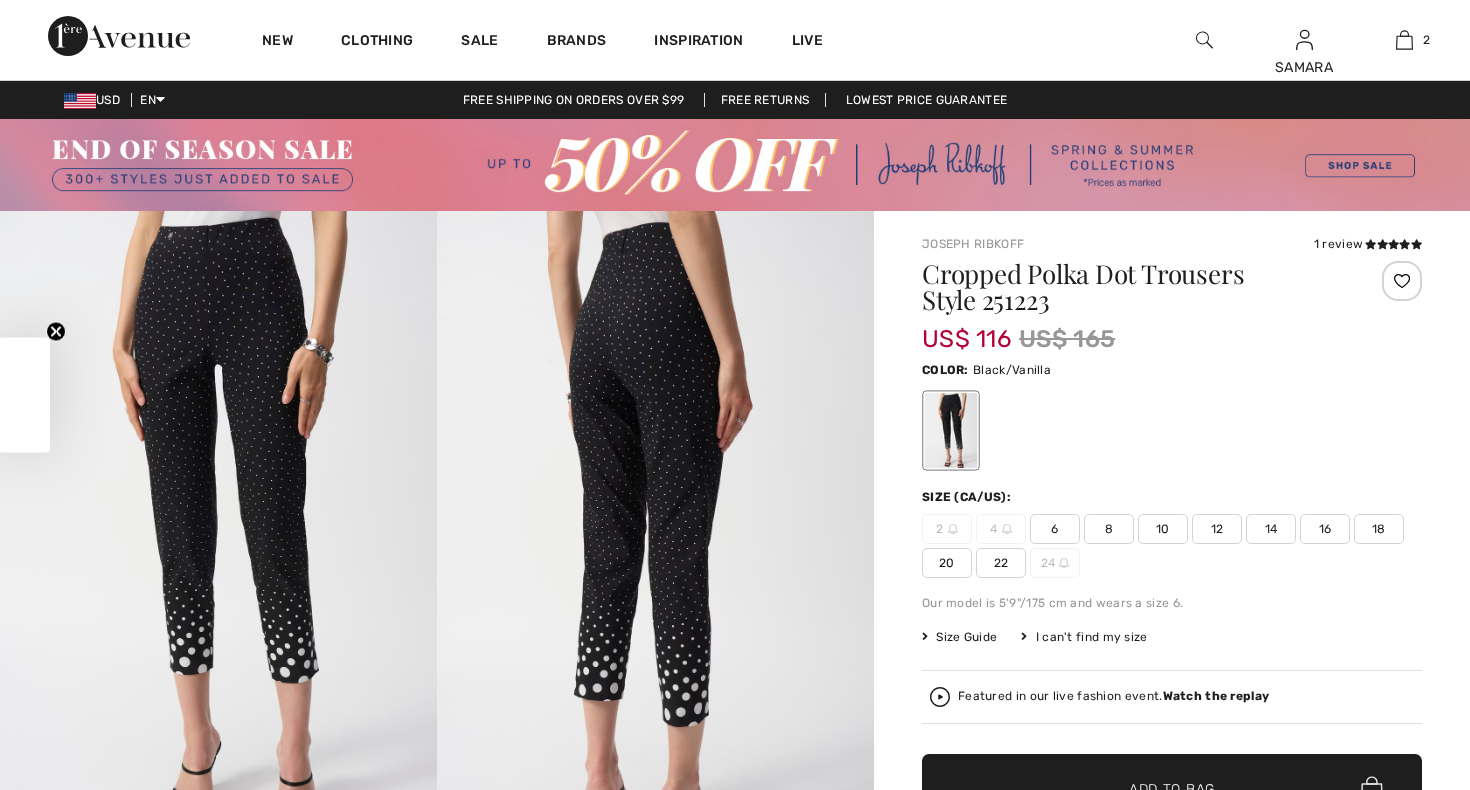 scroll, scrollTop: 0, scrollLeft: 0, axis: both 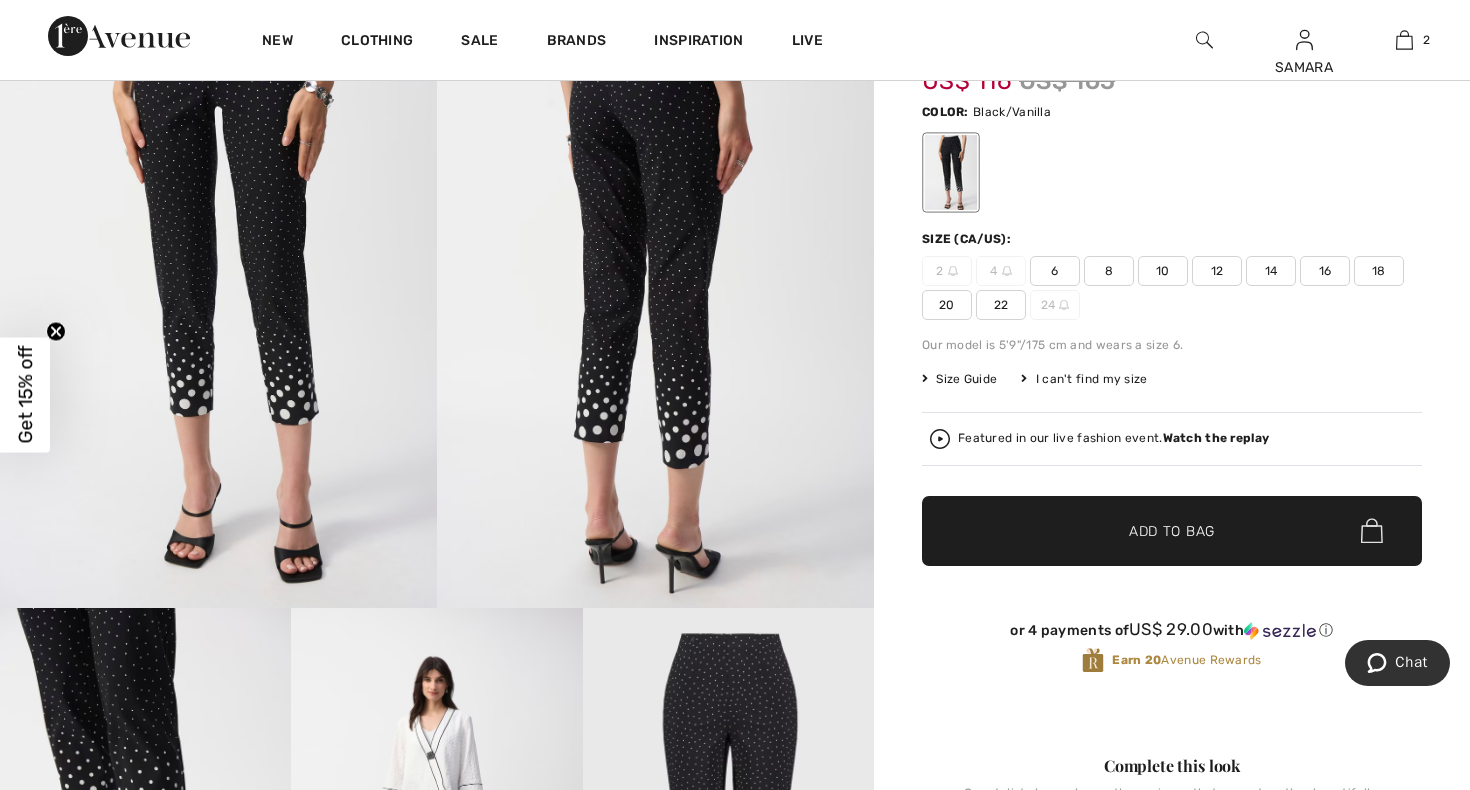 click on "14" at bounding box center [1271, 271] 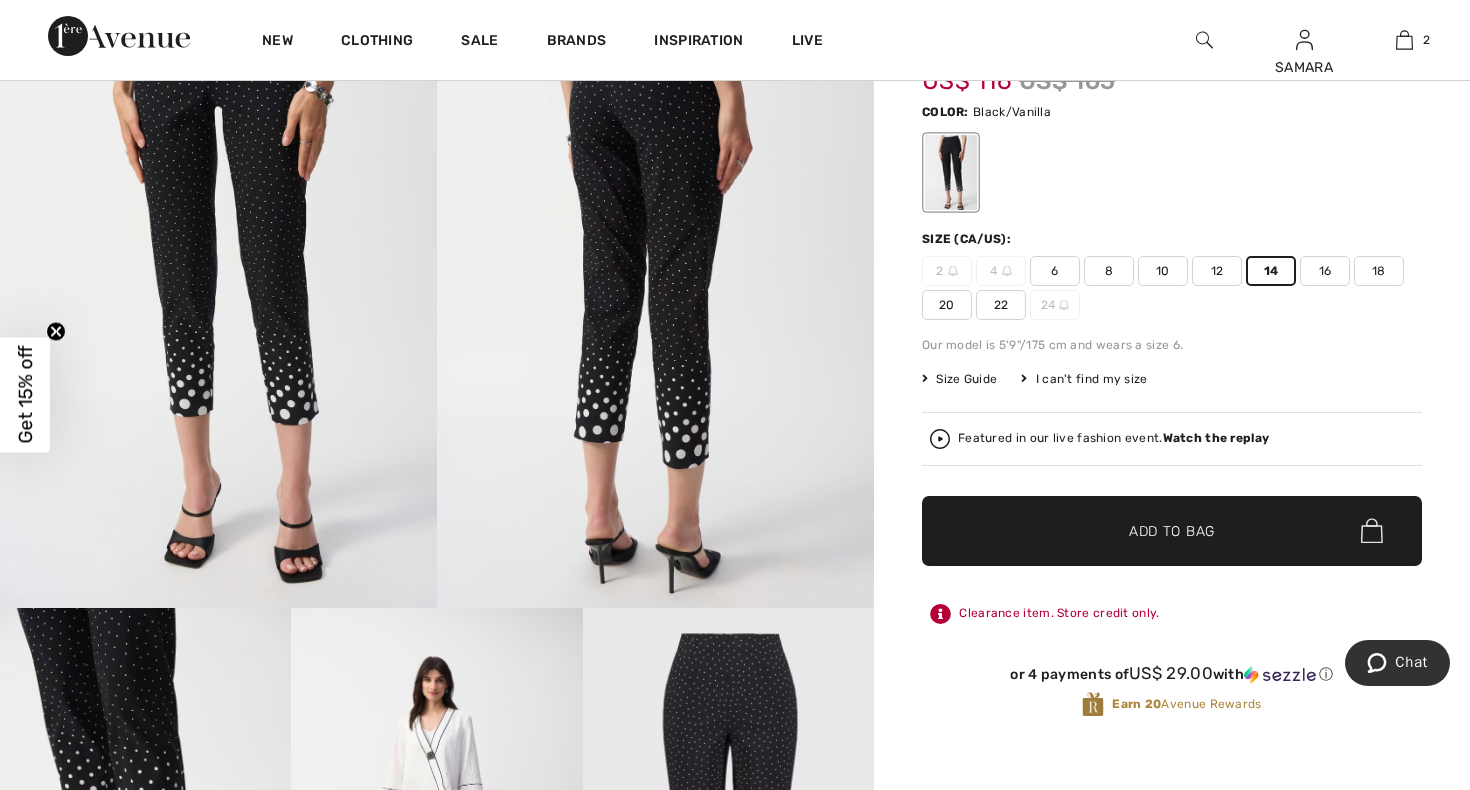 click on "Add to Bag" at bounding box center (1172, 530) 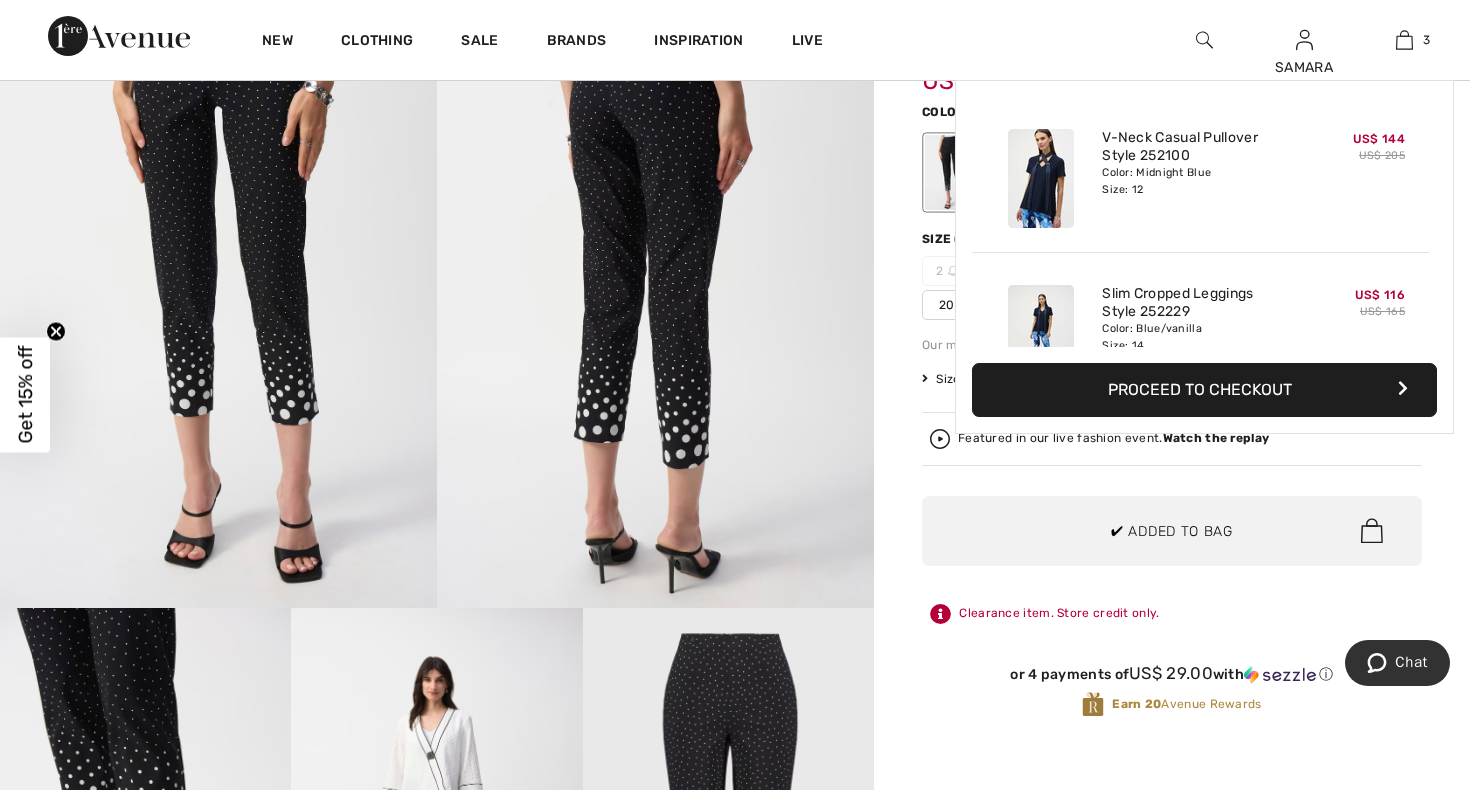 scroll, scrollTop: 218, scrollLeft: 0, axis: vertical 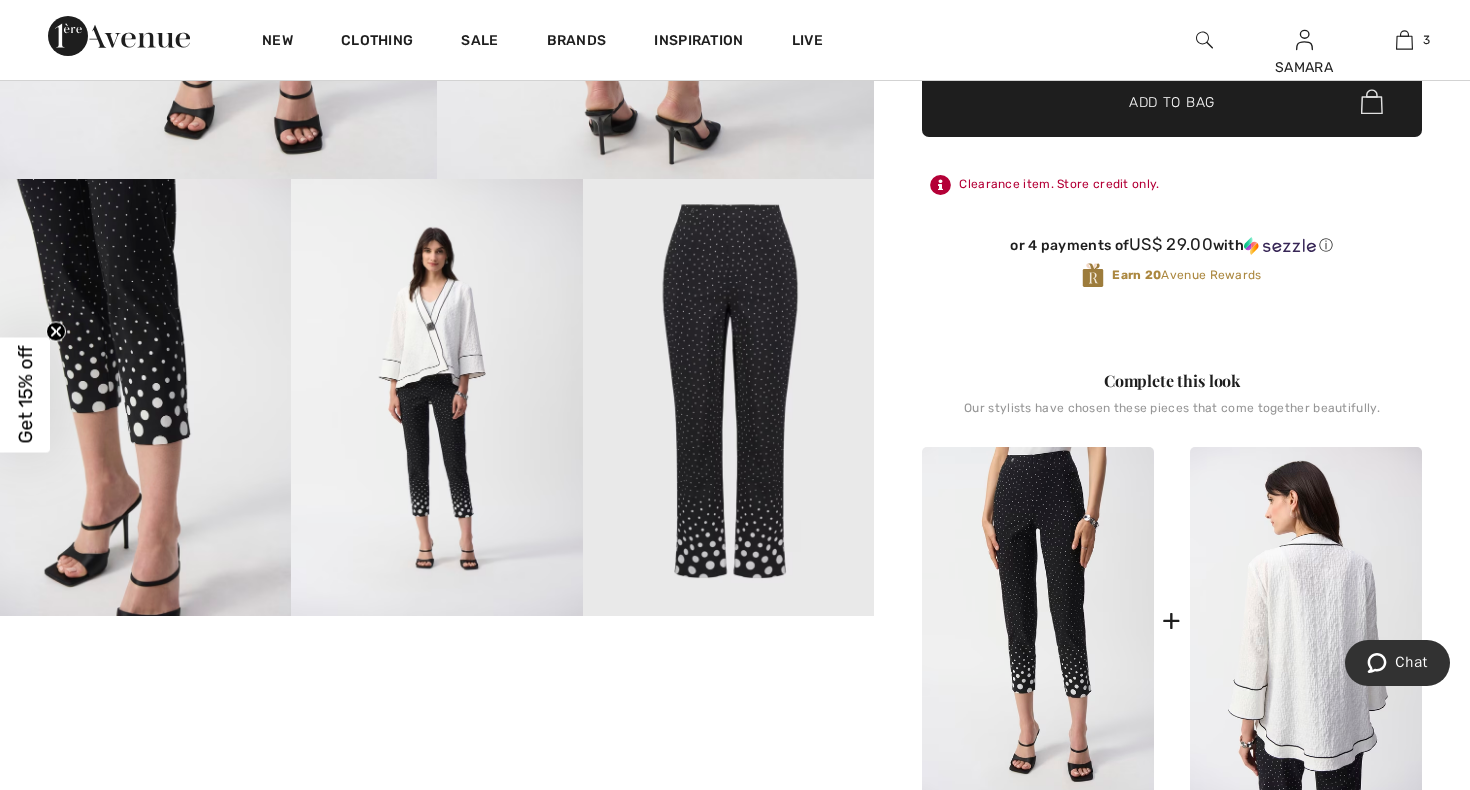 click at bounding box center (1306, 621) 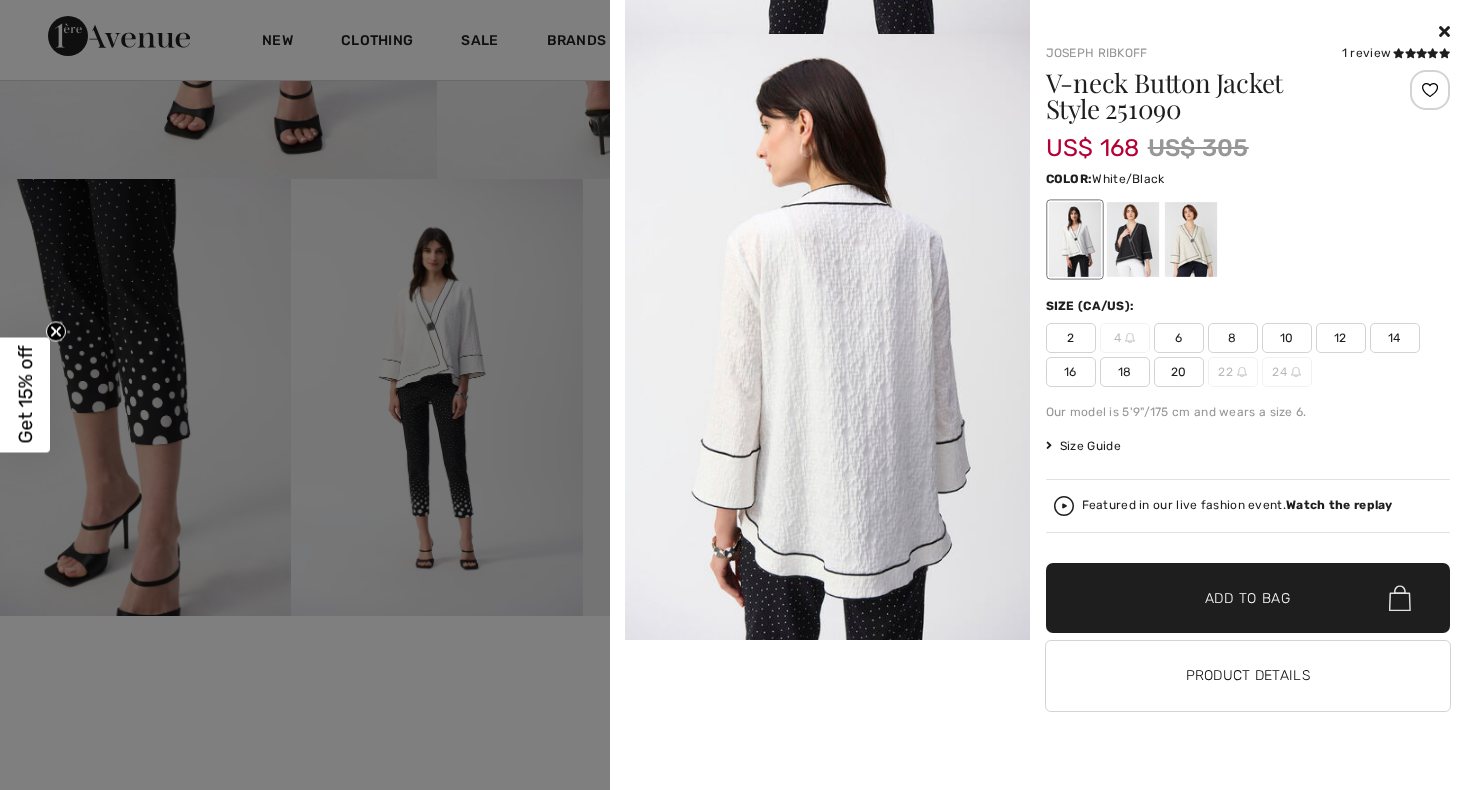 scroll, scrollTop: 647, scrollLeft: 0, axis: vertical 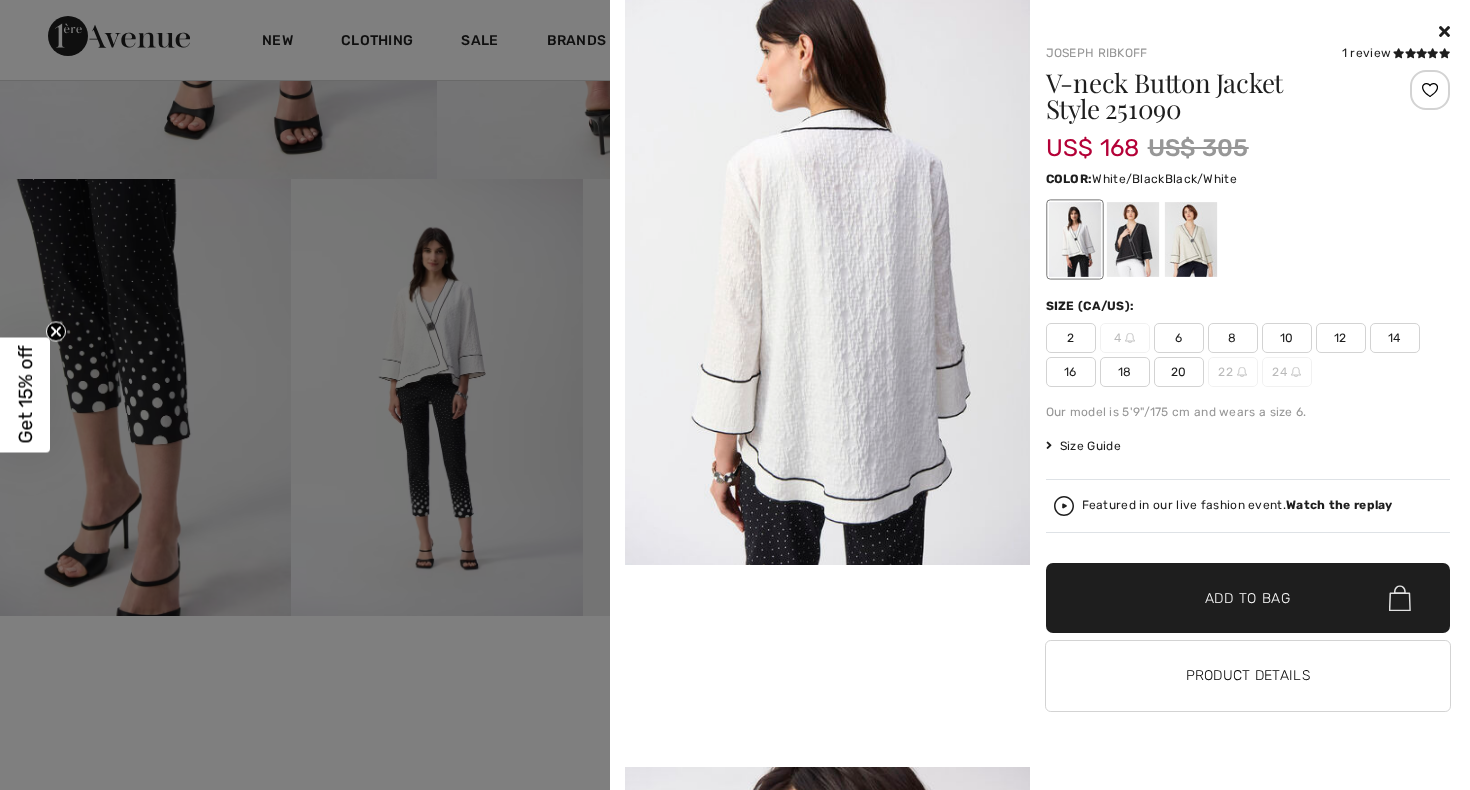 click at bounding box center [1132, 239] 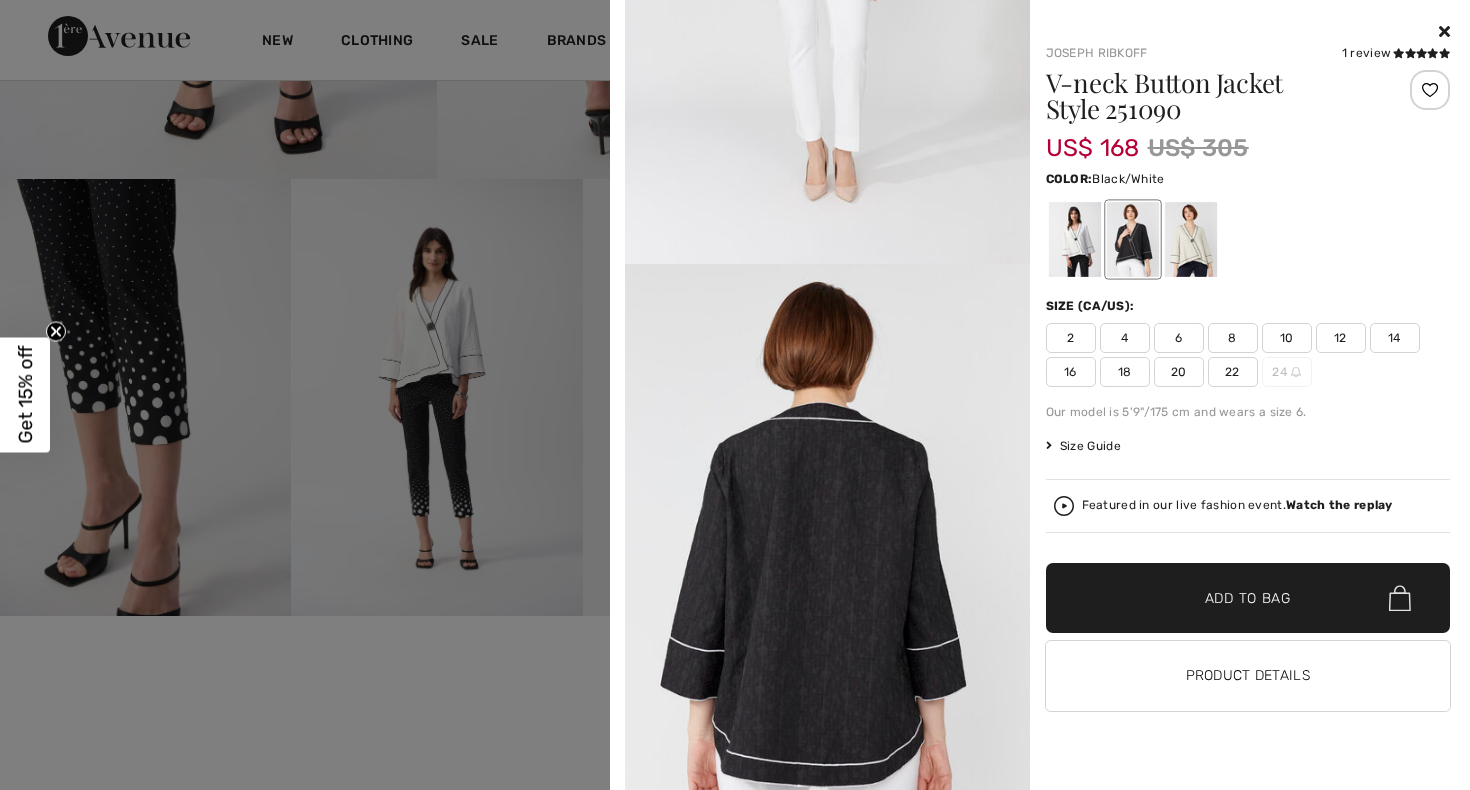 scroll, scrollTop: 1773, scrollLeft: 0, axis: vertical 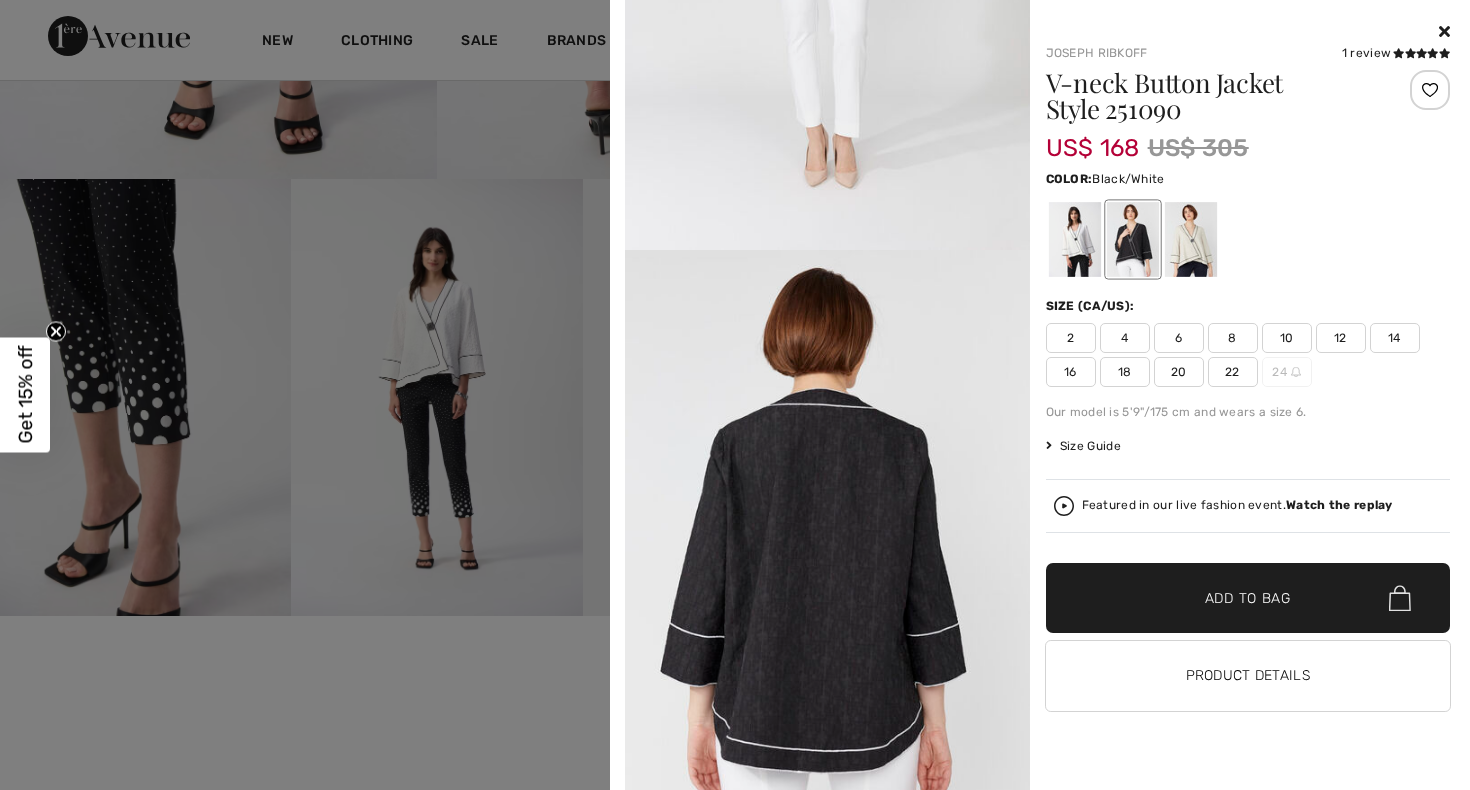 click on "14" at bounding box center [1395, 338] 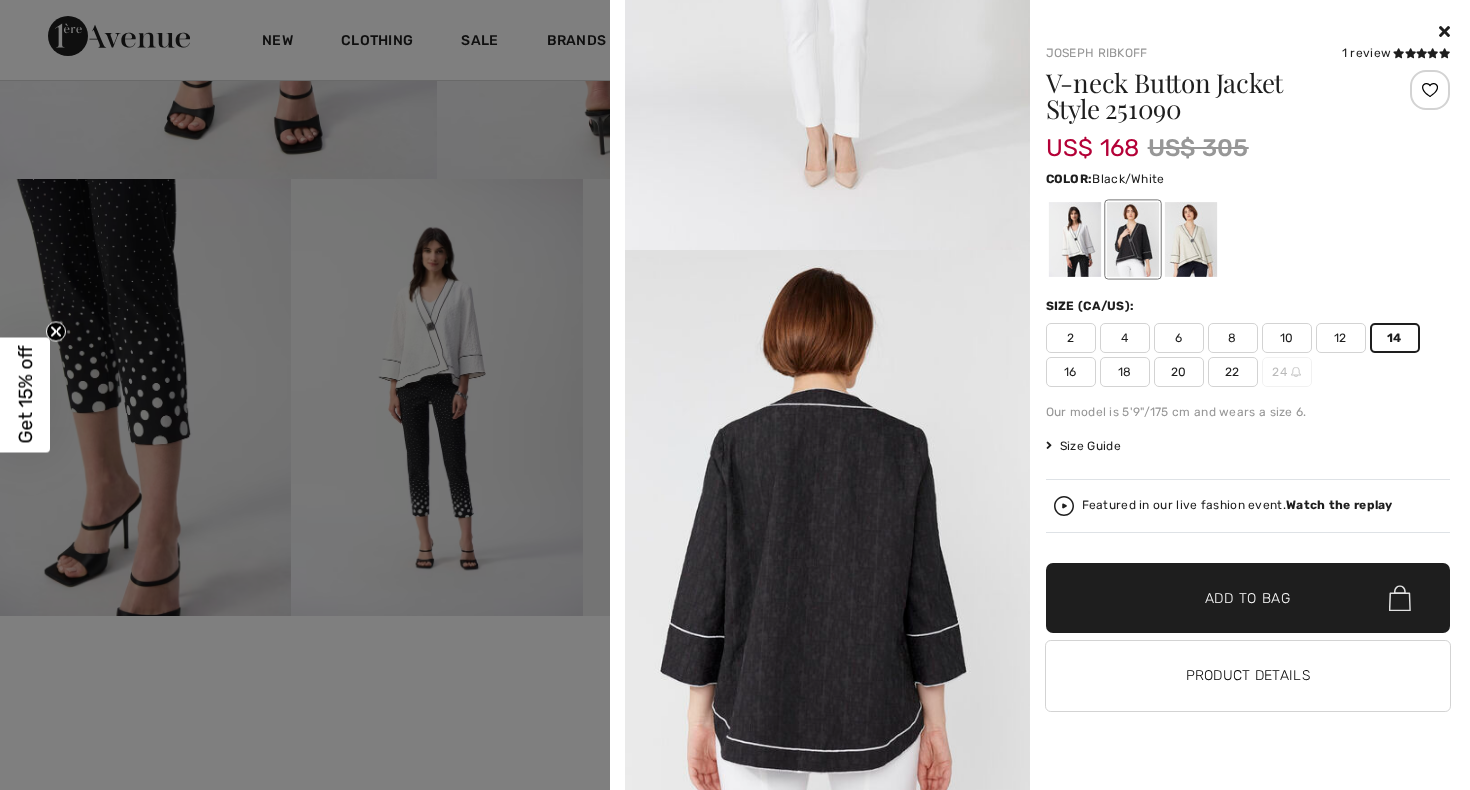 click on "✔ Added to Bag" at bounding box center (1218, 598) 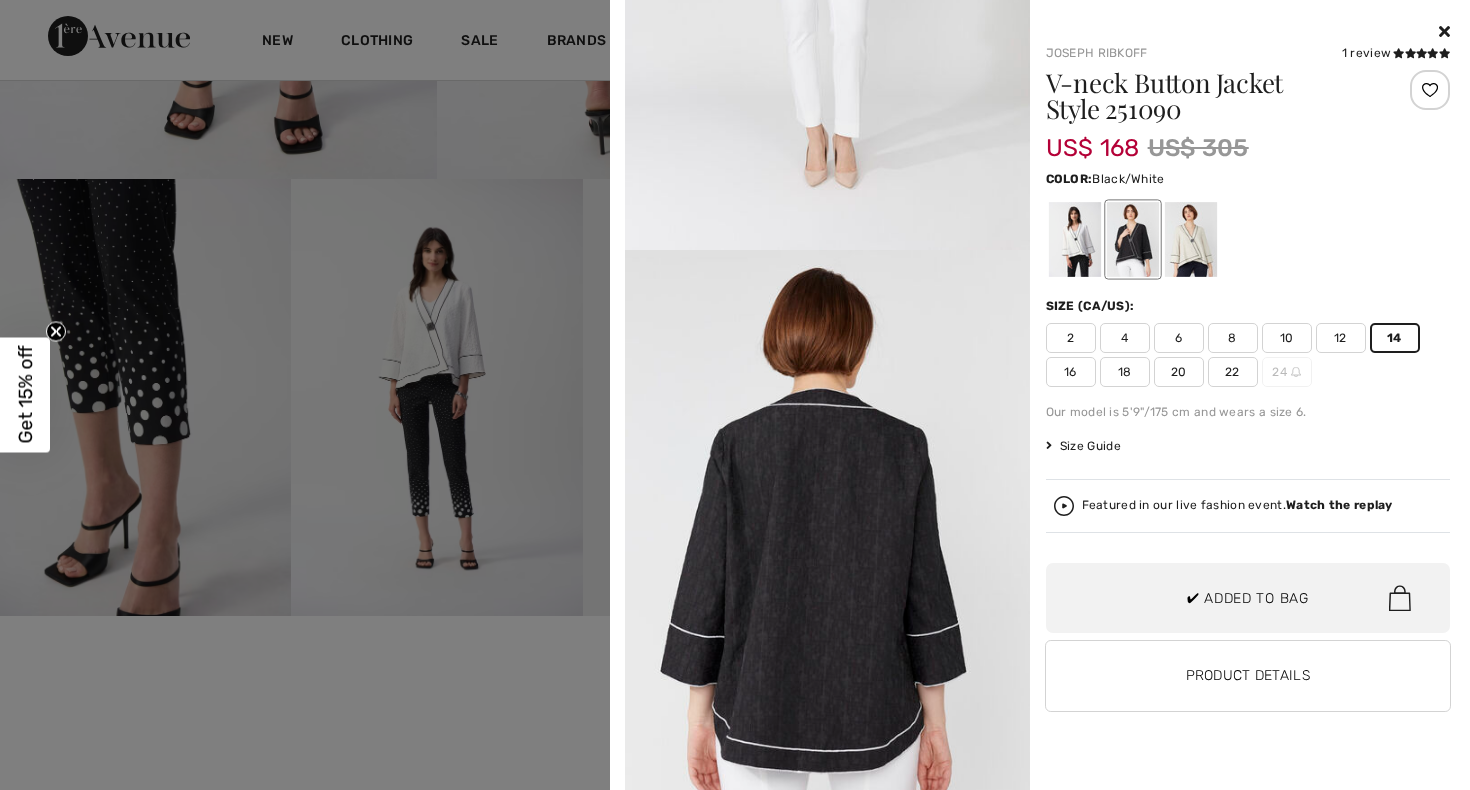scroll, scrollTop: 374, scrollLeft: 0, axis: vertical 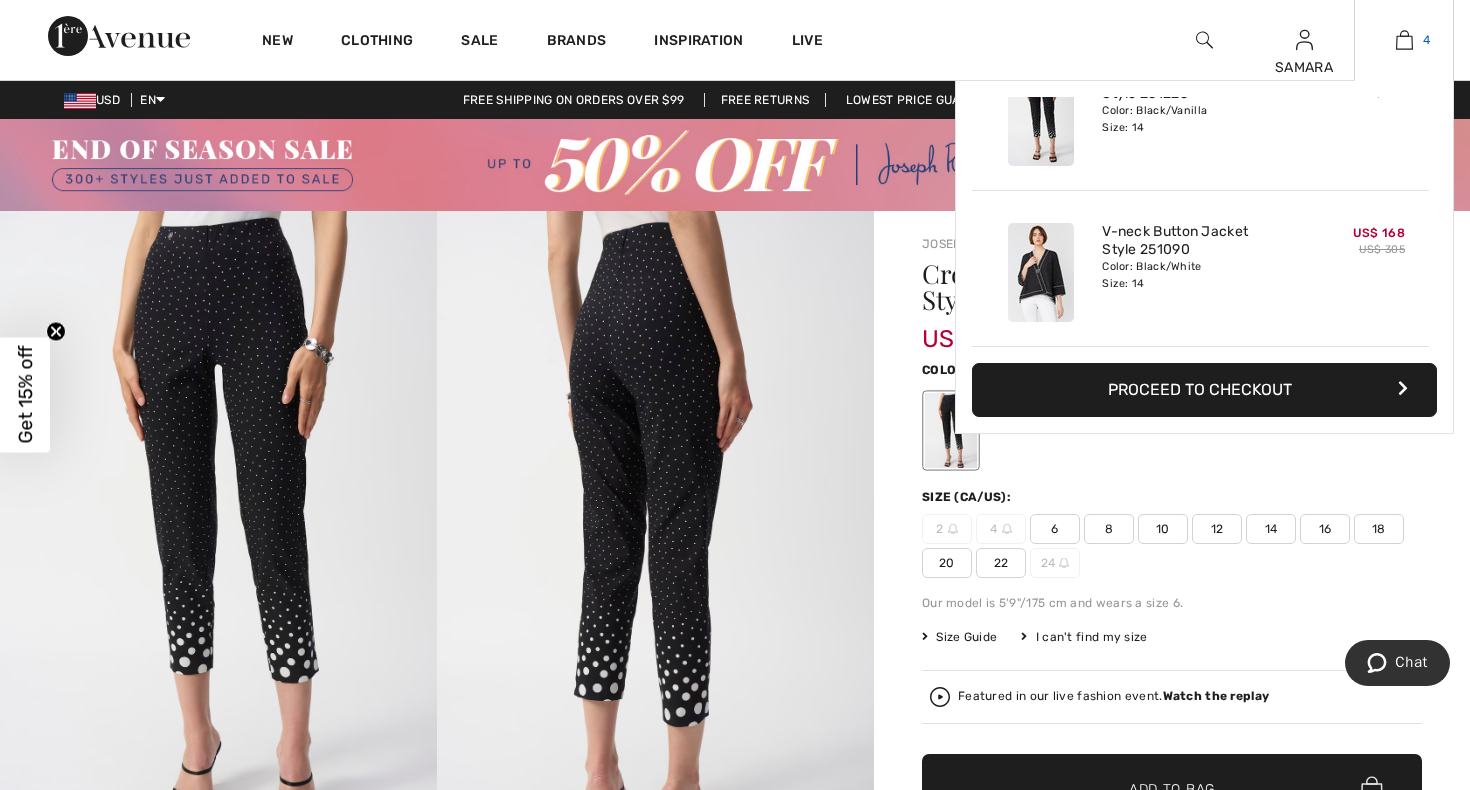 click at bounding box center [1404, 40] 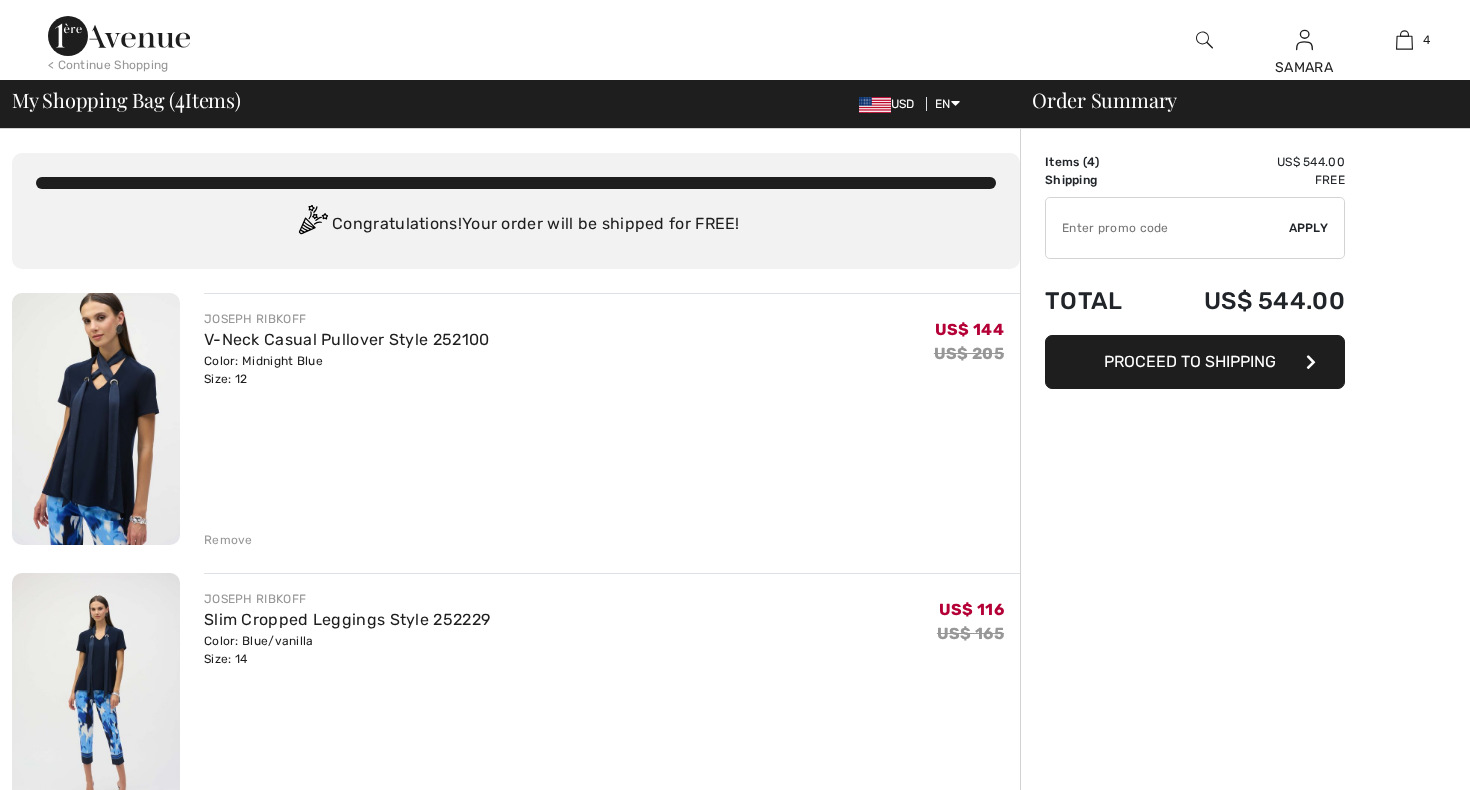 scroll, scrollTop: 0, scrollLeft: 0, axis: both 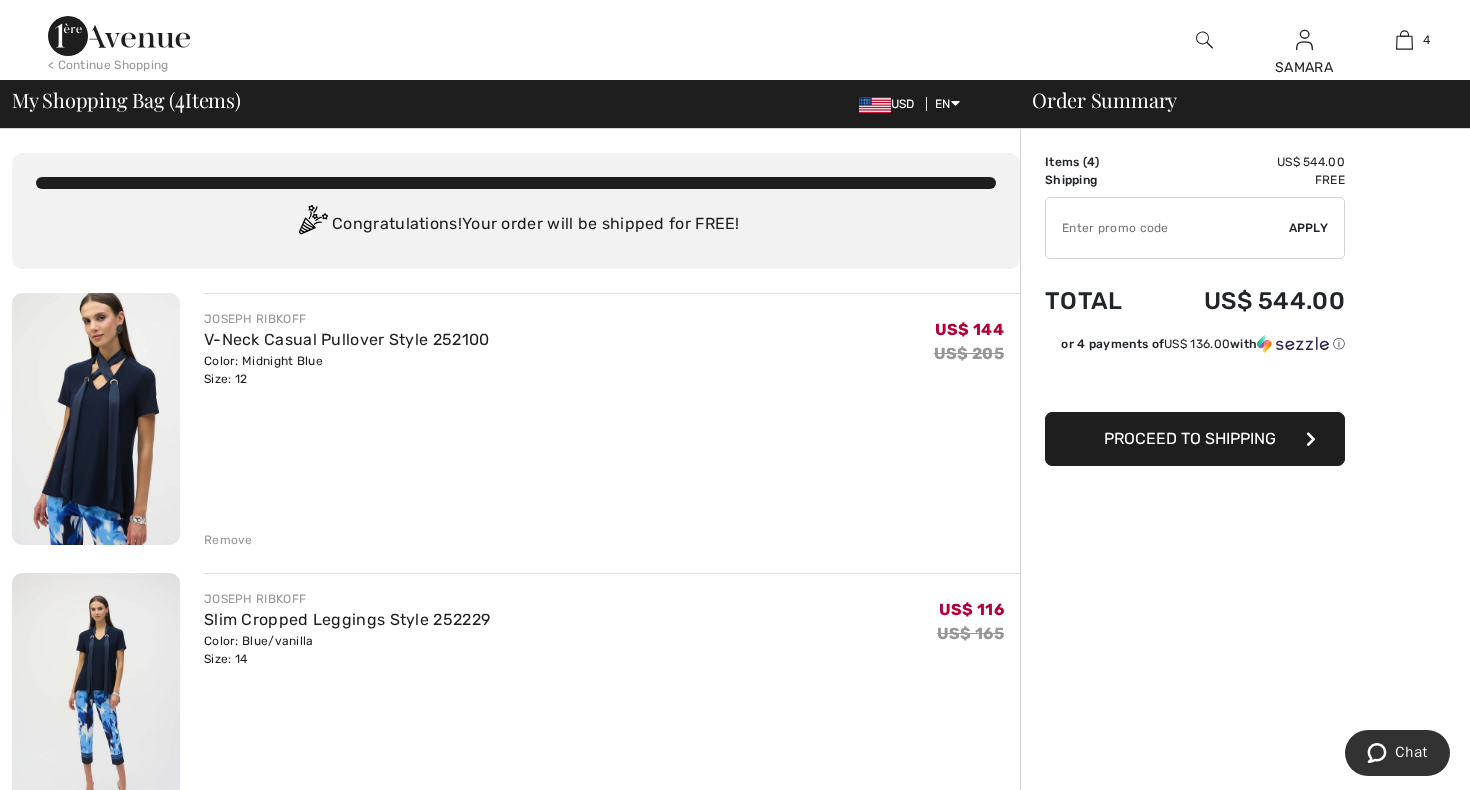 click on "Remove" at bounding box center [228, 540] 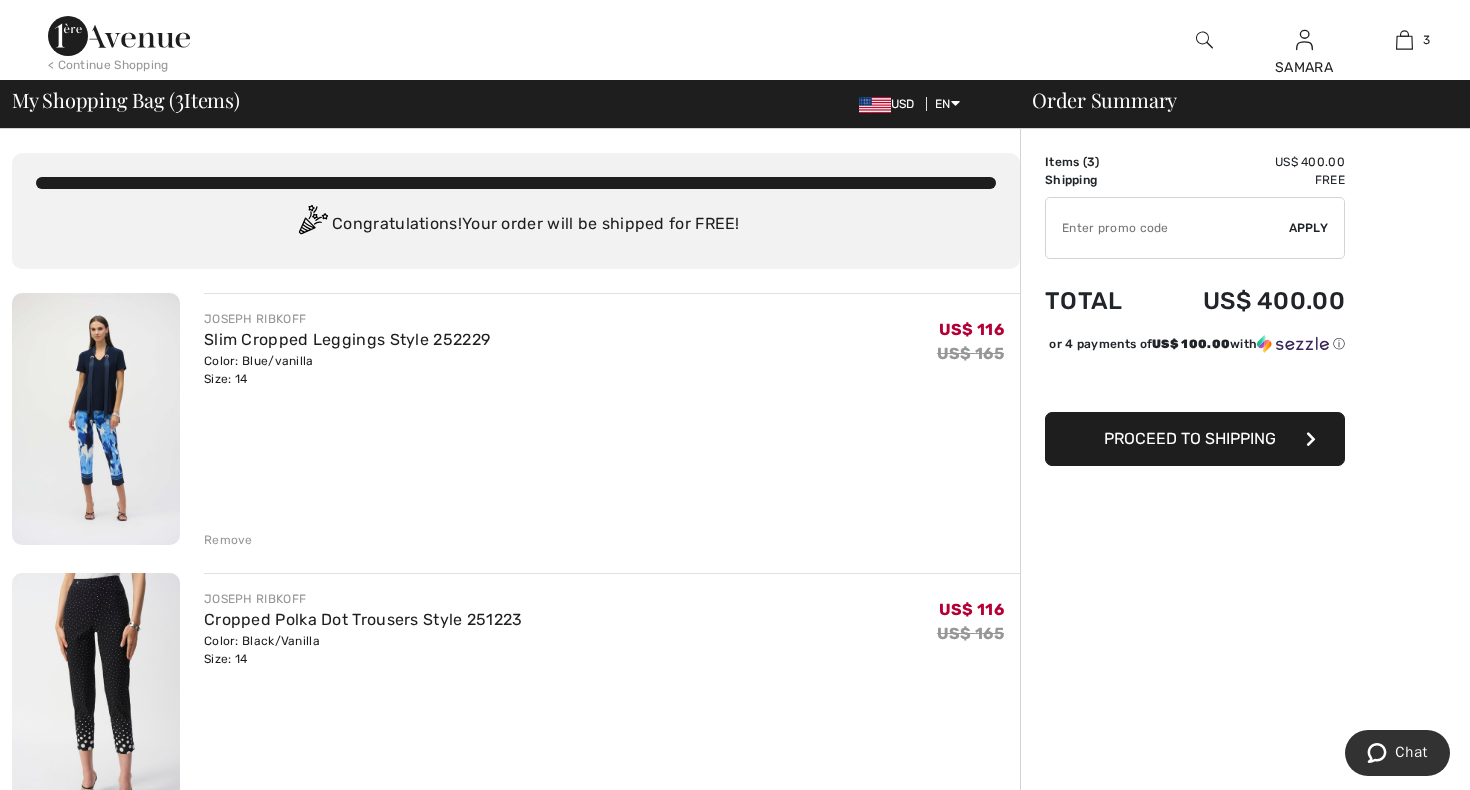 click on "Remove" at bounding box center [228, 540] 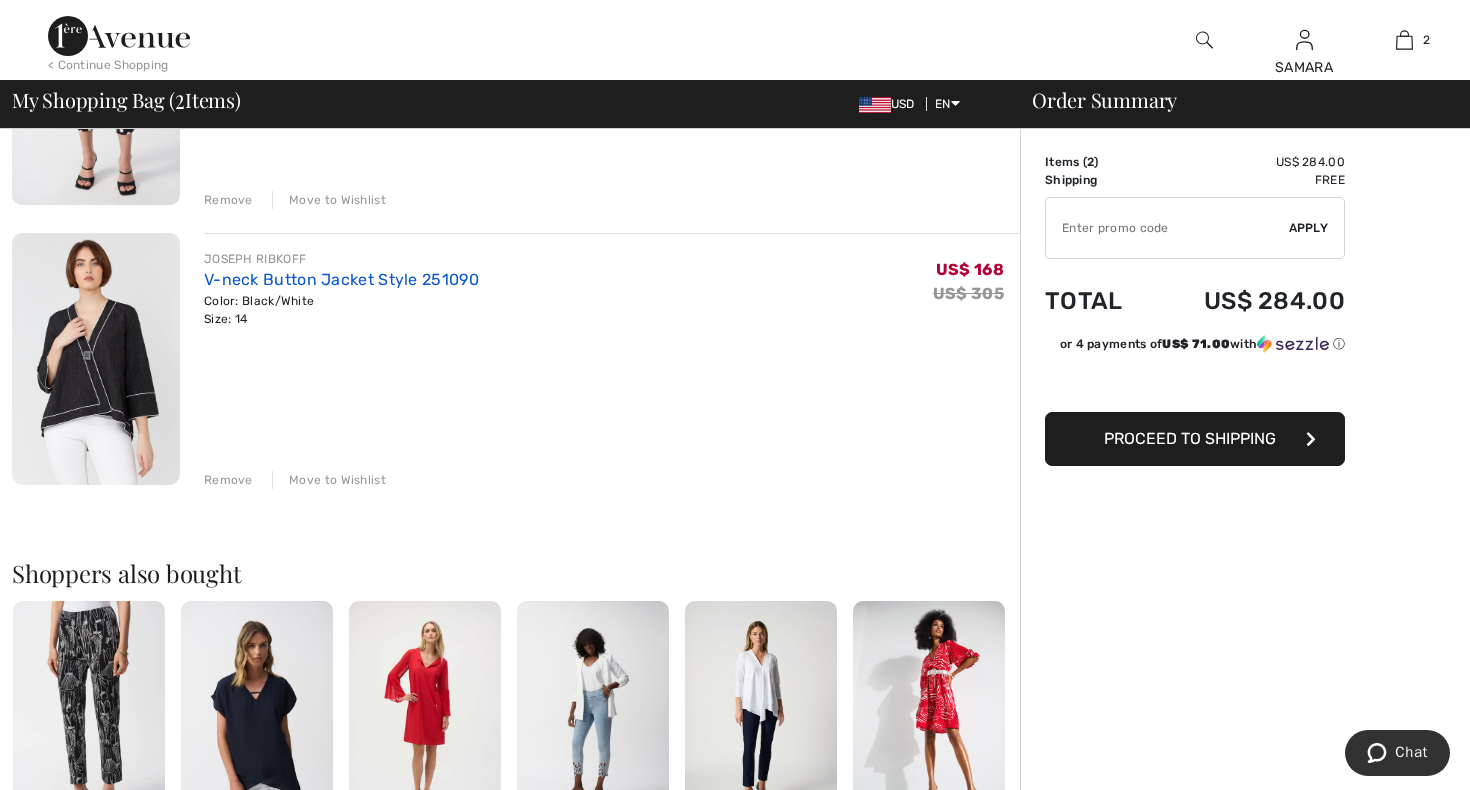 scroll, scrollTop: 353, scrollLeft: 0, axis: vertical 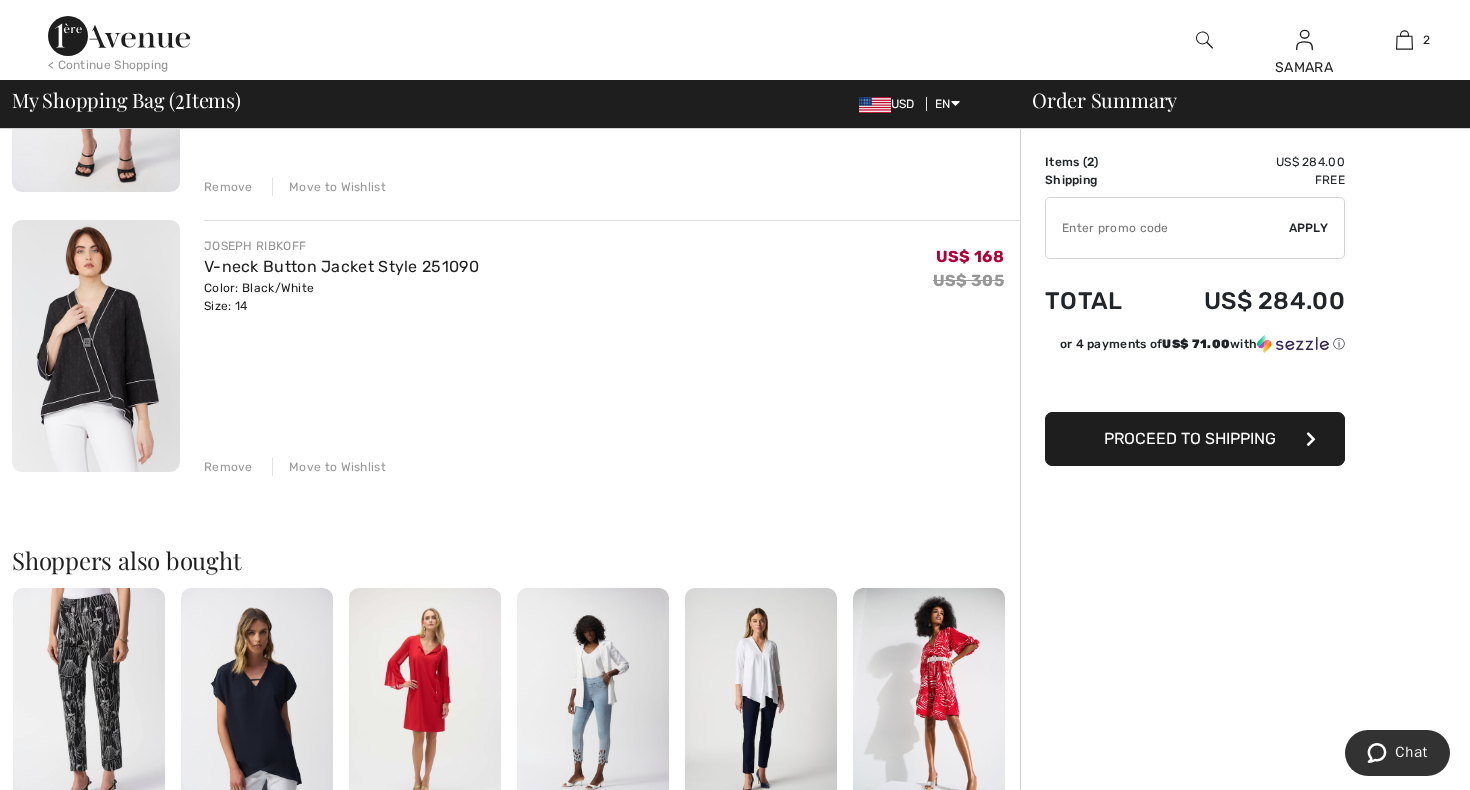click on "Remove" at bounding box center (228, 467) 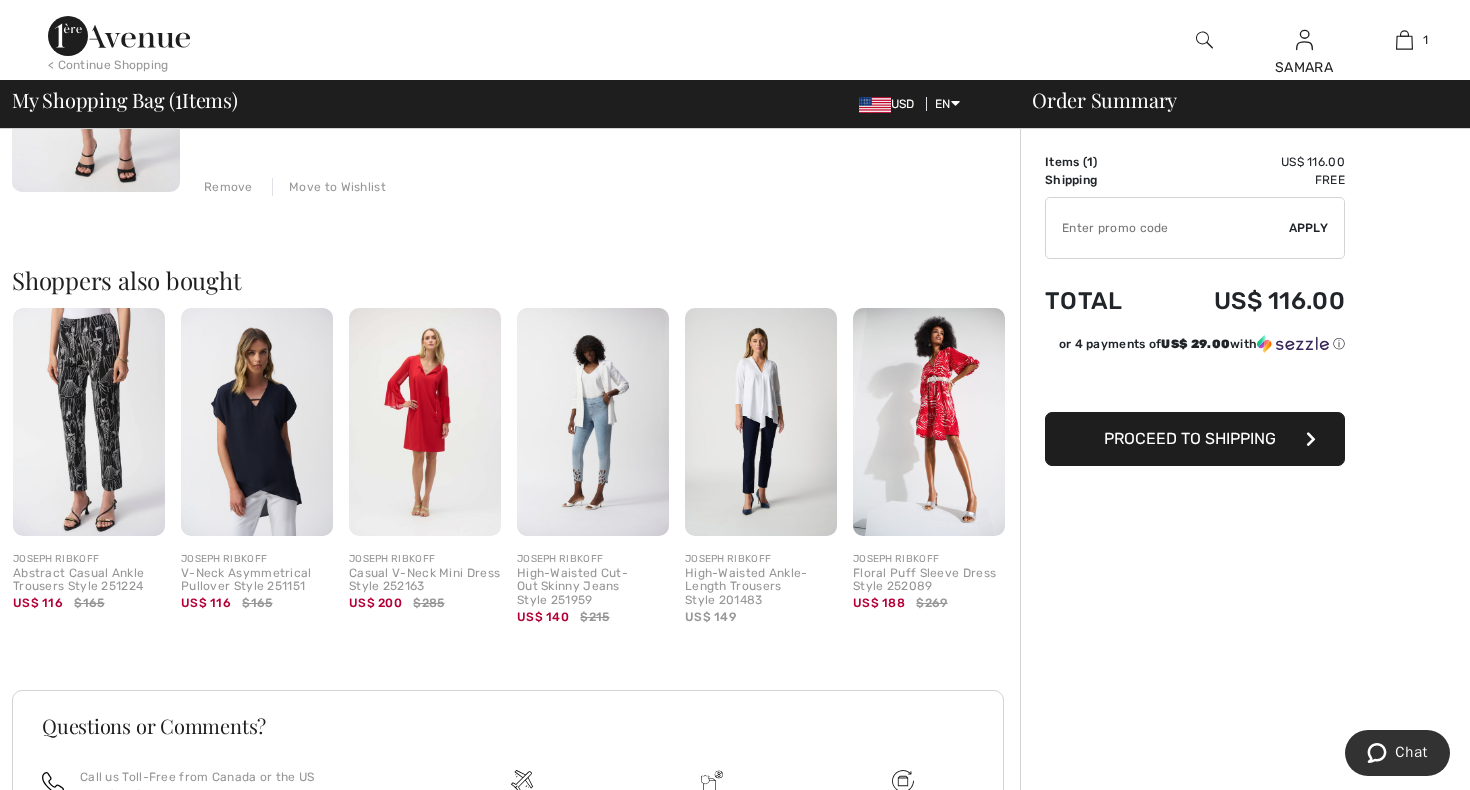 click at bounding box center (257, 422) 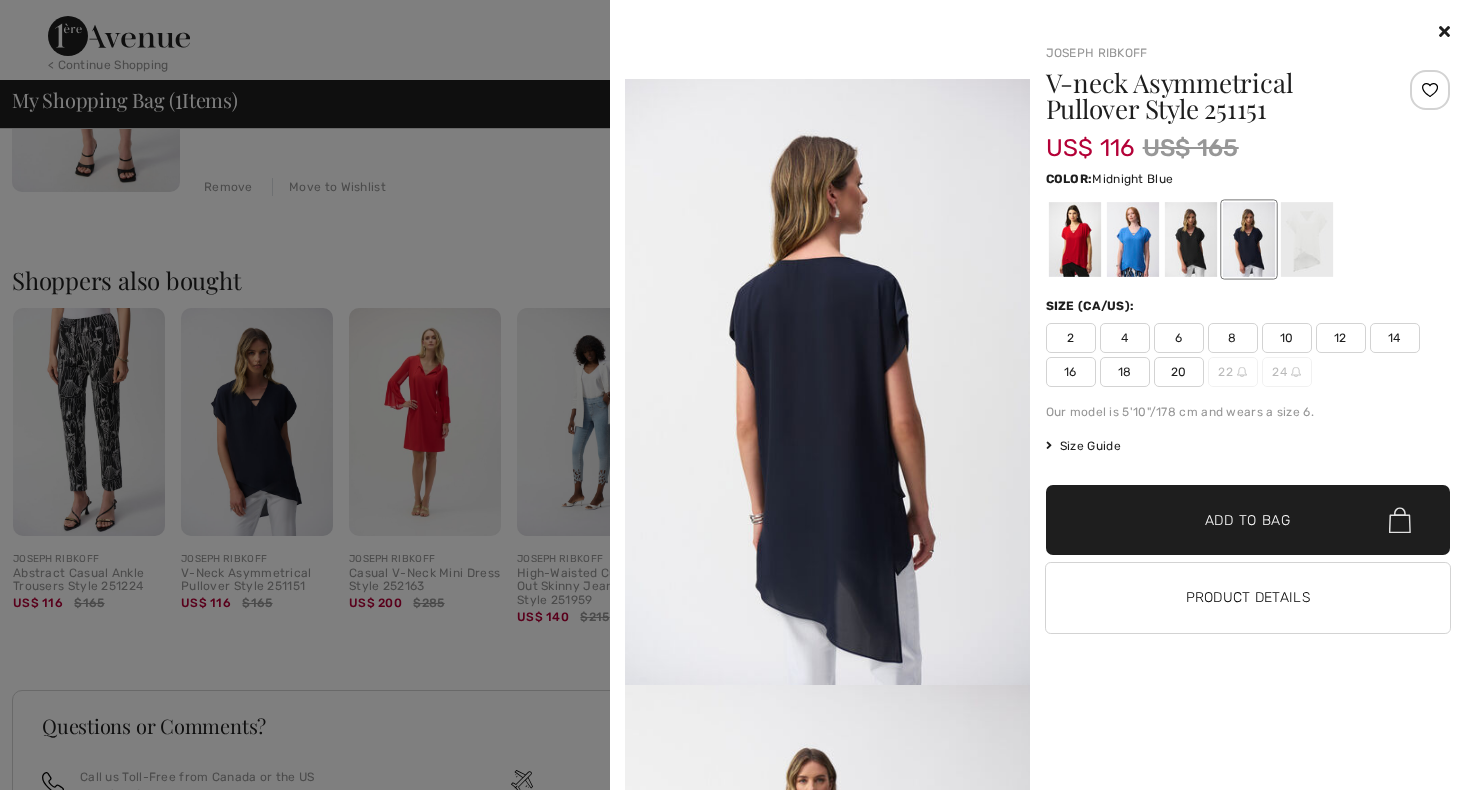 scroll, scrollTop: 1165, scrollLeft: 0, axis: vertical 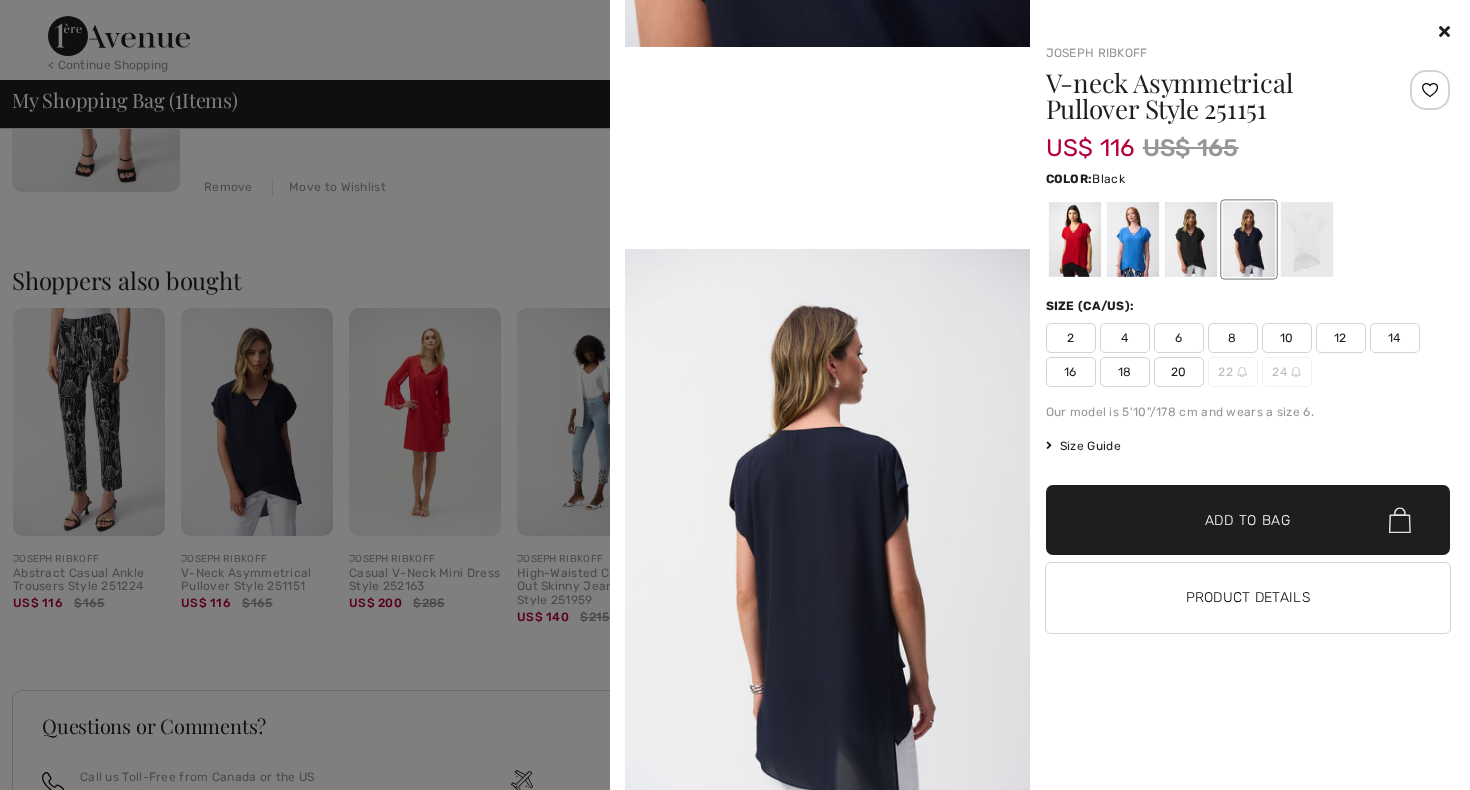click at bounding box center [1190, 239] 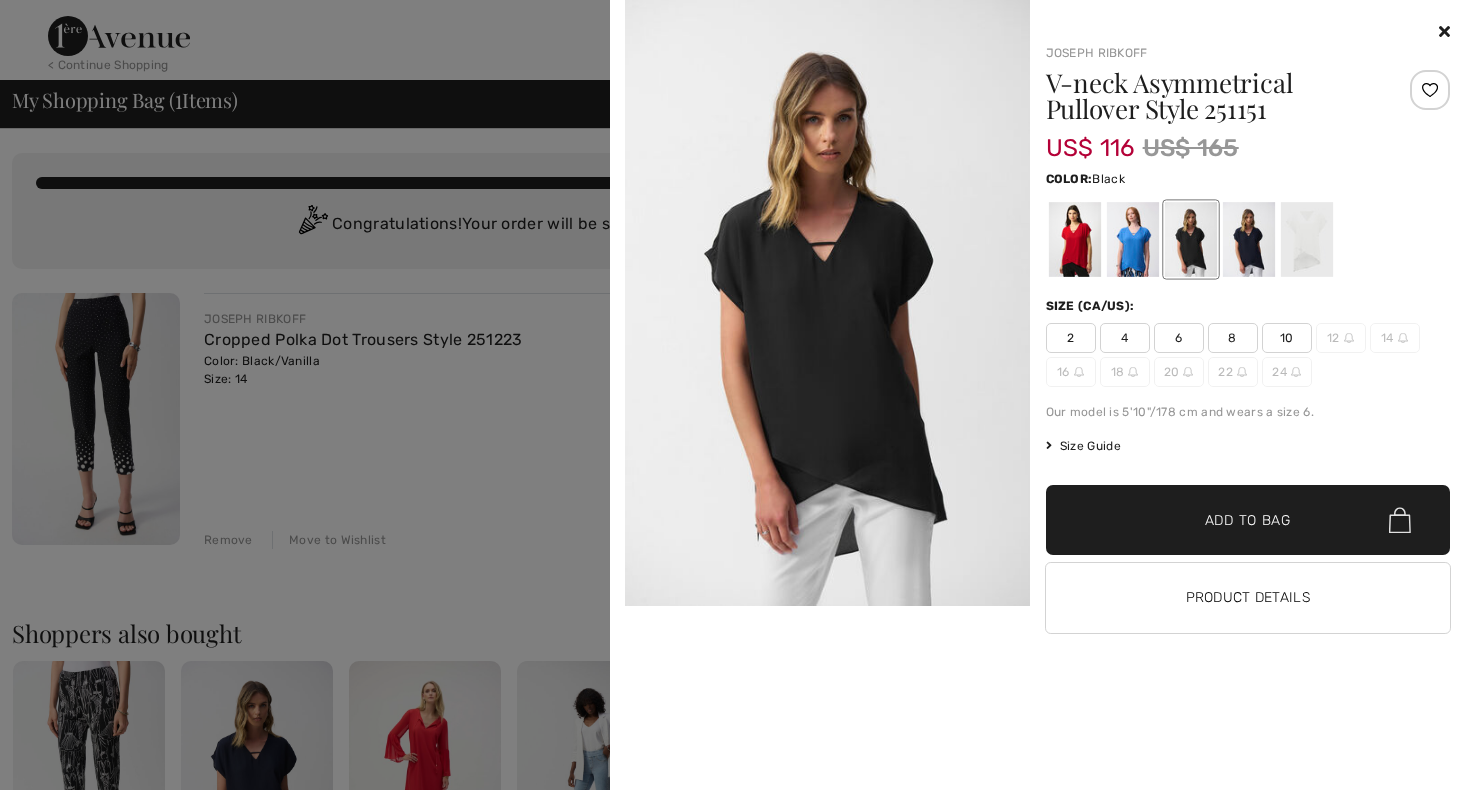 scroll, scrollTop: 0, scrollLeft: 0, axis: both 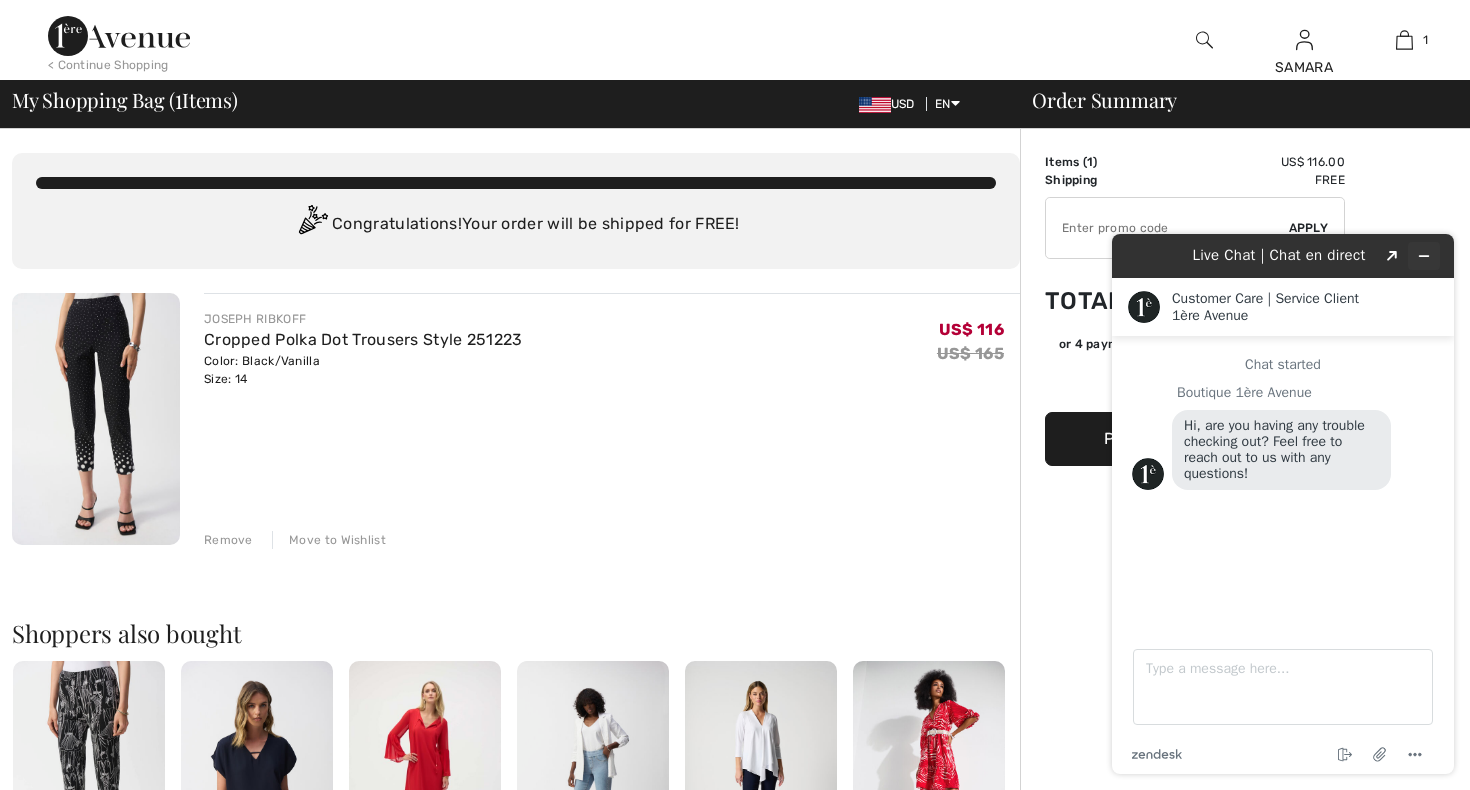 click 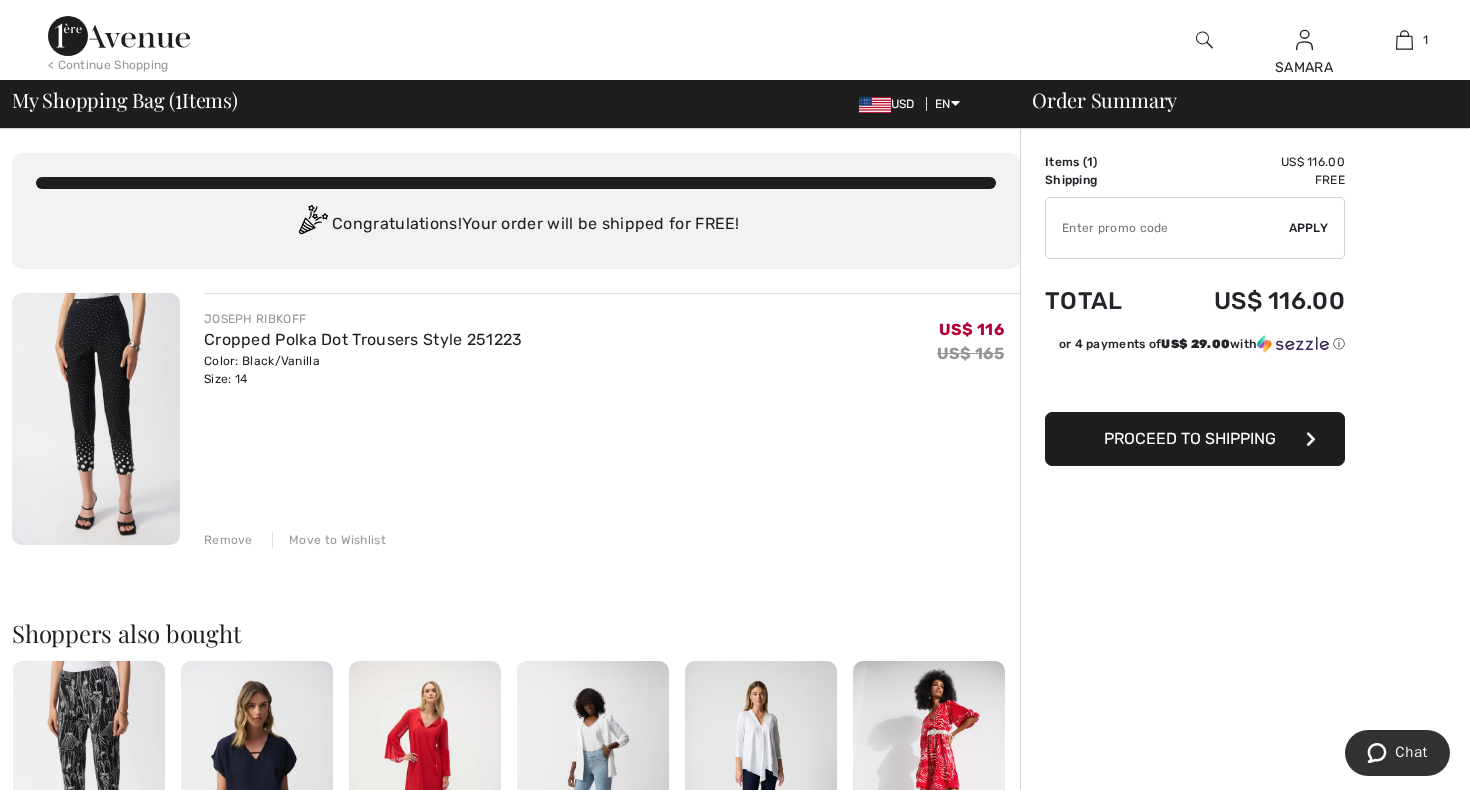 click on "Proceed to Shipping" at bounding box center (1195, 439) 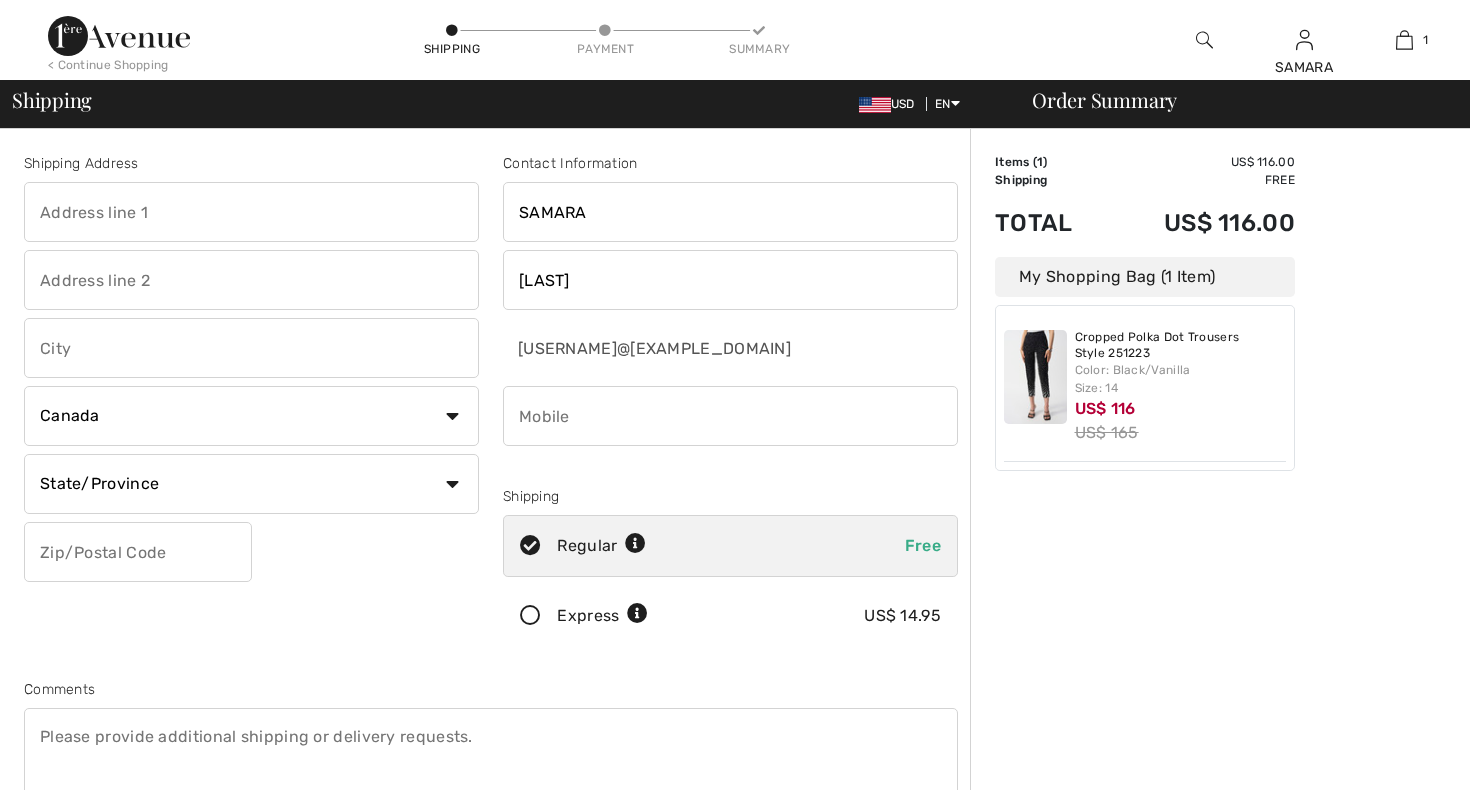 checkbox on "true" 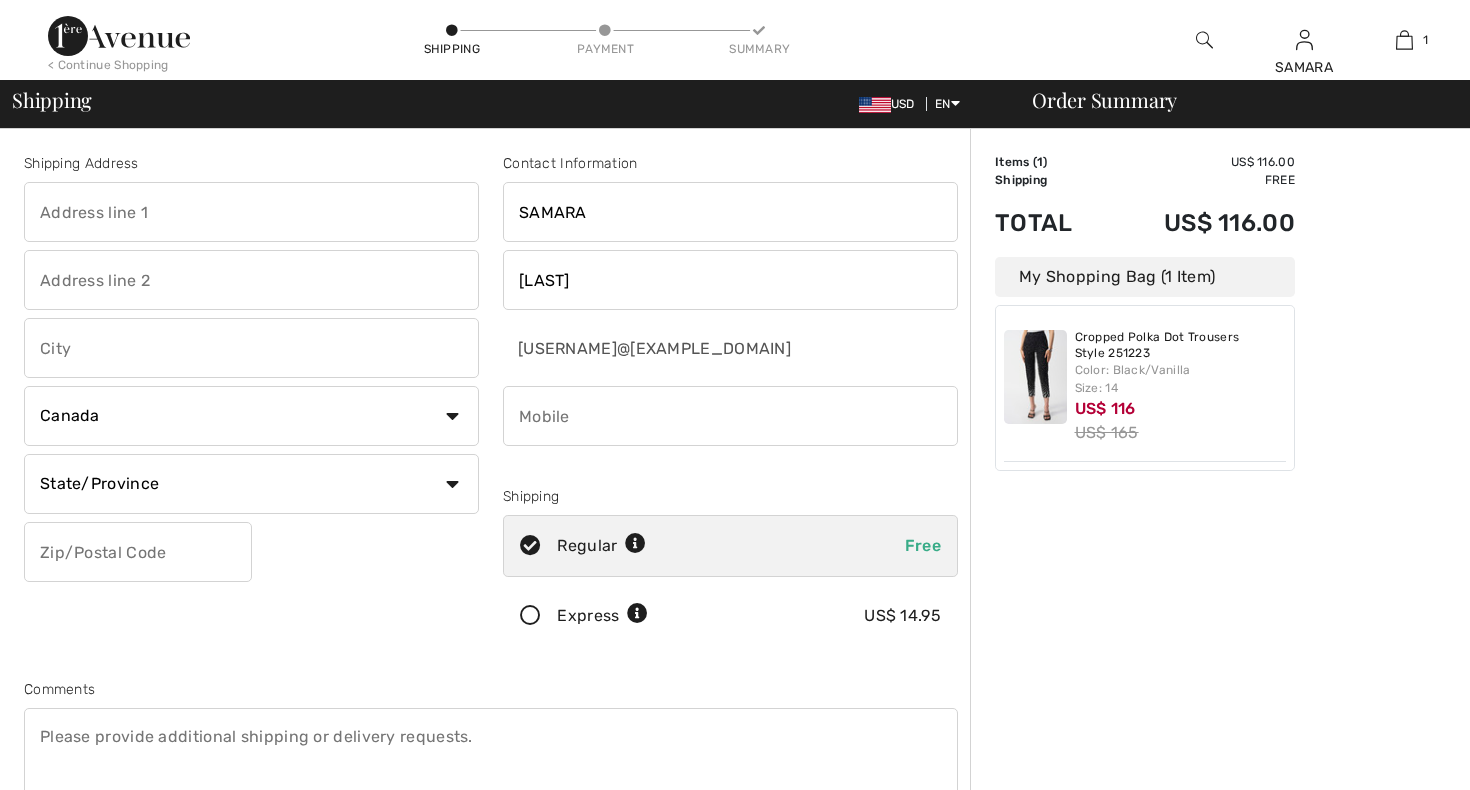 scroll, scrollTop: 0, scrollLeft: 0, axis: both 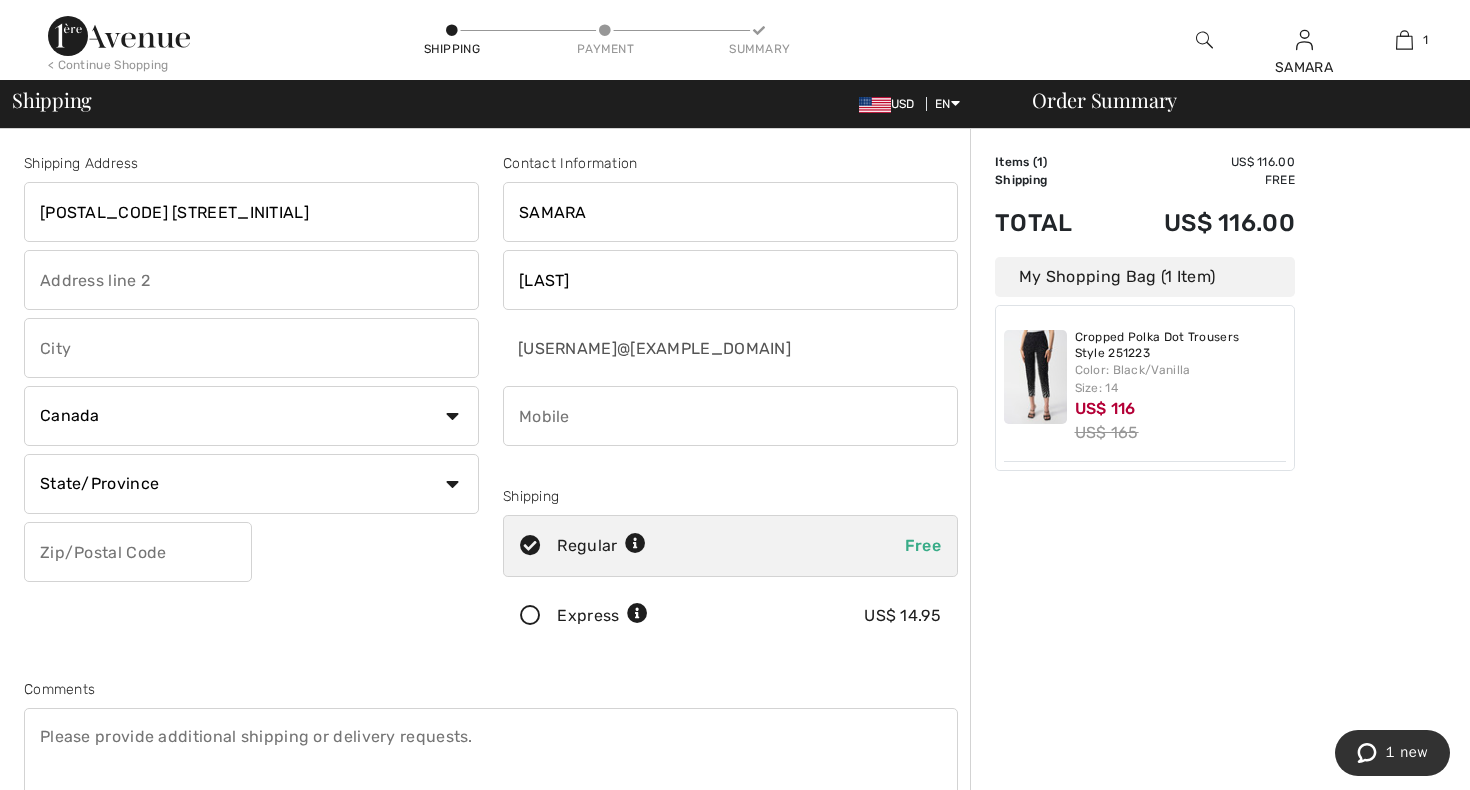 type on "[POSTAL_CODE] [STREET_INITIAL]" 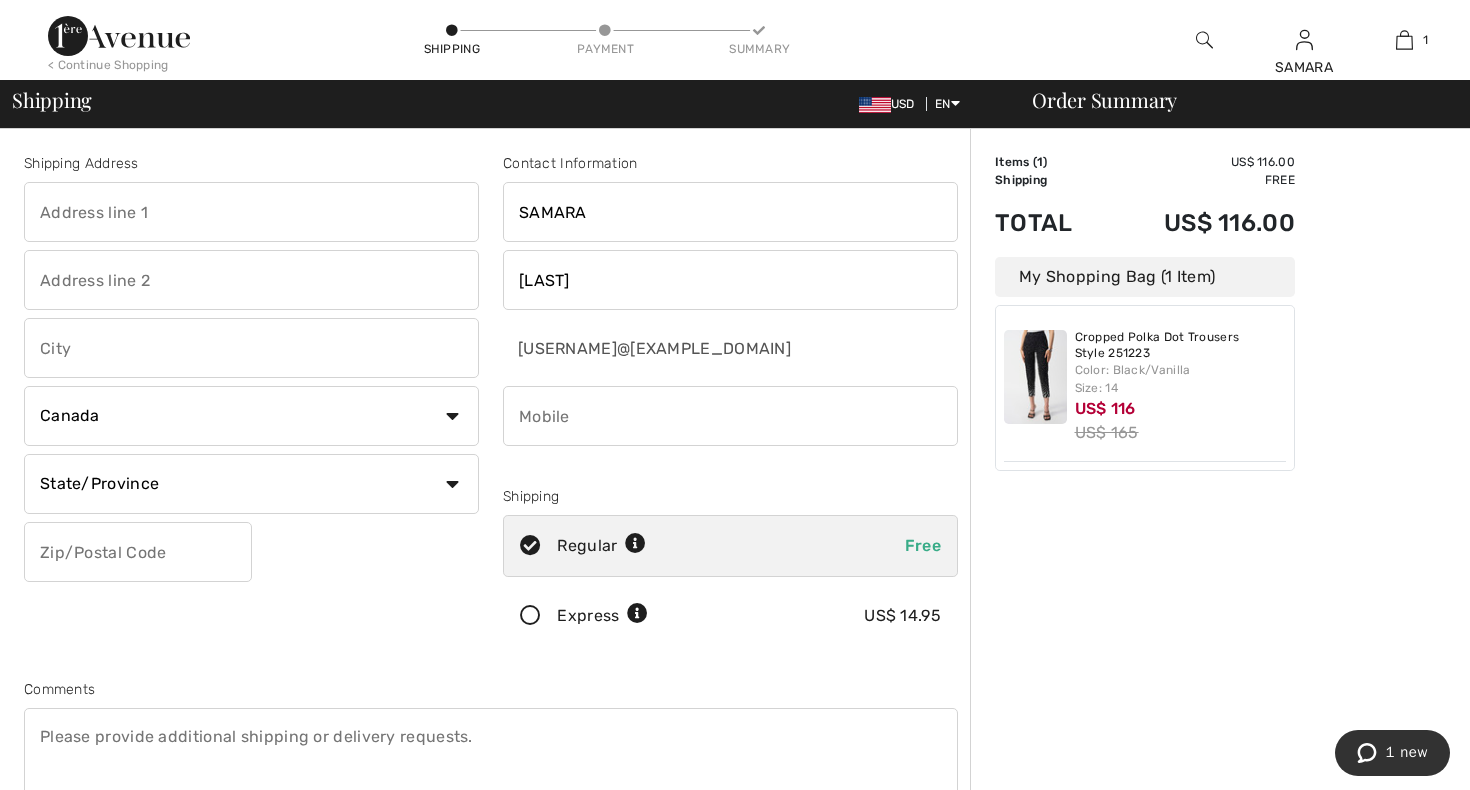 type on "[POSTAL_CODE] [STREET_NAME] [STREET_NAME]" 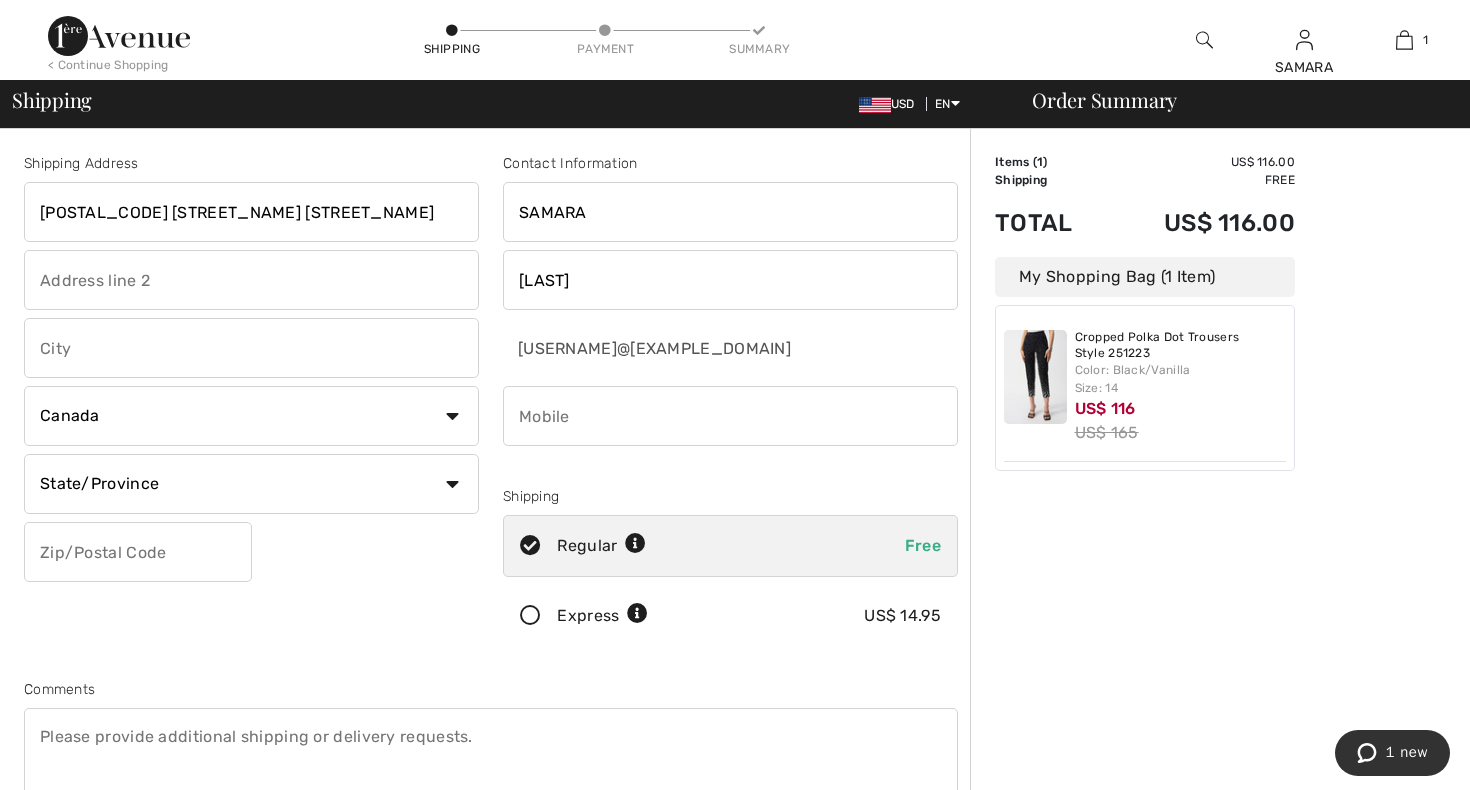 type on "[CITY]" 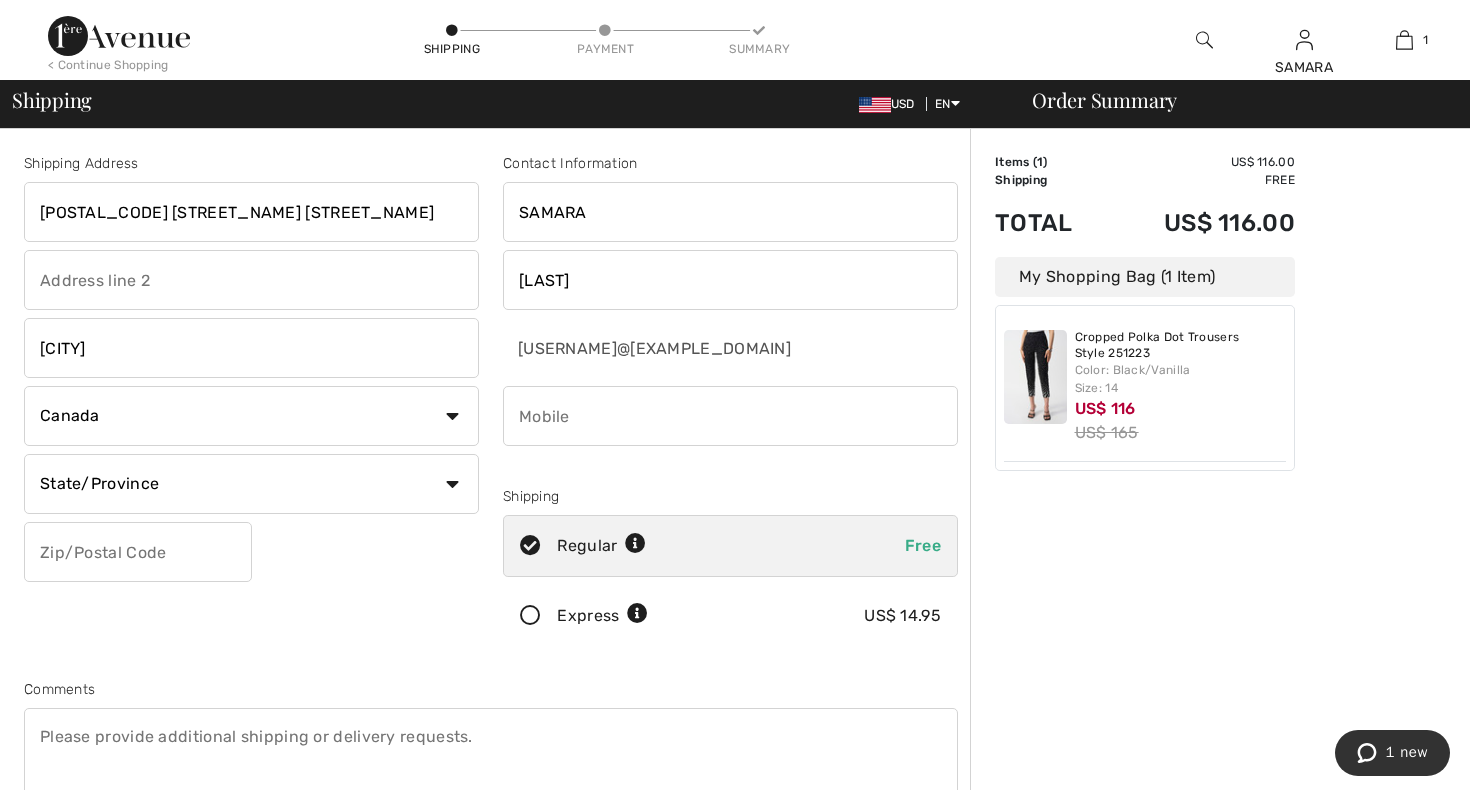 select on "0" 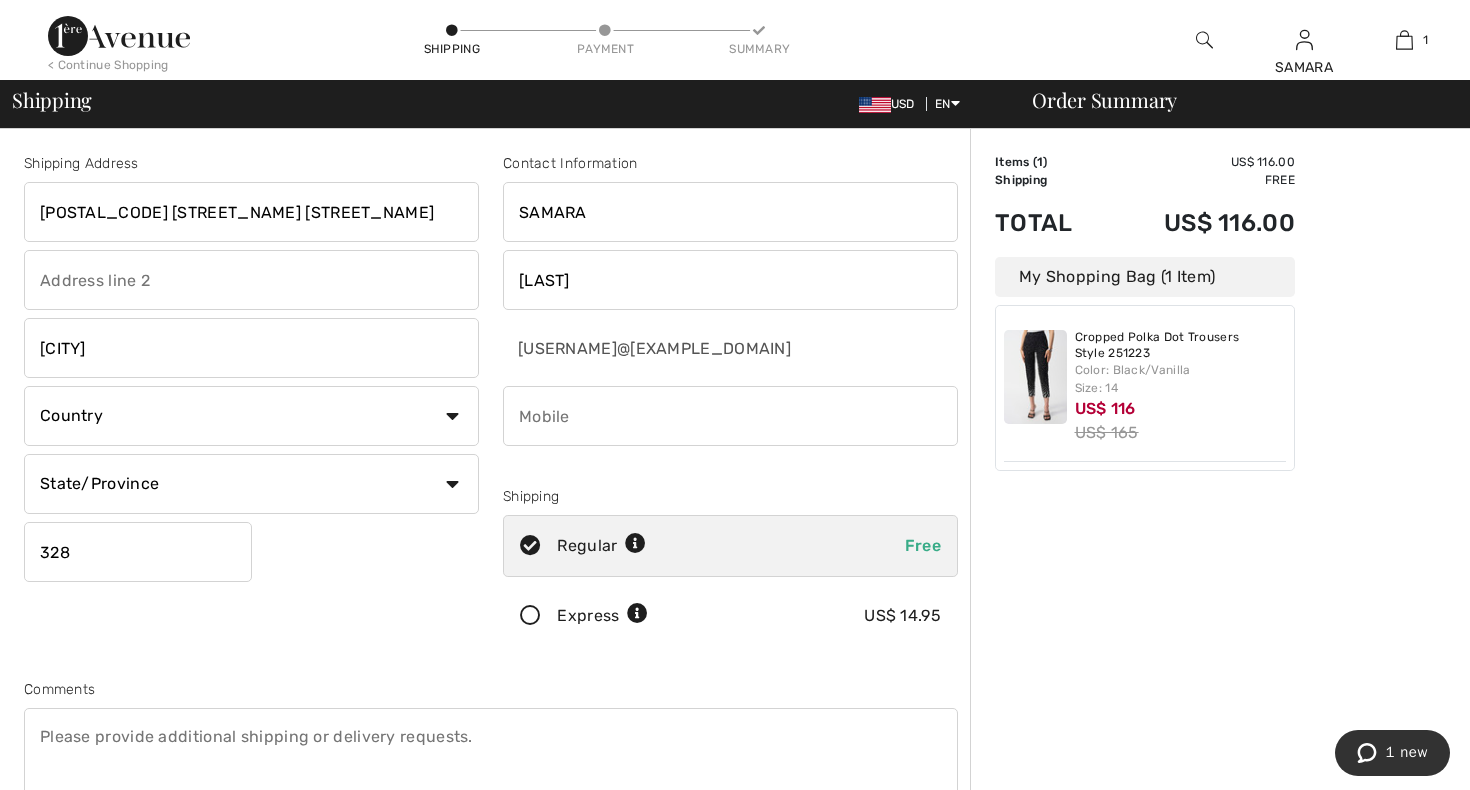 type on "32836" 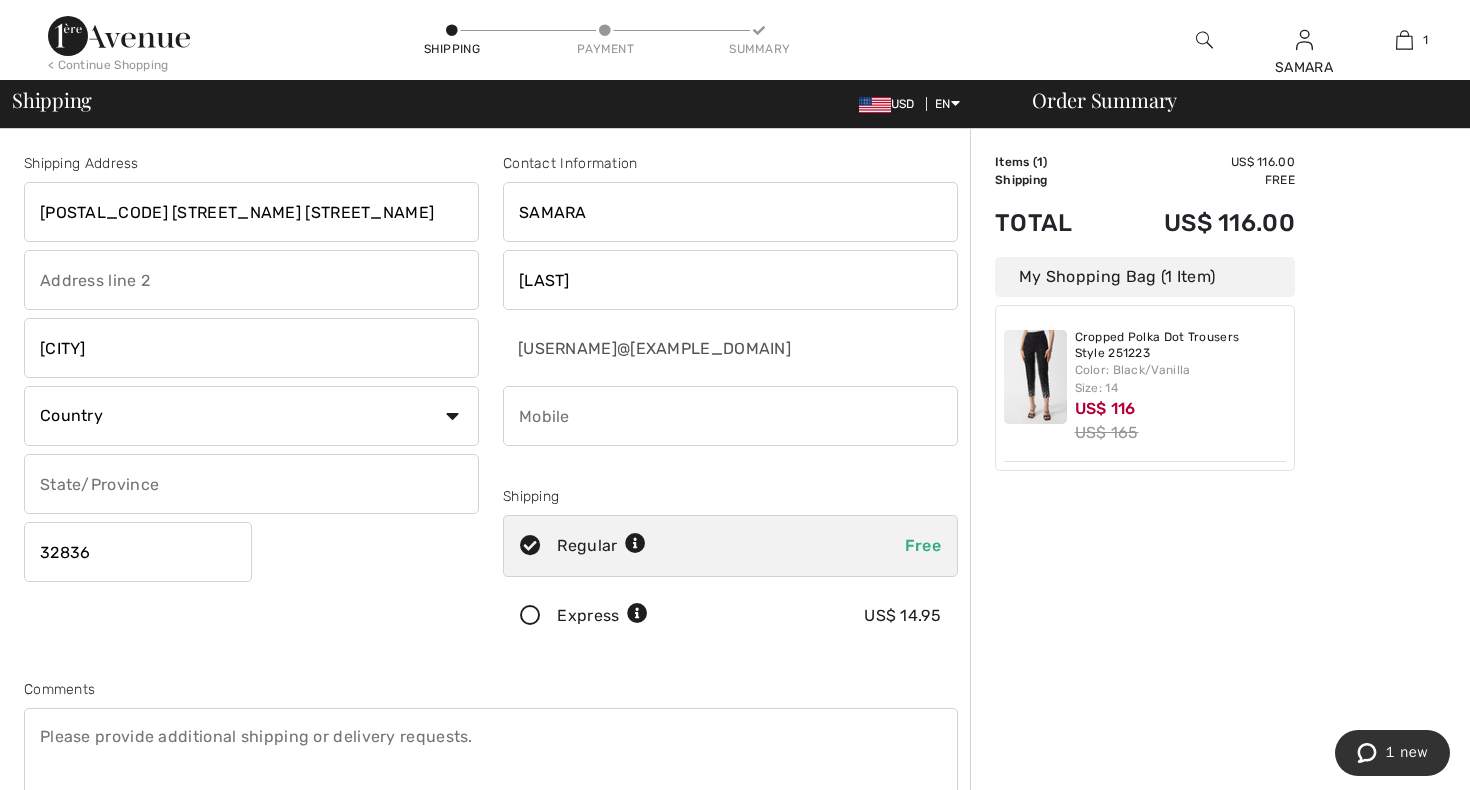 type on "FL" 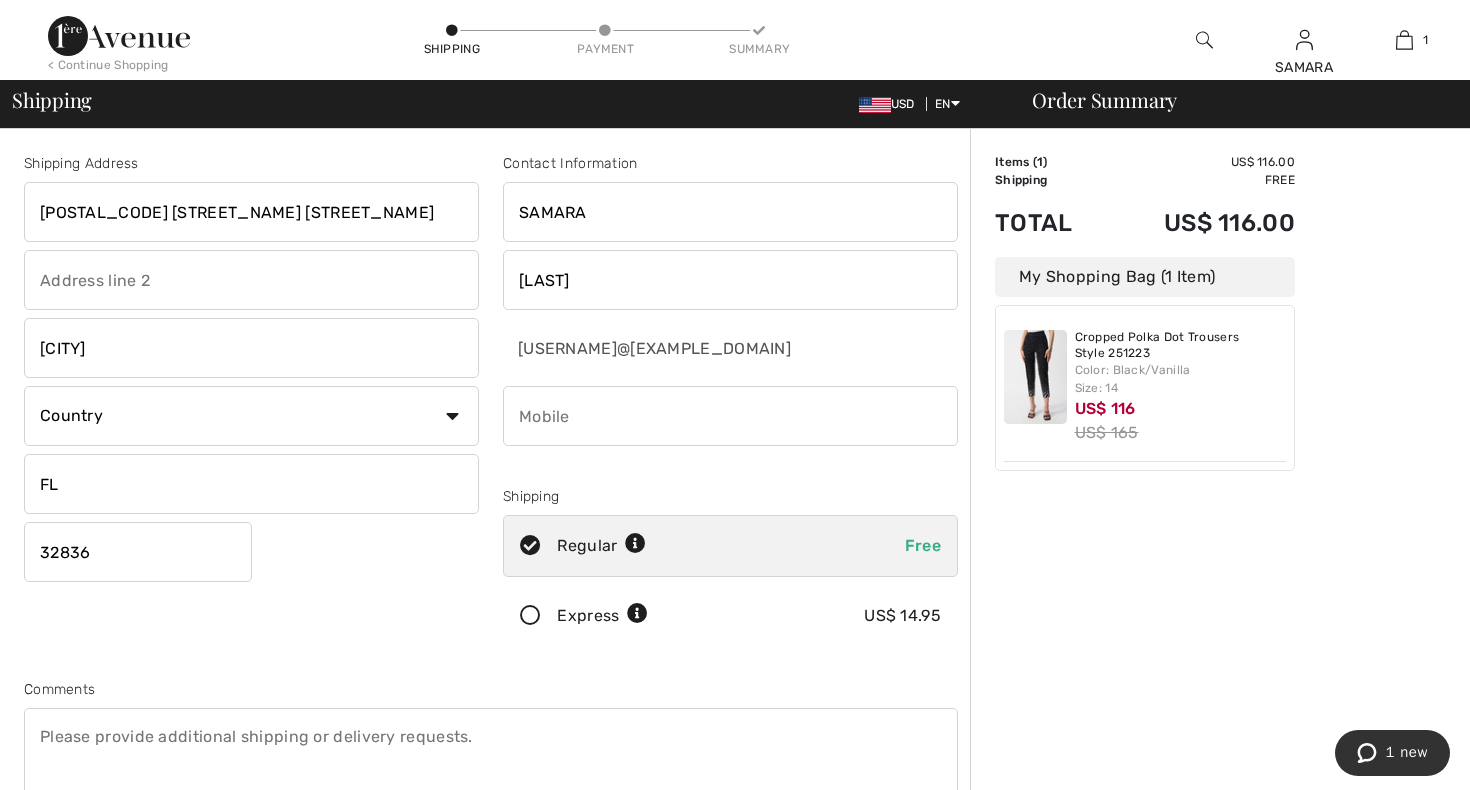 select on "US" 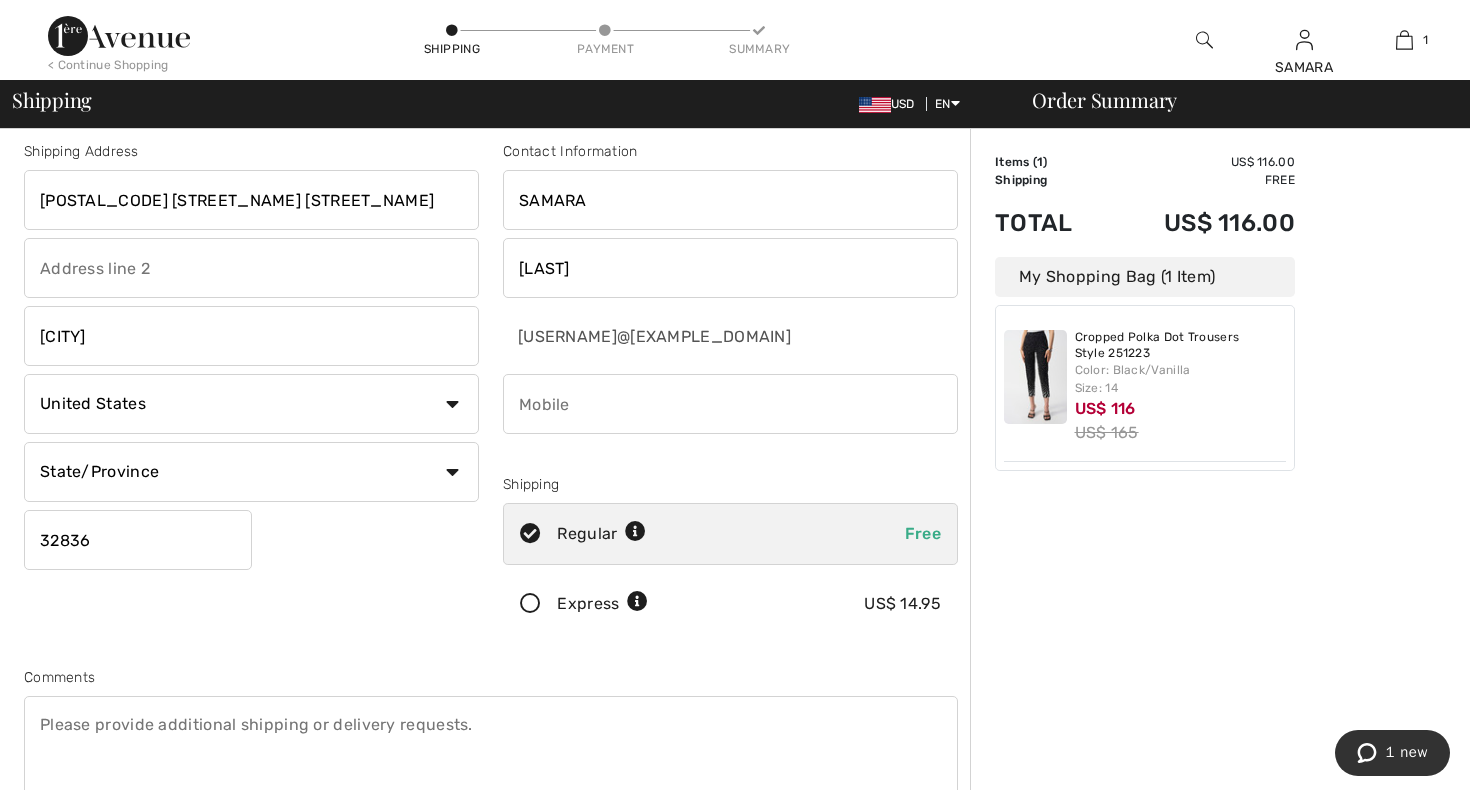 scroll, scrollTop: 23, scrollLeft: 0, axis: vertical 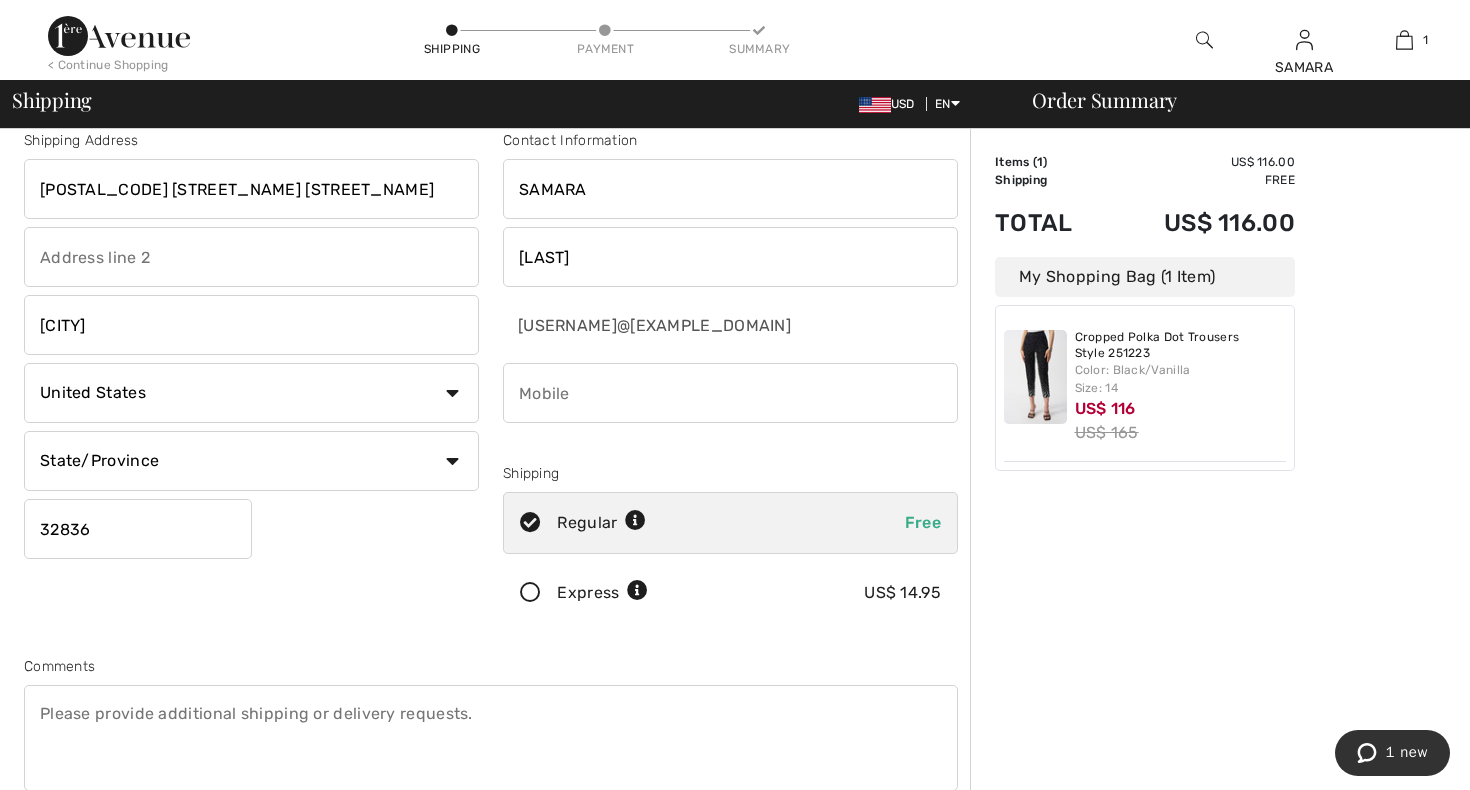 select on "FL" 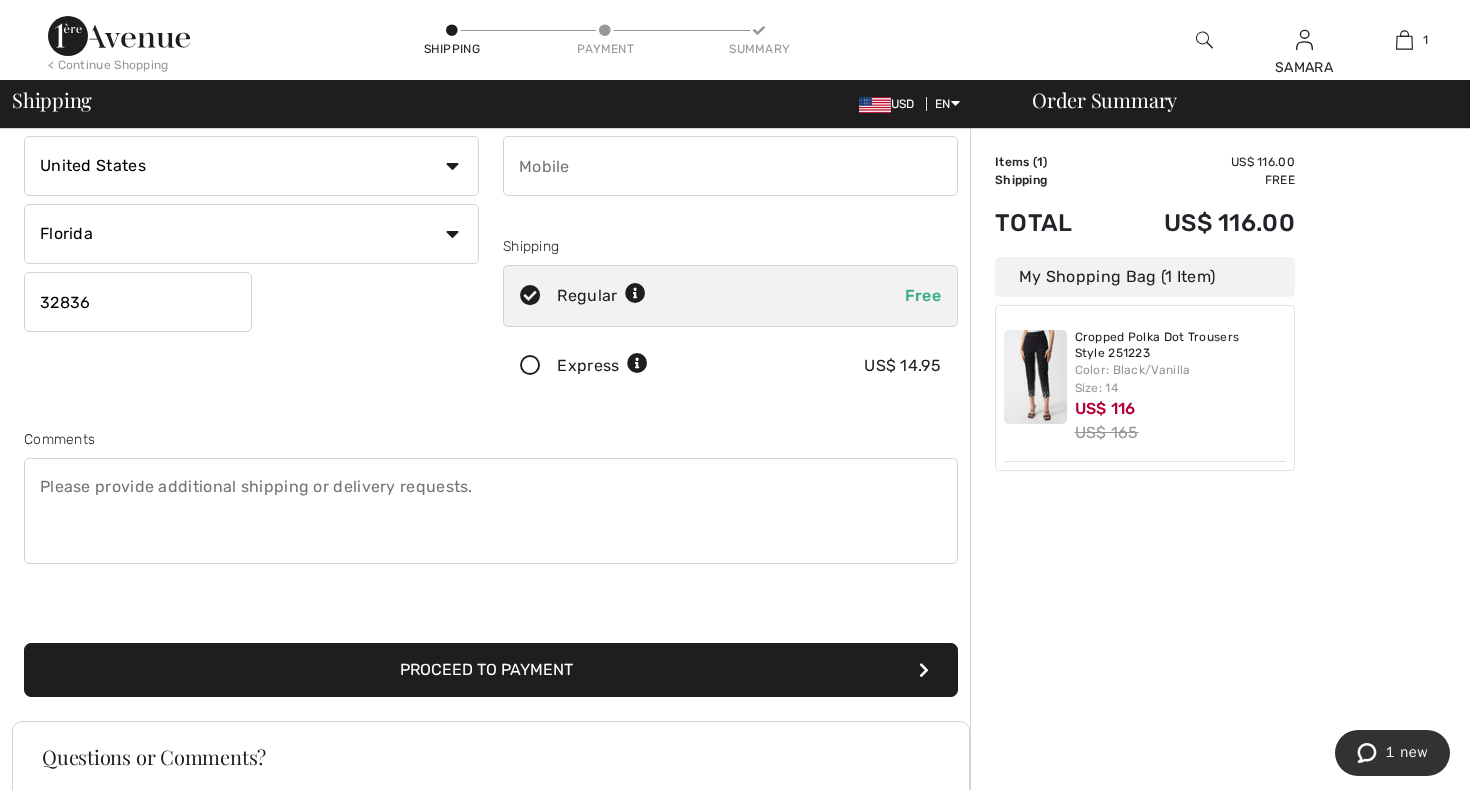 click on "Proceed to Payment" at bounding box center (491, 670) 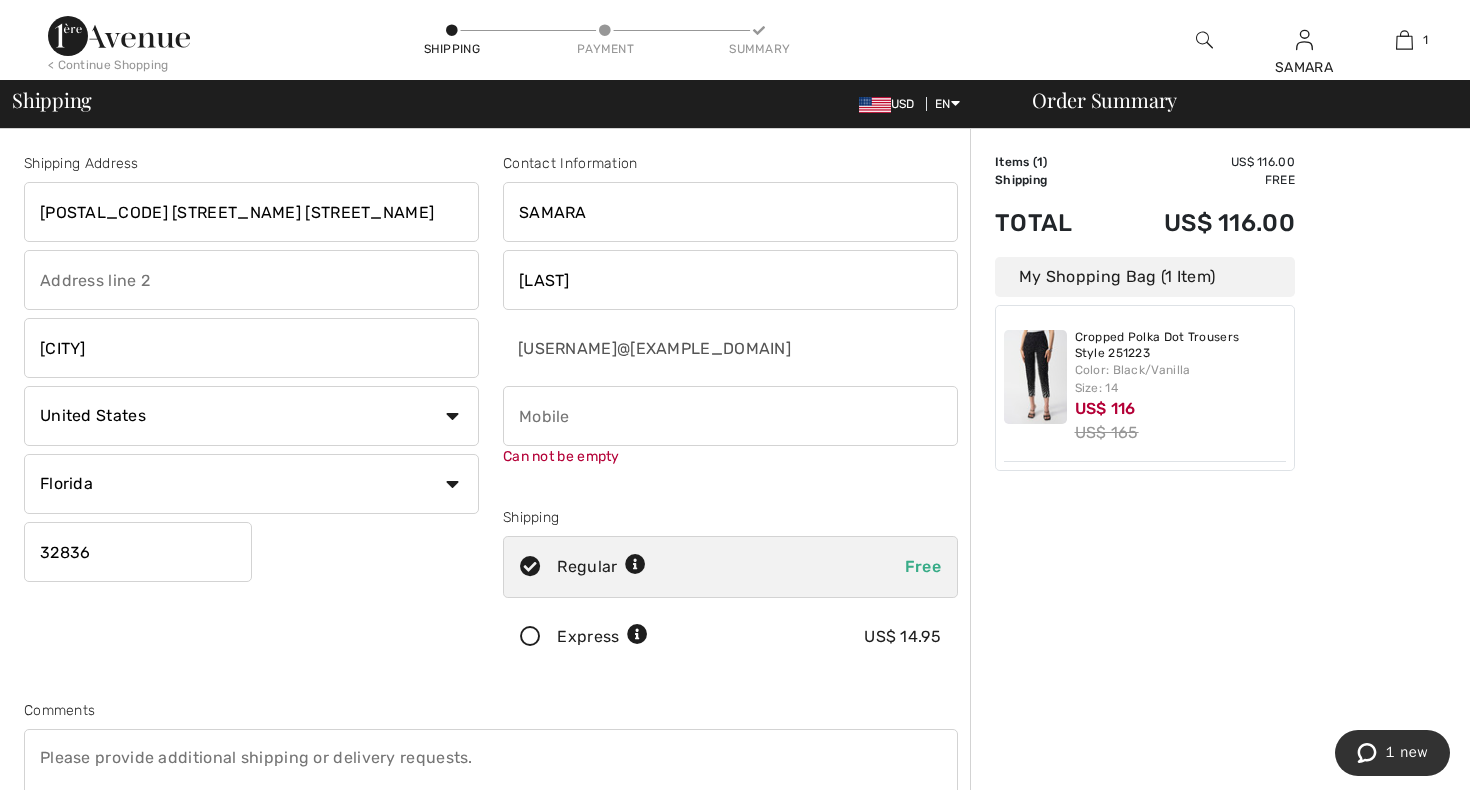 scroll, scrollTop: 0, scrollLeft: 0, axis: both 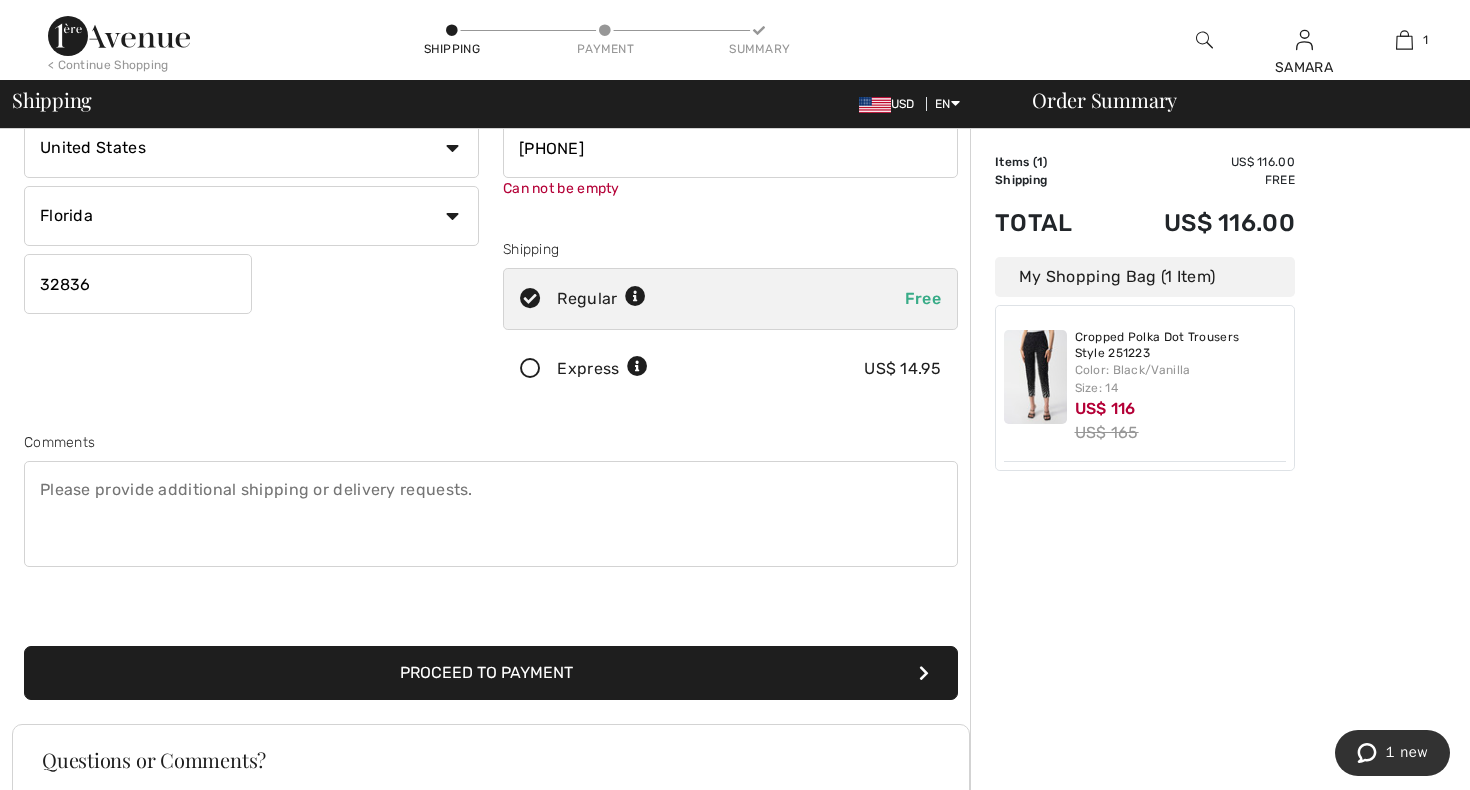 type on "[PHONE]" 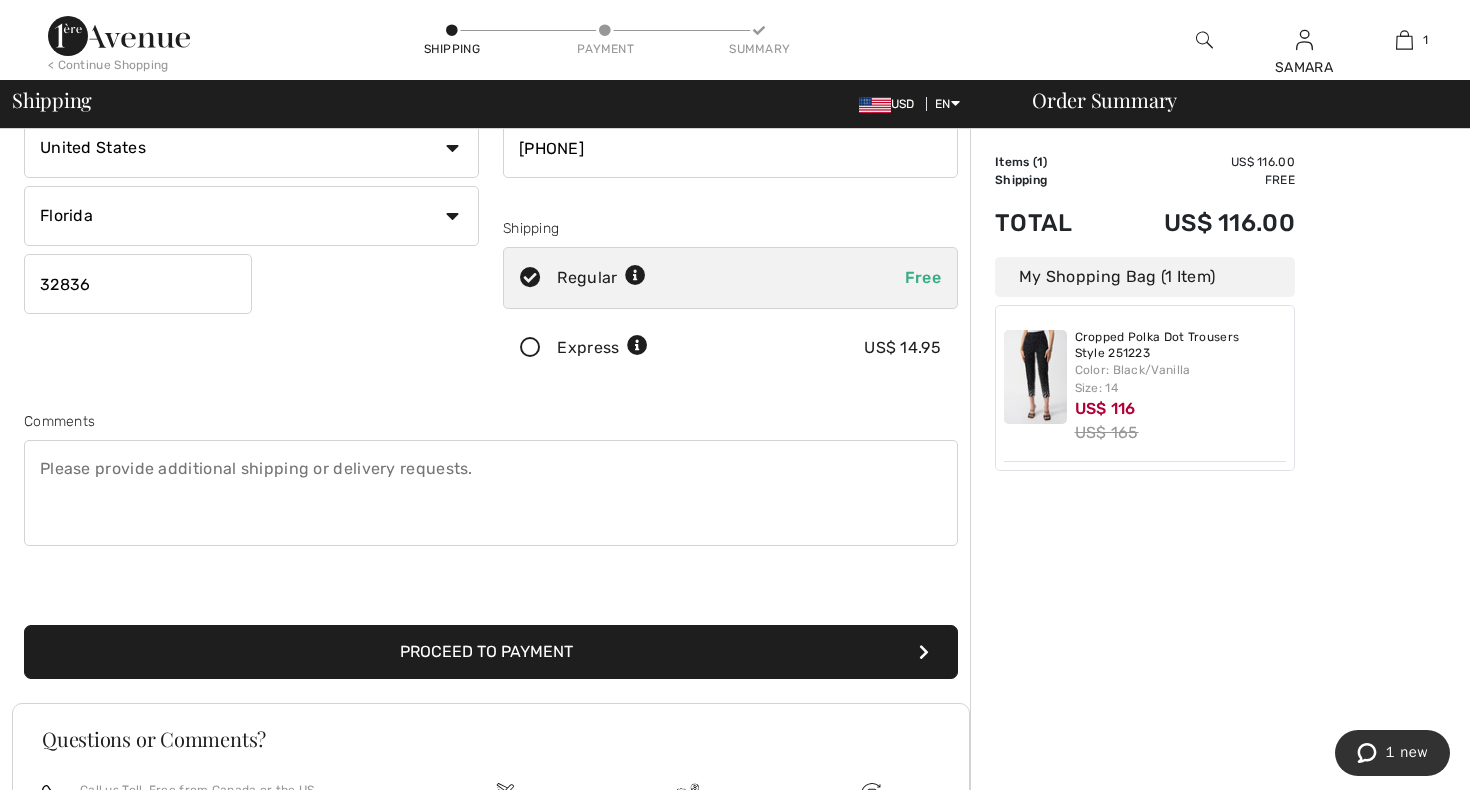 click on "Proceed to Payment" at bounding box center [491, 652] 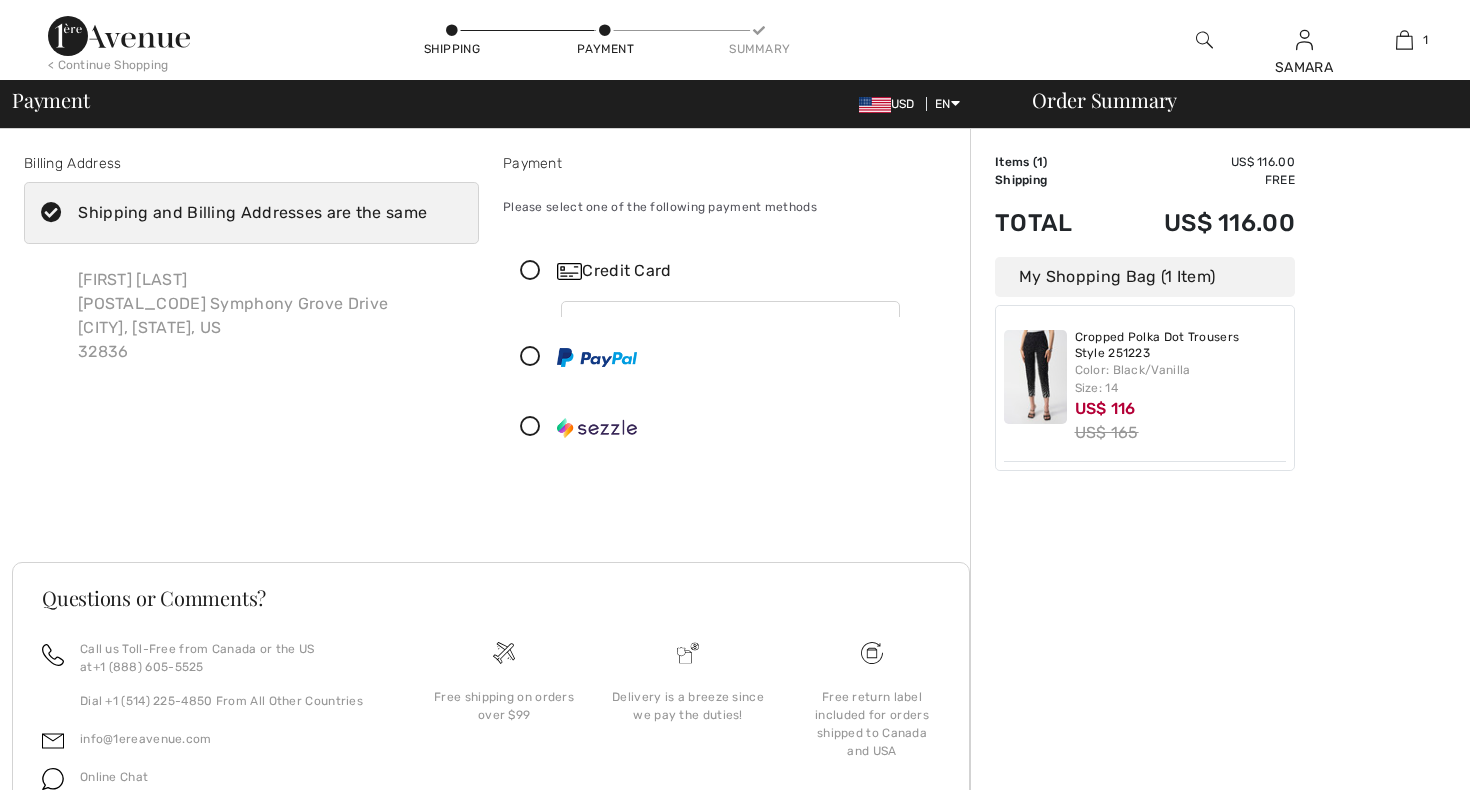 scroll, scrollTop: -1, scrollLeft: 0, axis: vertical 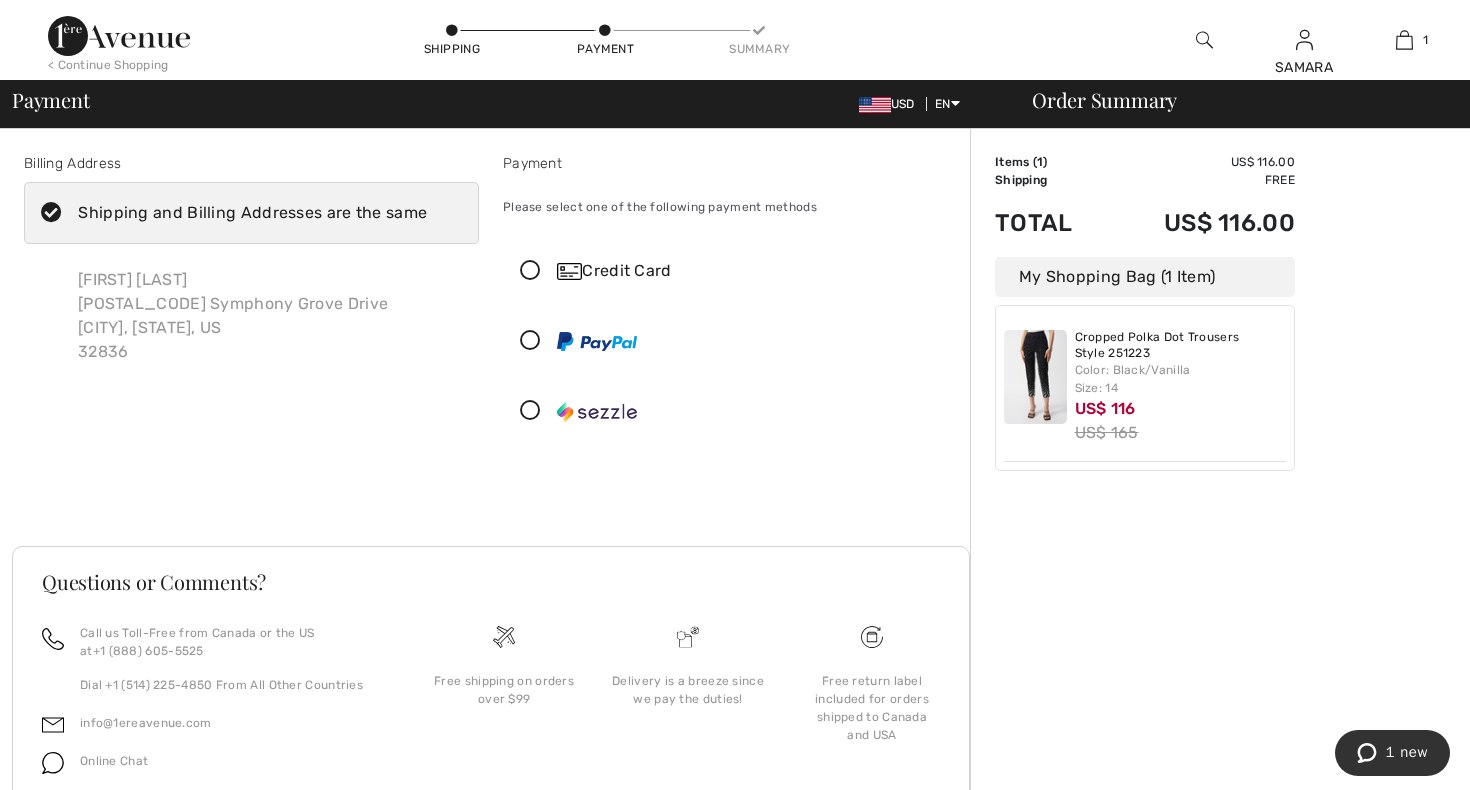 click at bounding box center (51, 213) 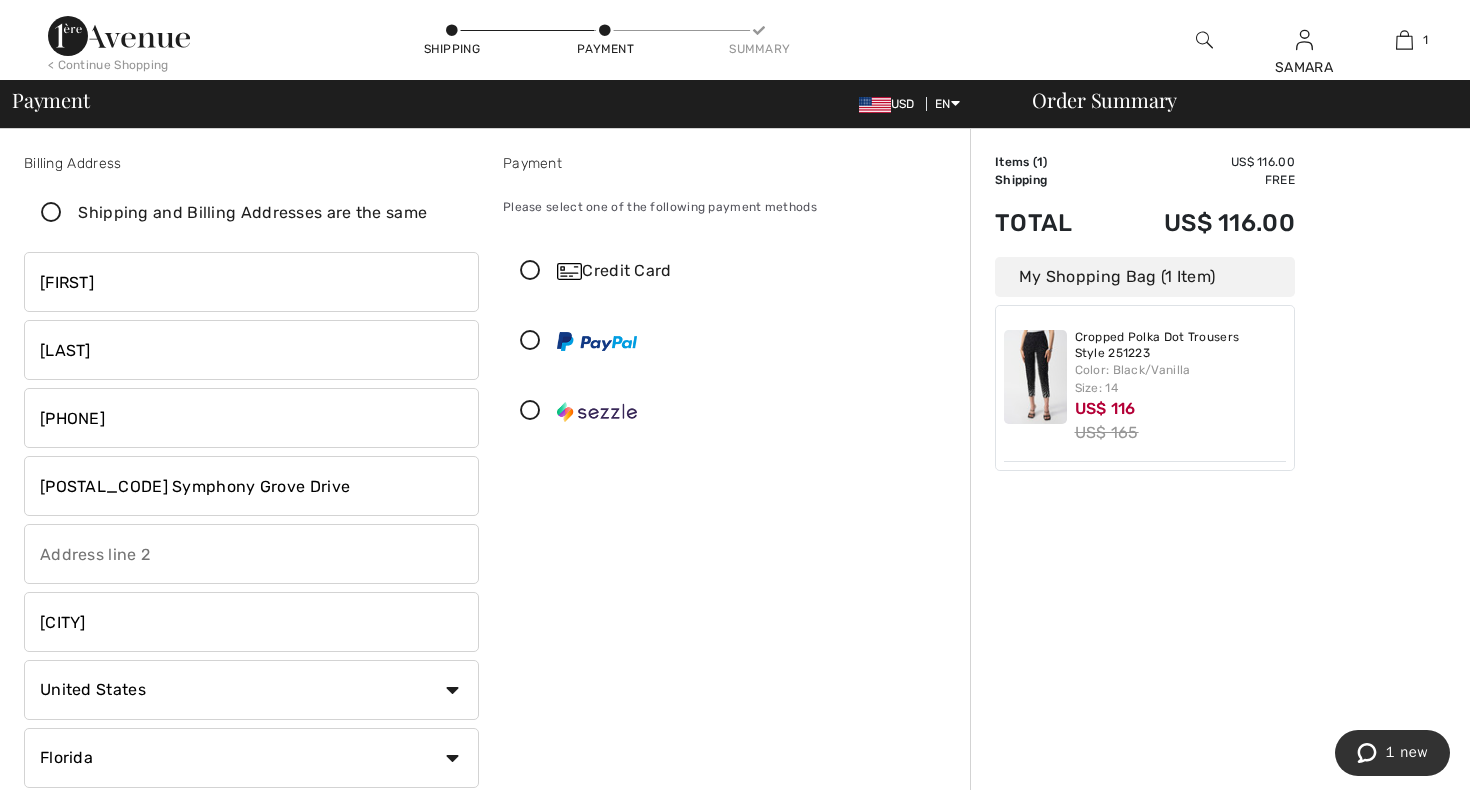 scroll, scrollTop: 0, scrollLeft: 0, axis: both 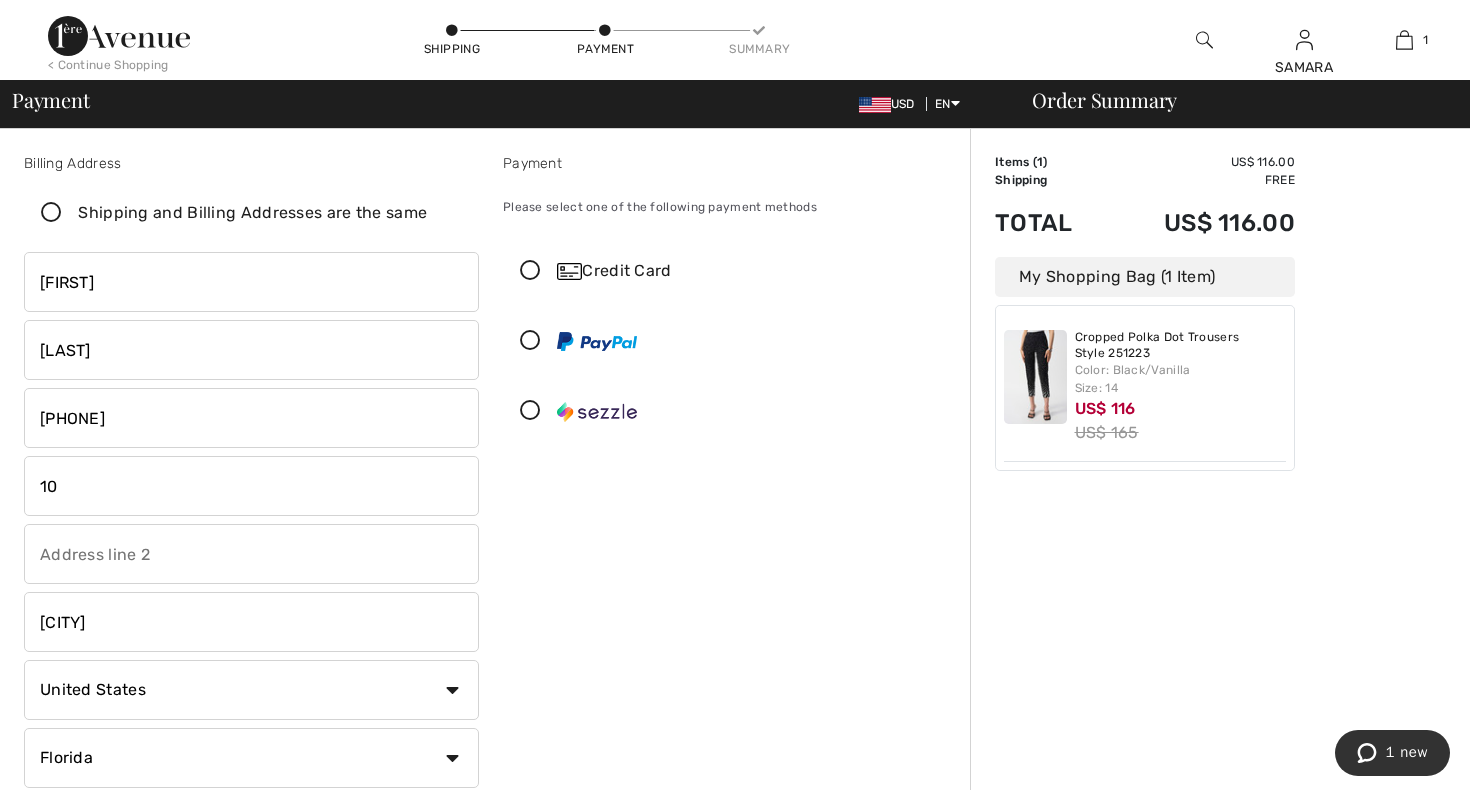 type on "1" 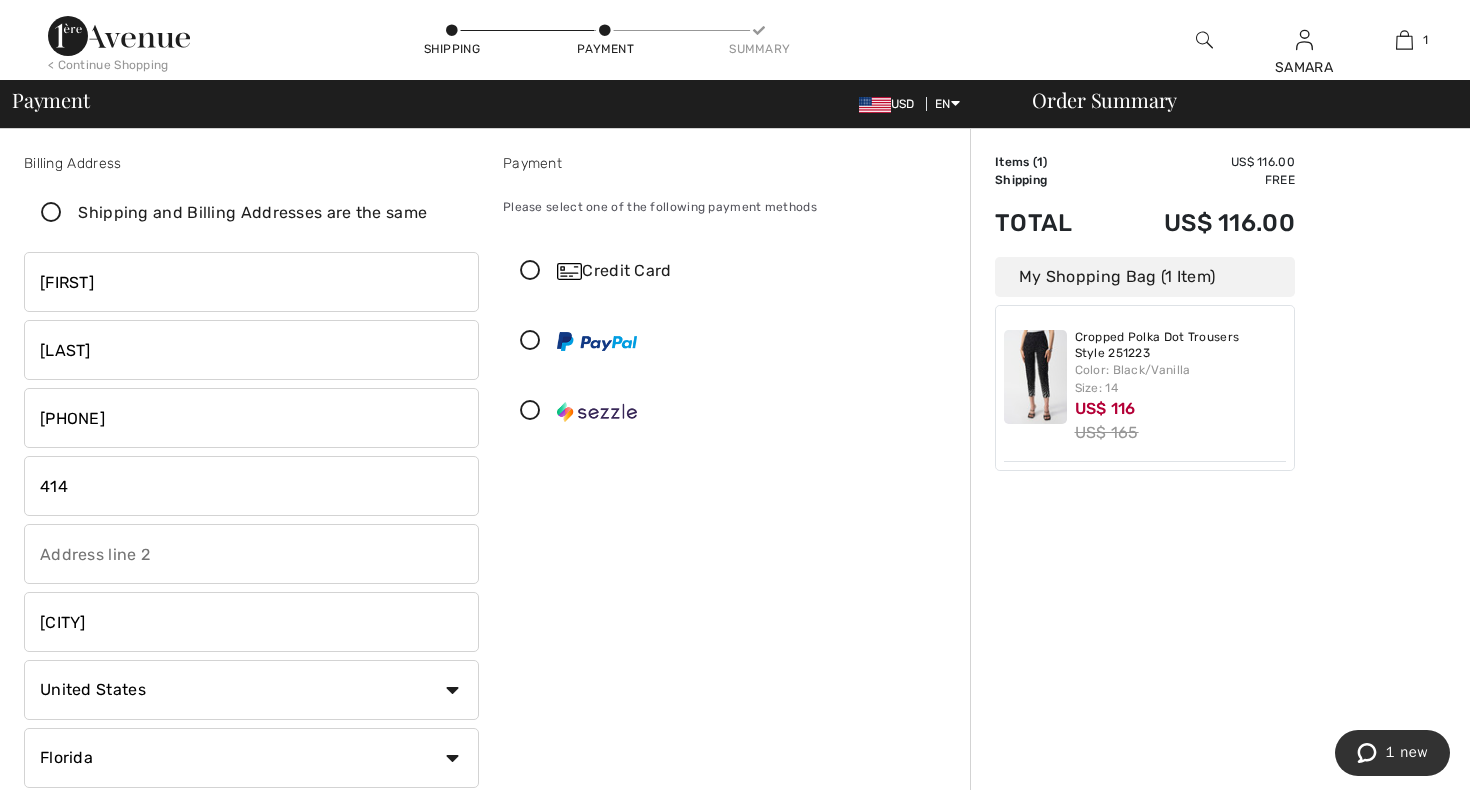 type on "414" 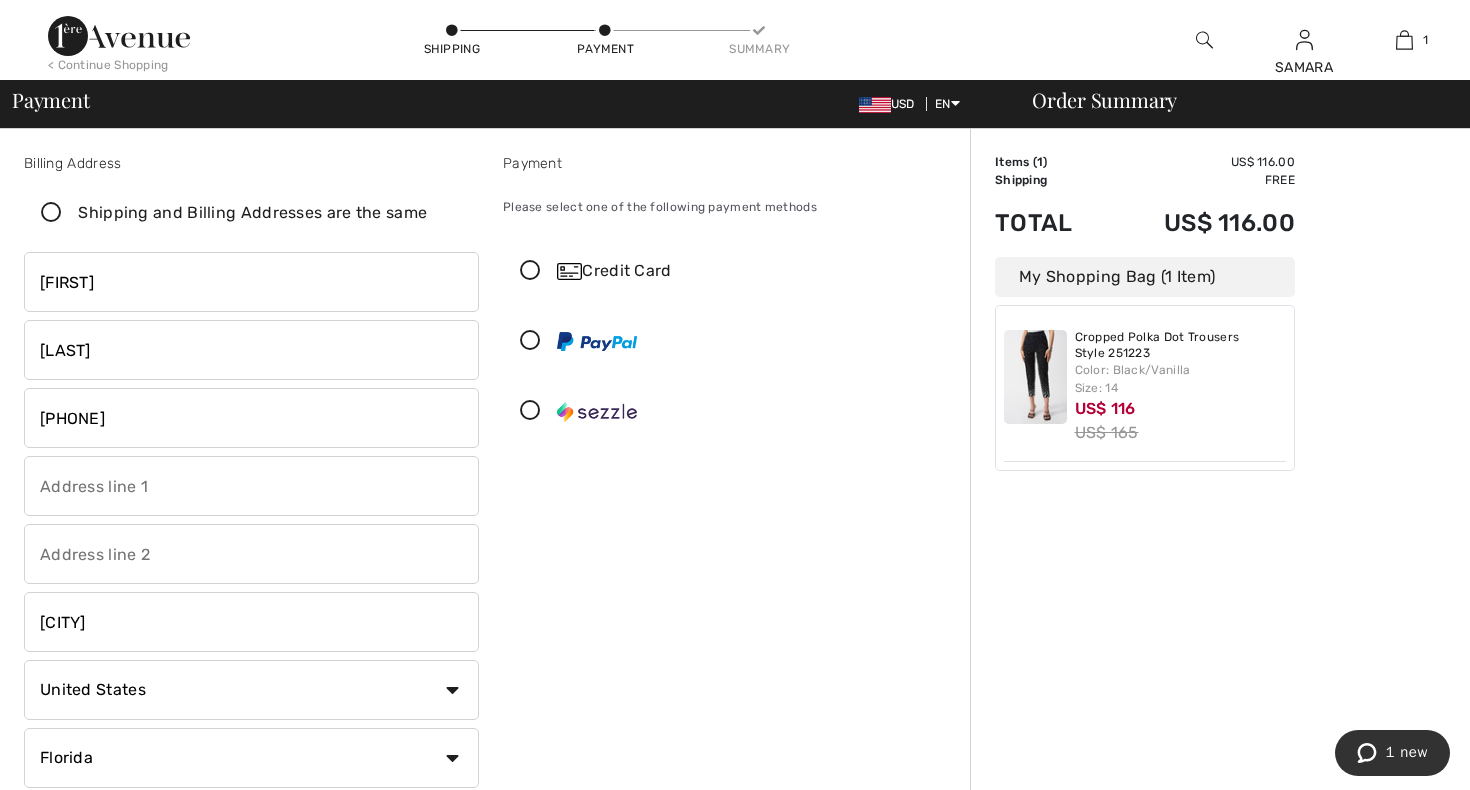 type on "[NUMBER] [STREET] Court" 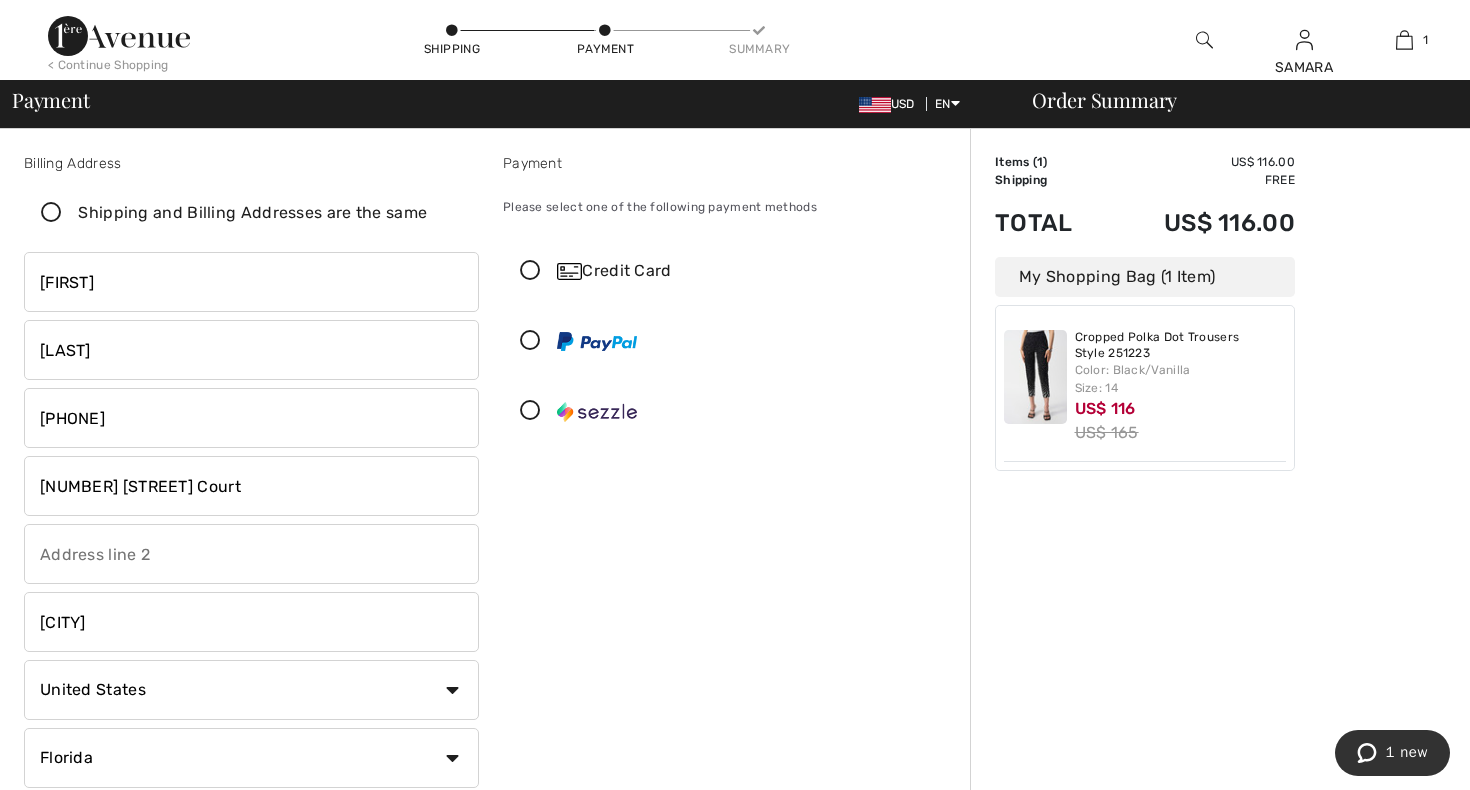select on "0" 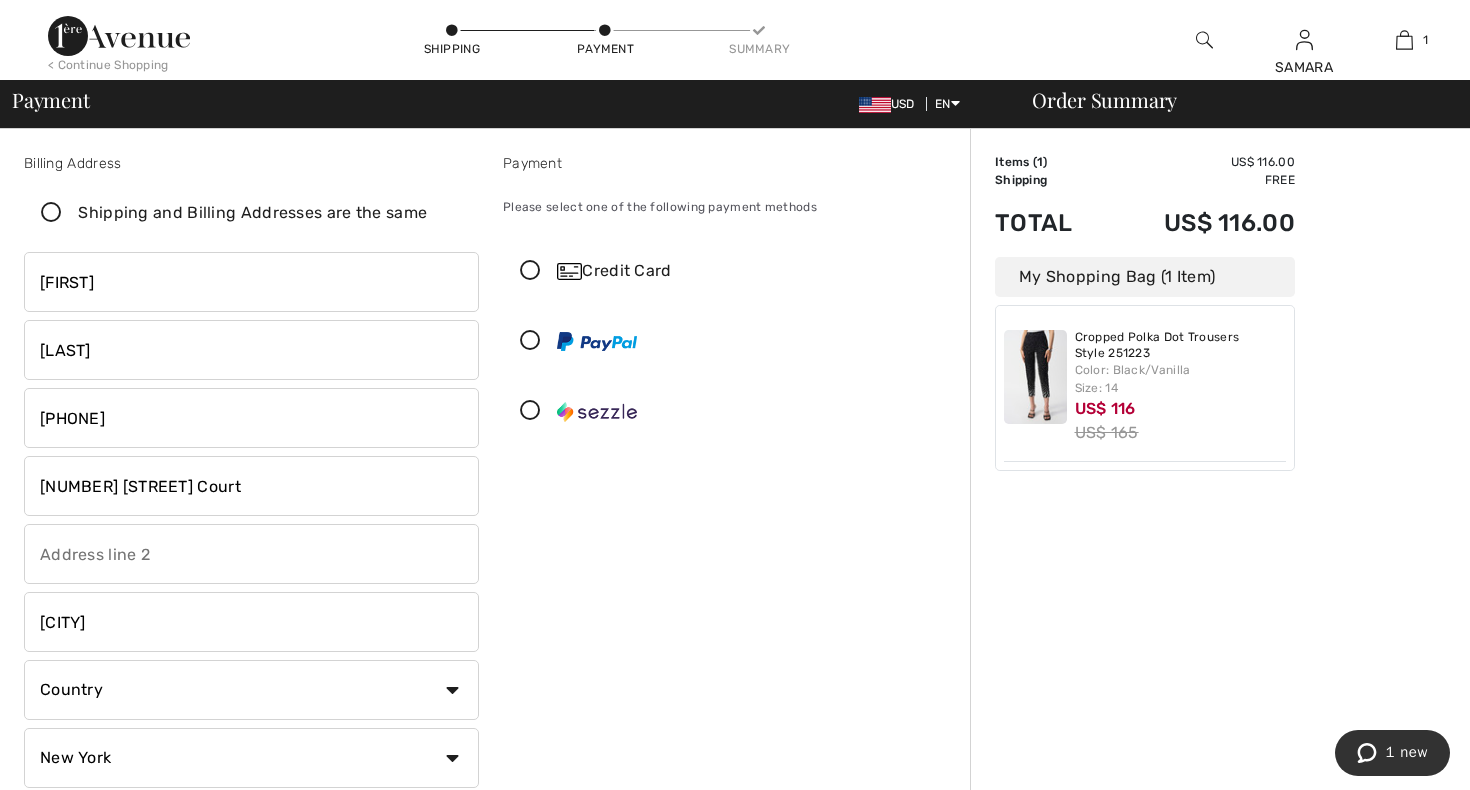 type on "NY" 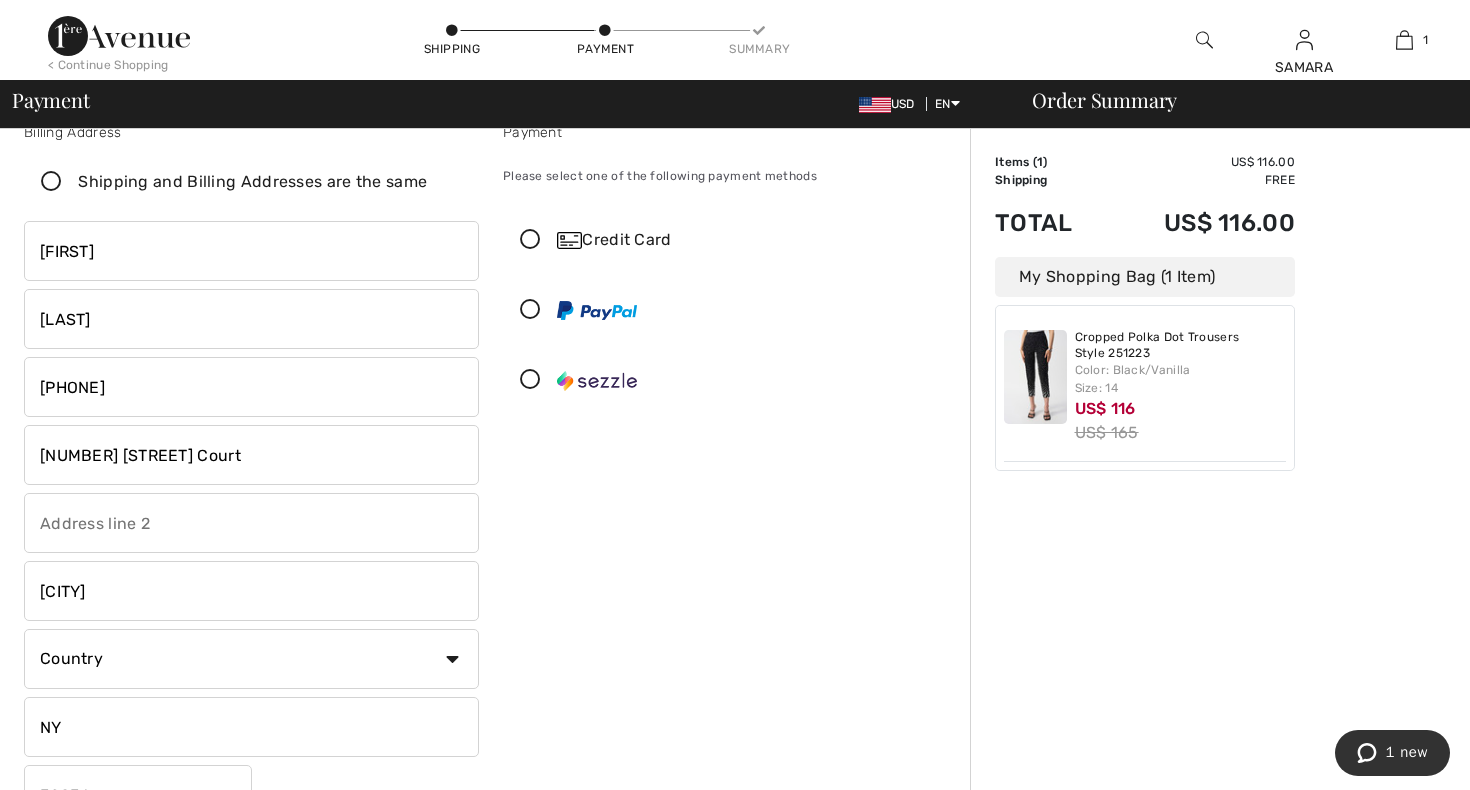 scroll, scrollTop: 38, scrollLeft: 0, axis: vertical 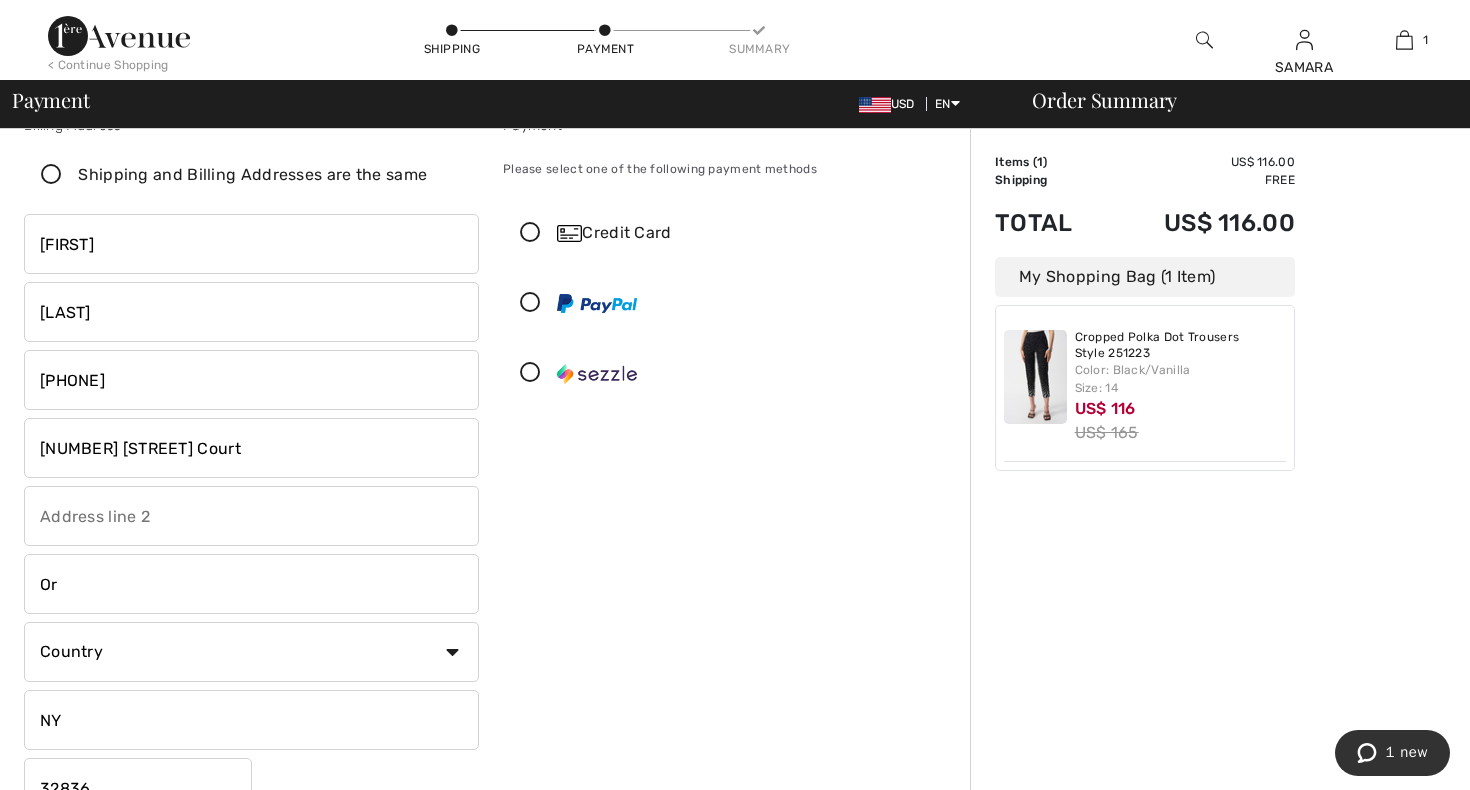 type on "O" 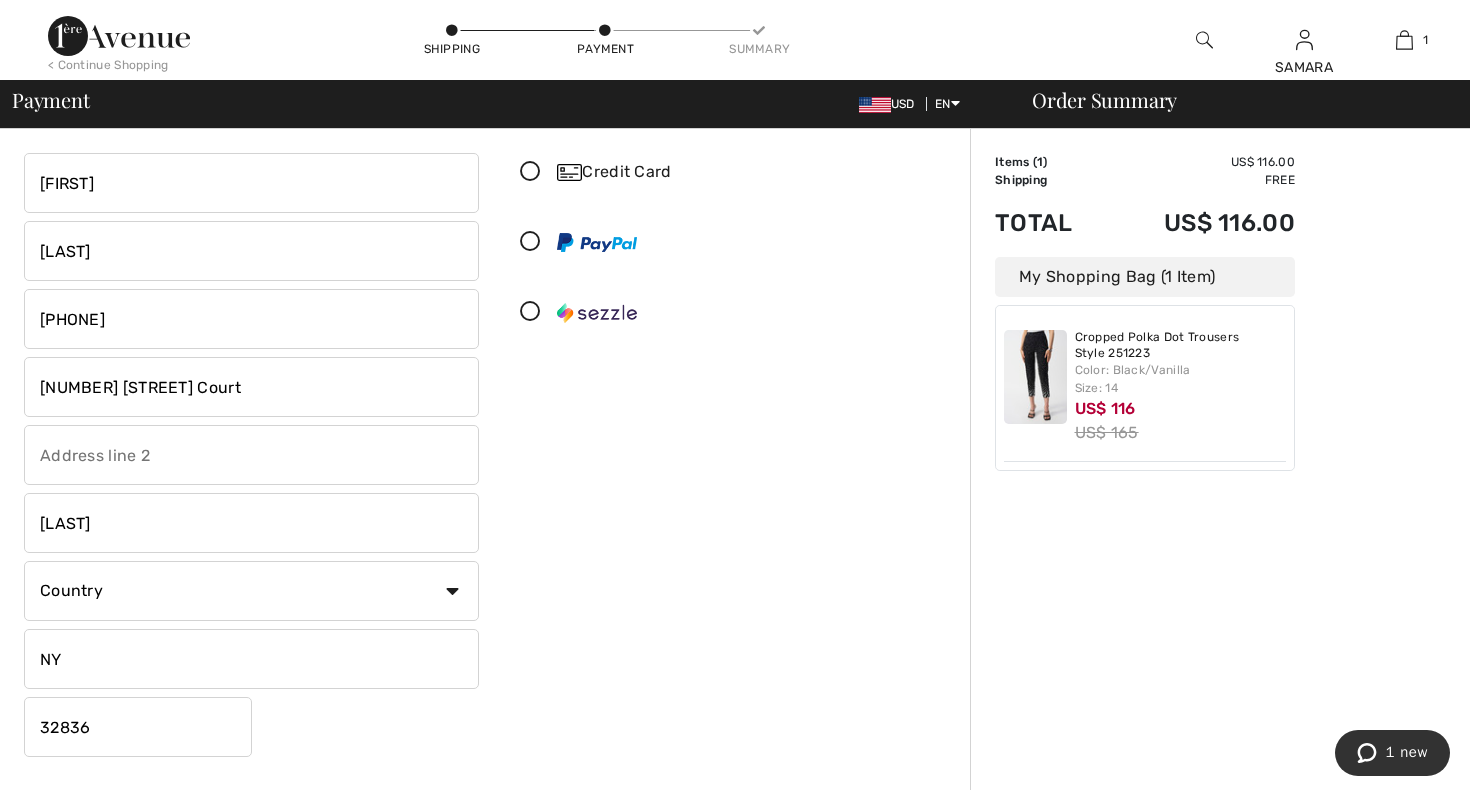 scroll, scrollTop: 100, scrollLeft: 0, axis: vertical 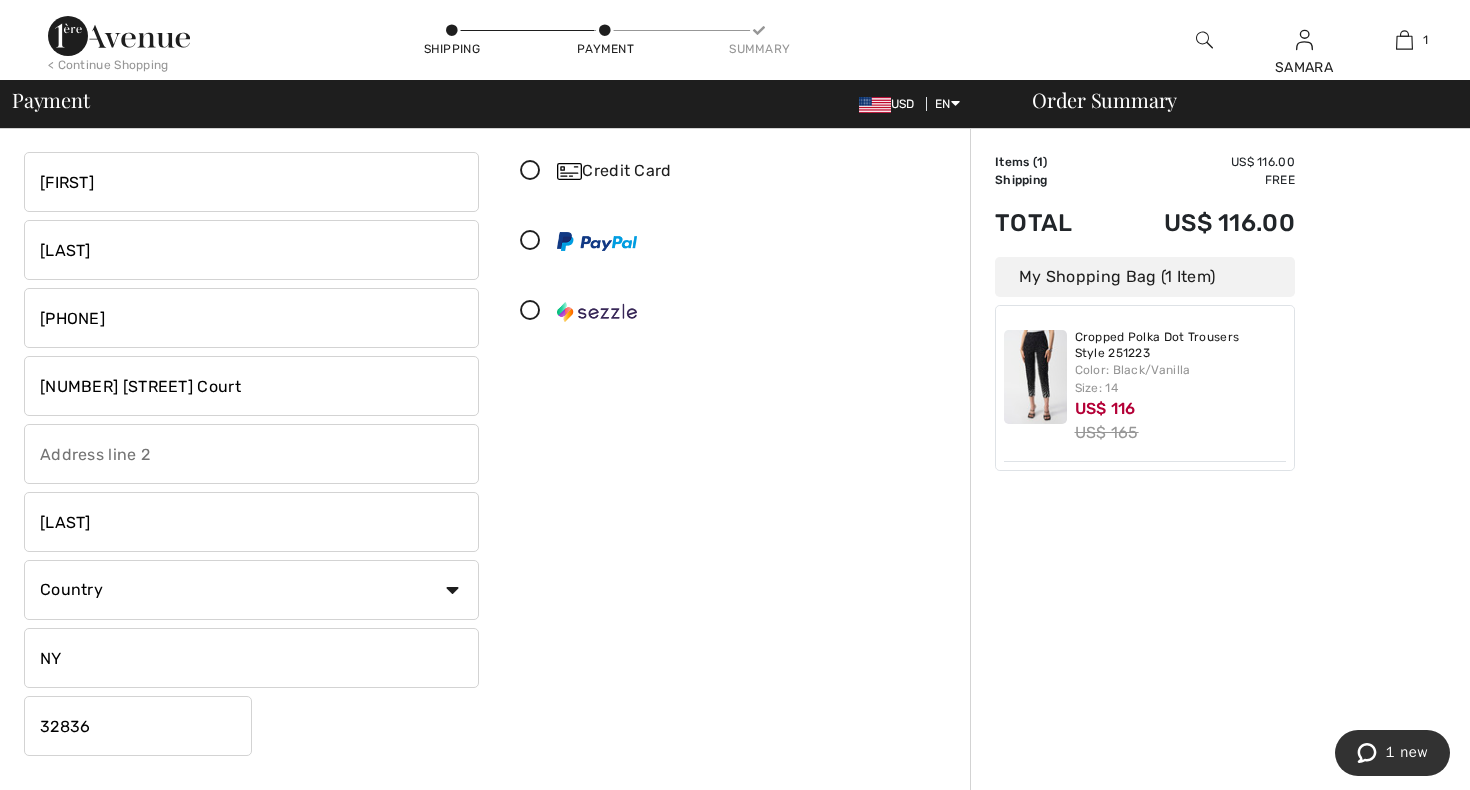 type on "[LAST]" 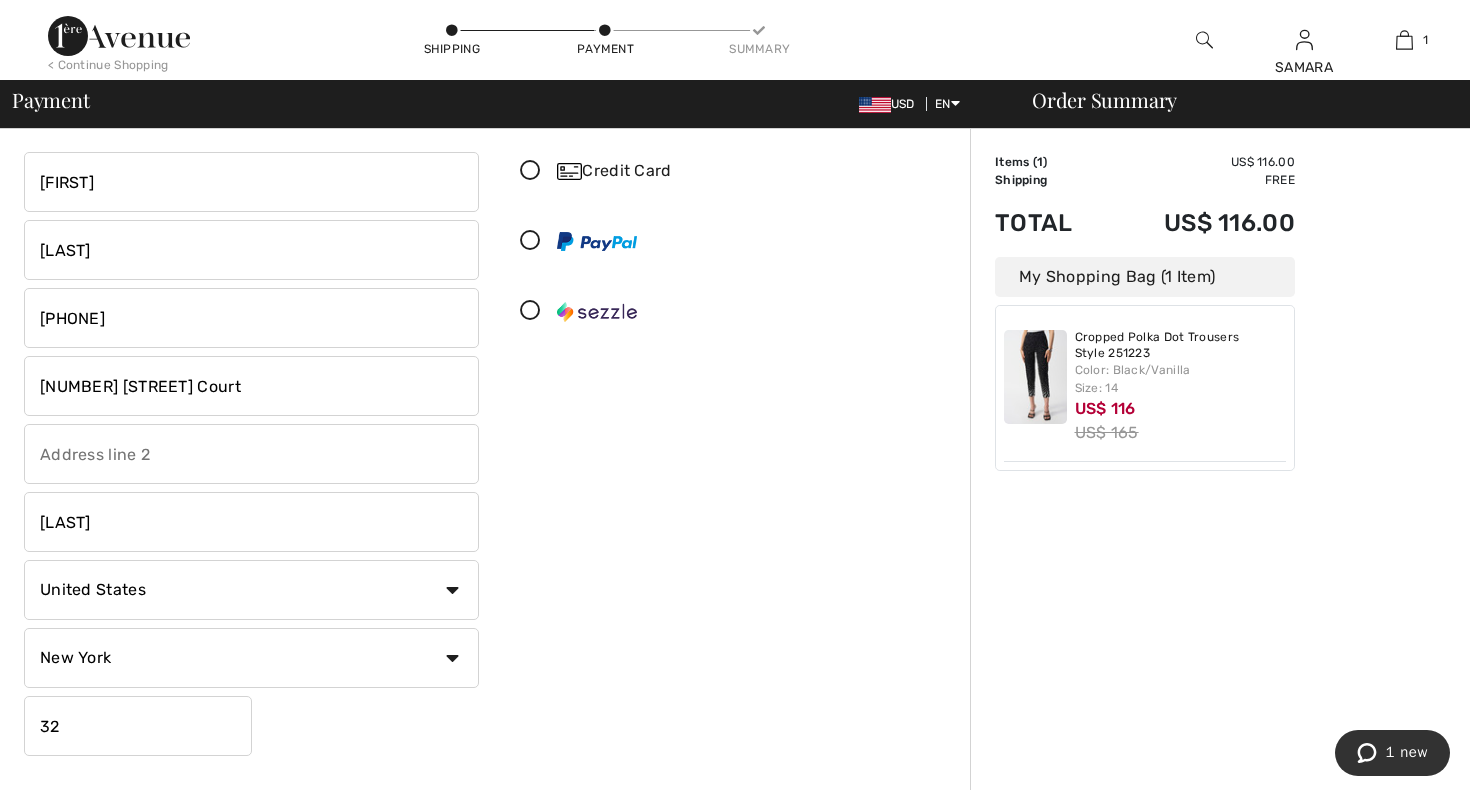 type on "3" 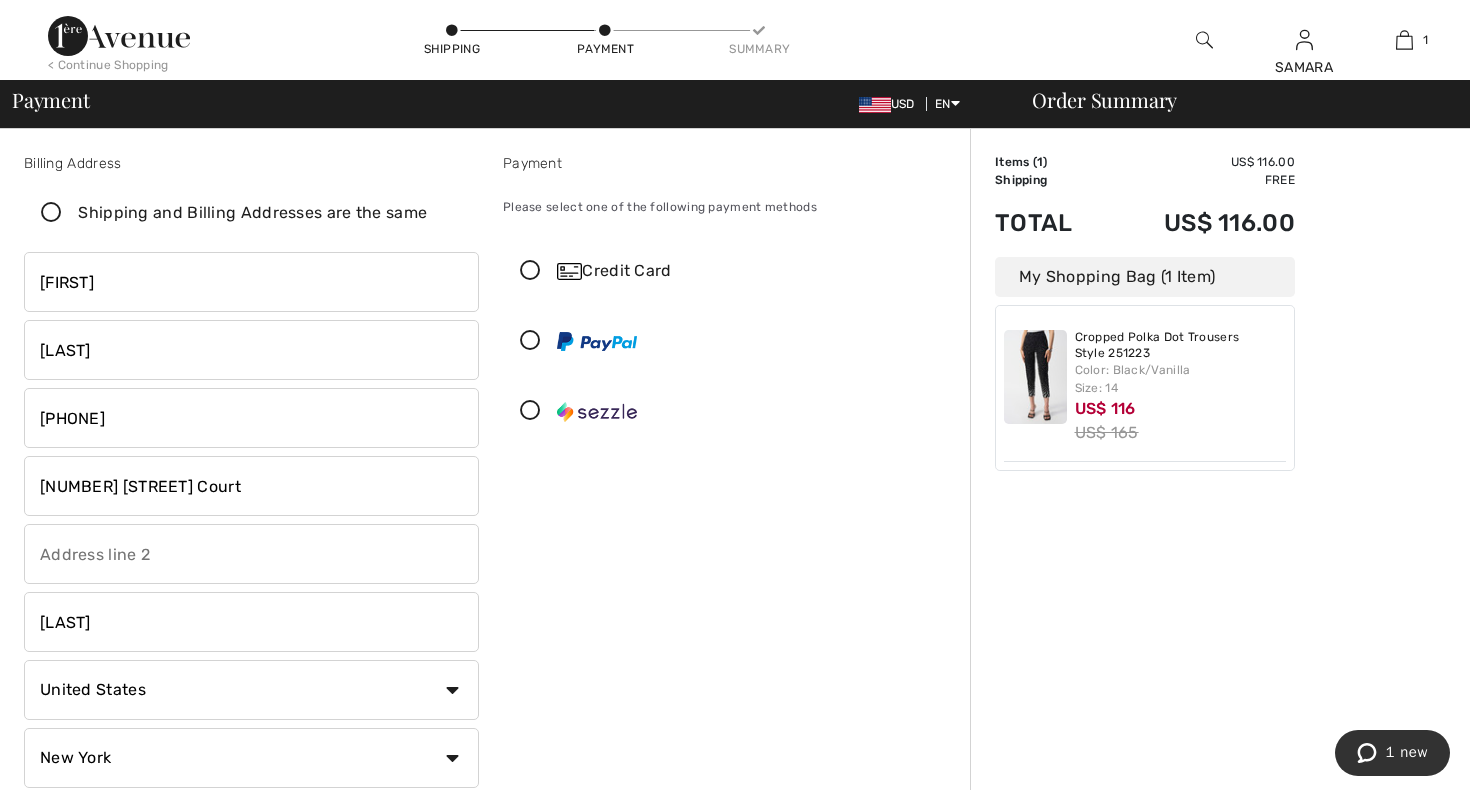 scroll, scrollTop: 0, scrollLeft: 0, axis: both 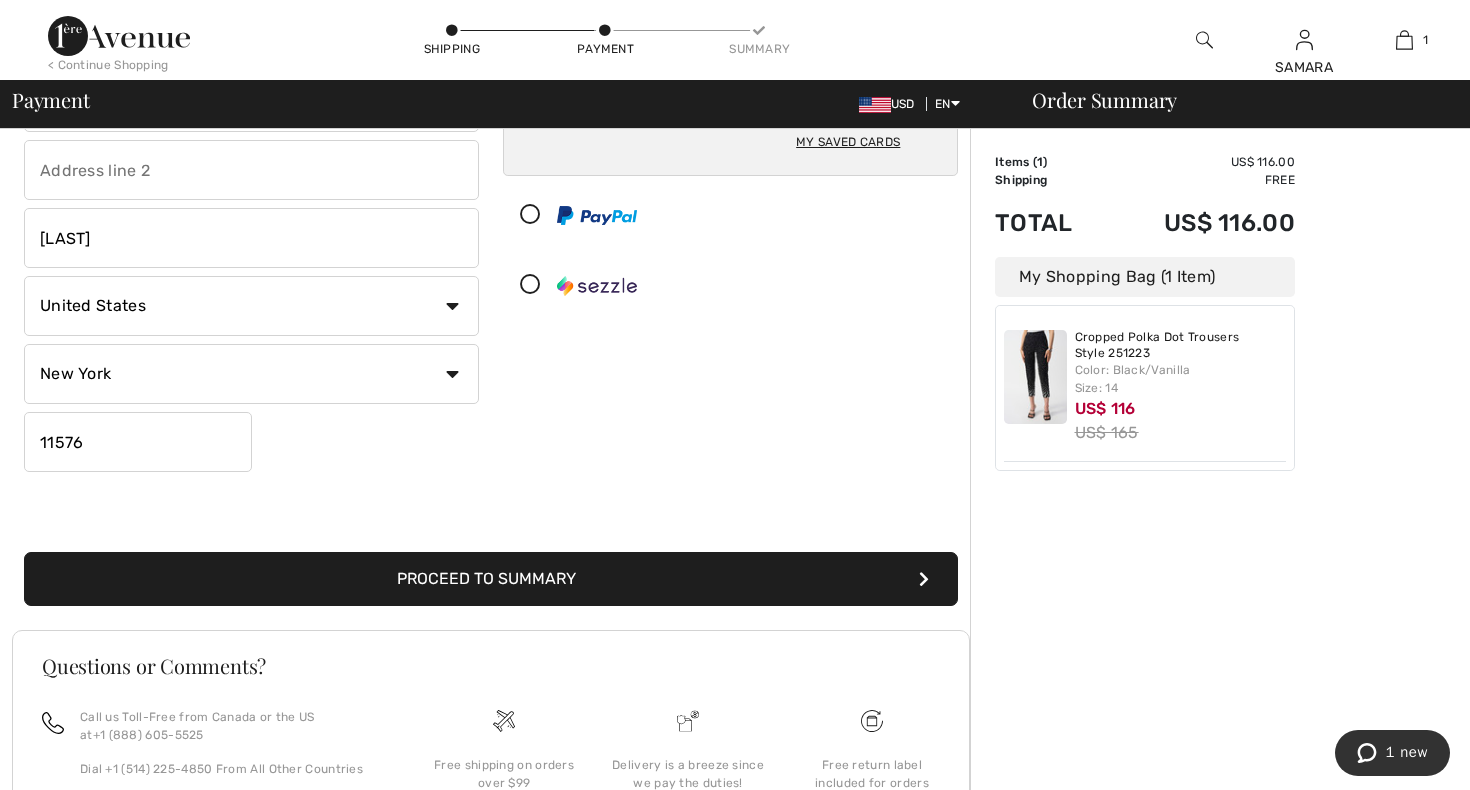 click on "Proceed to Summary" at bounding box center [491, 579] 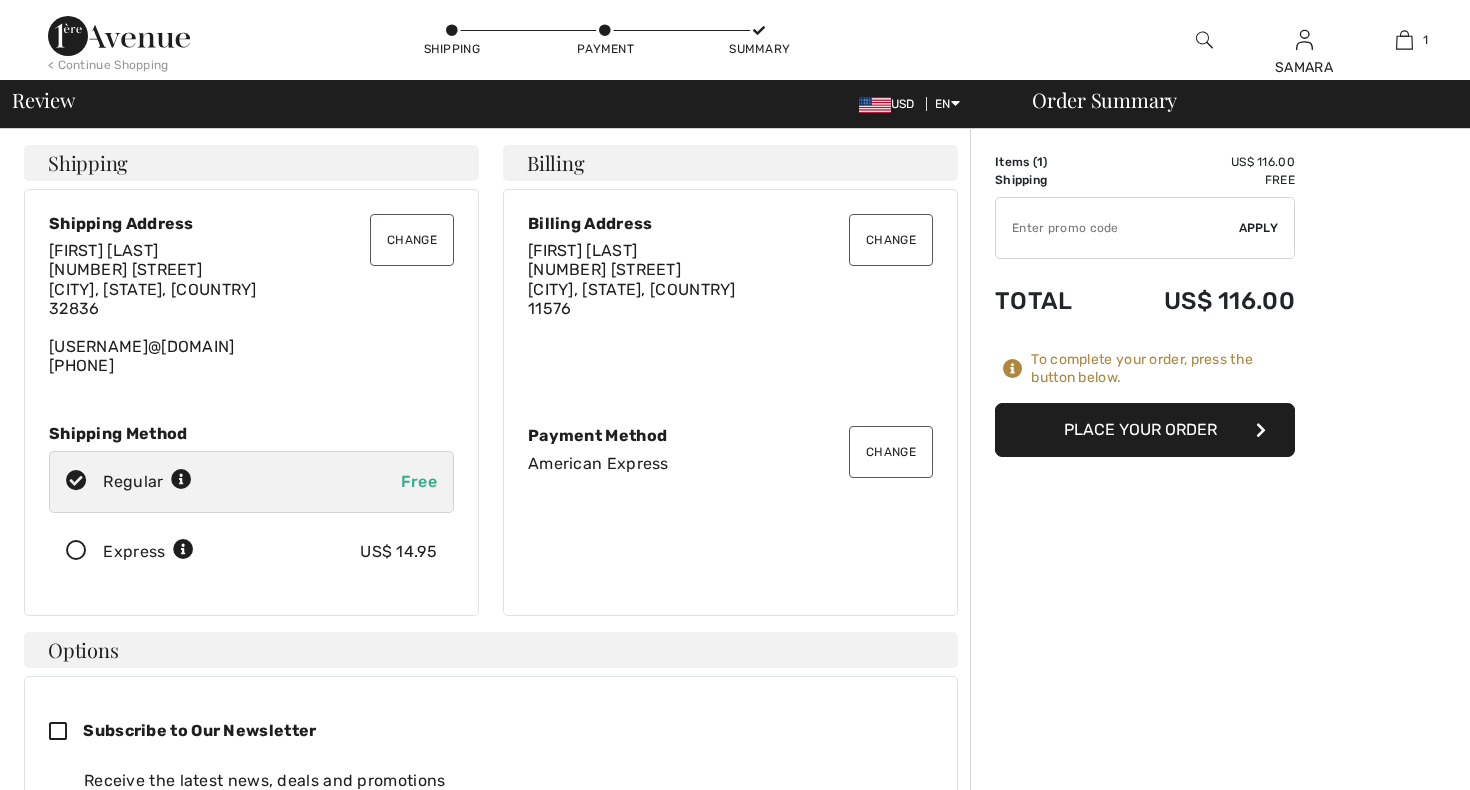 scroll, scrollTop: 0, scrollLeft: 0, axis: both 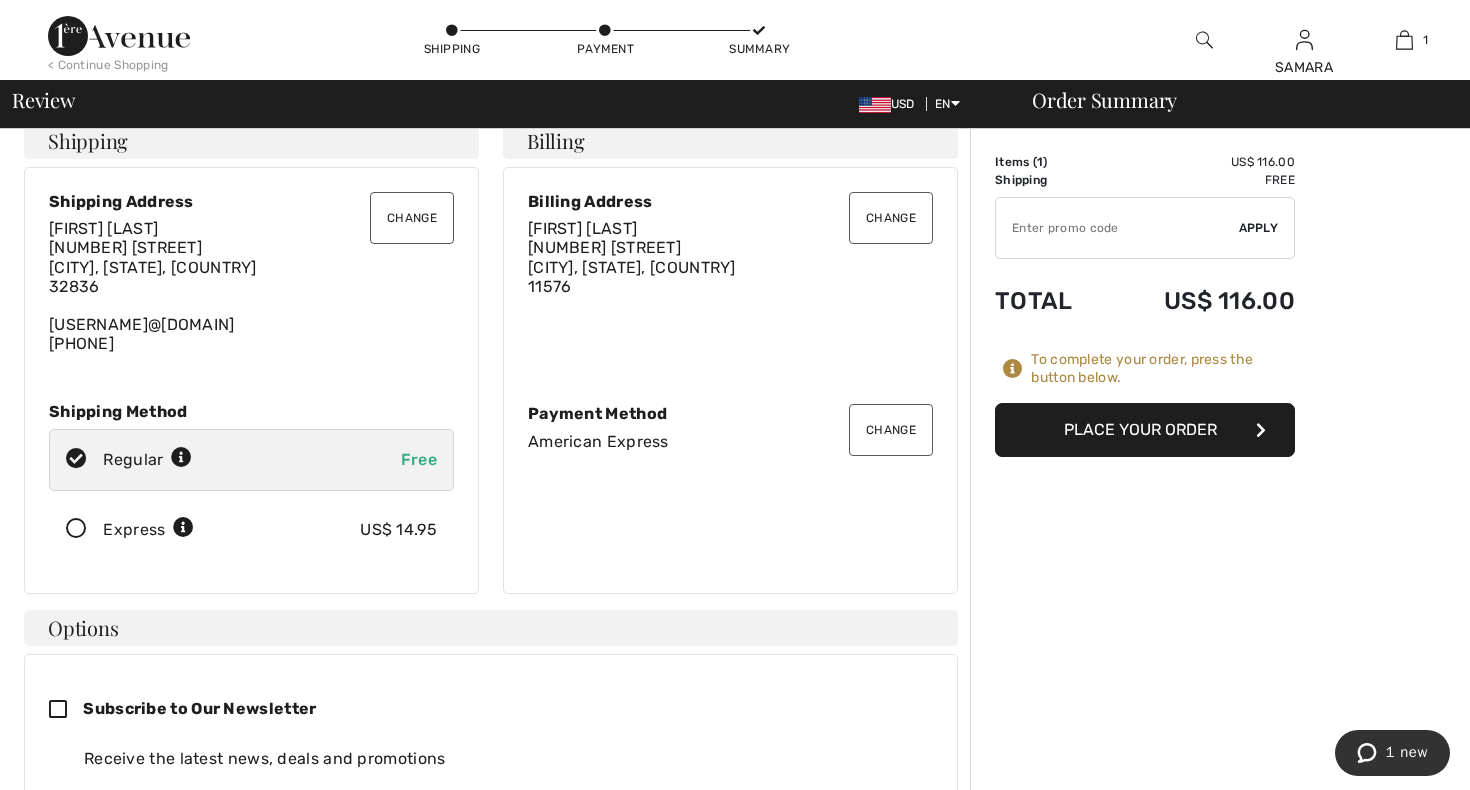 click on "Place Your Order" at bounding box center (1145, 430) 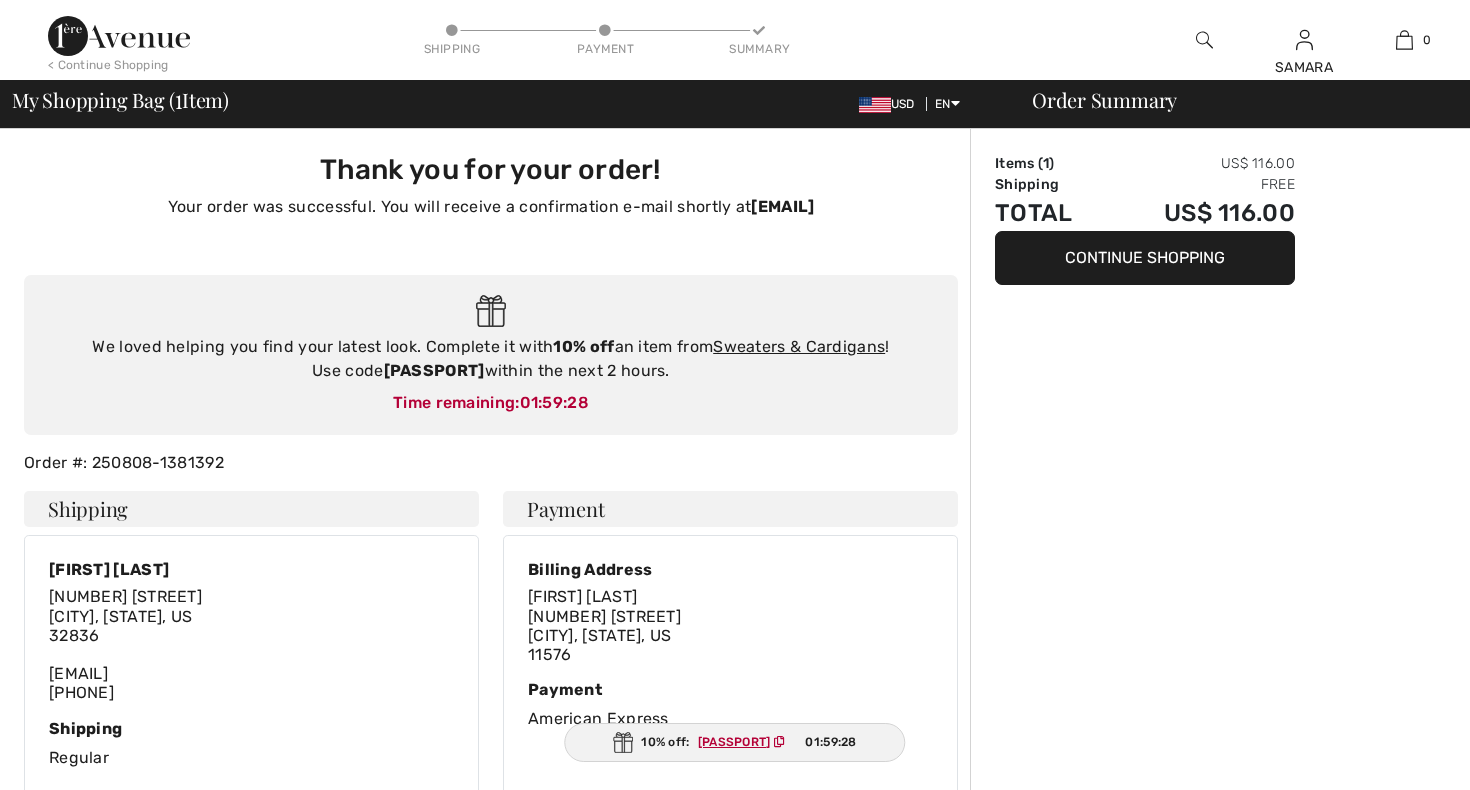 scroll, scrollTop: 0, scrollLeft: 0, axis: both 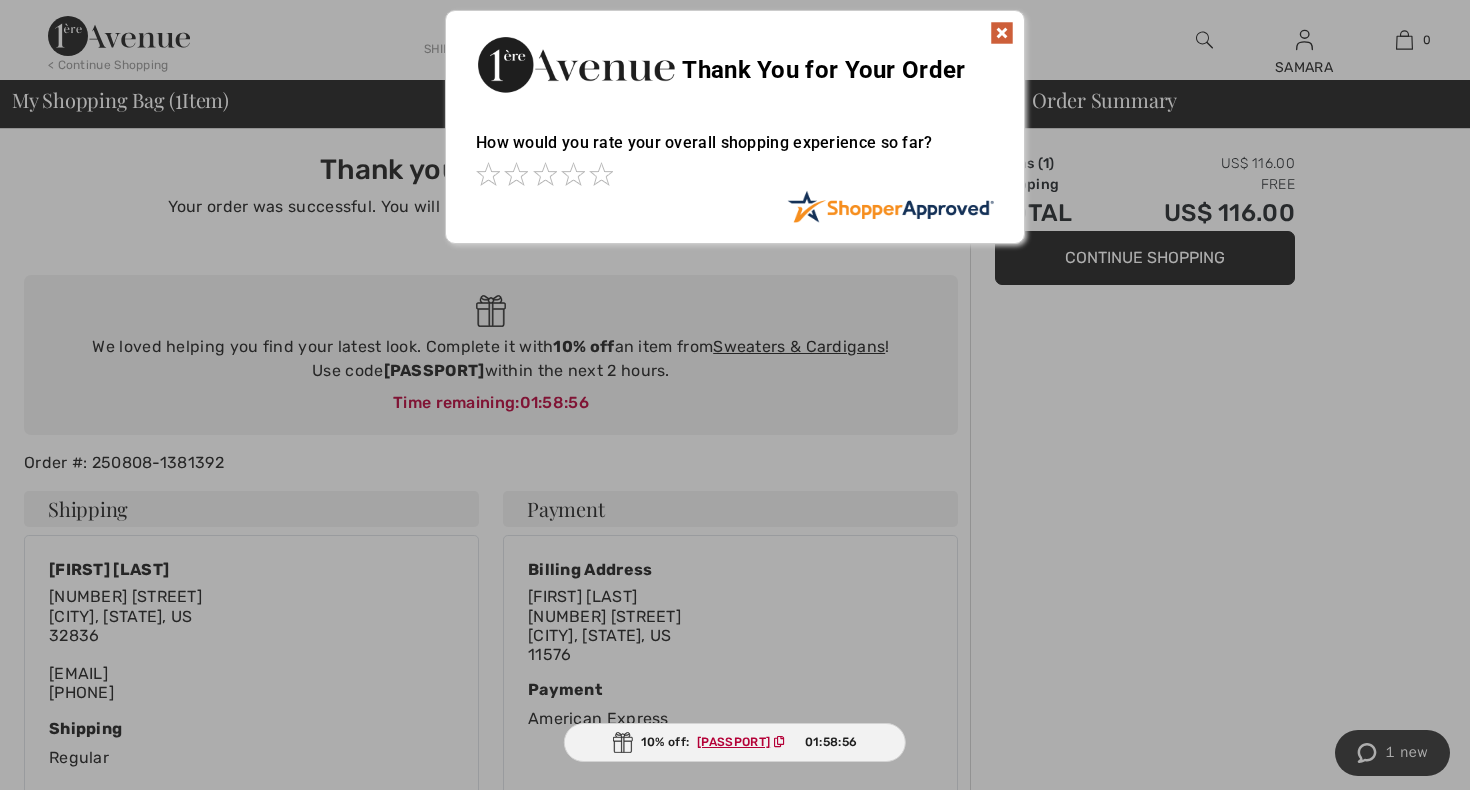 click at bounding box center [1002, 33] 